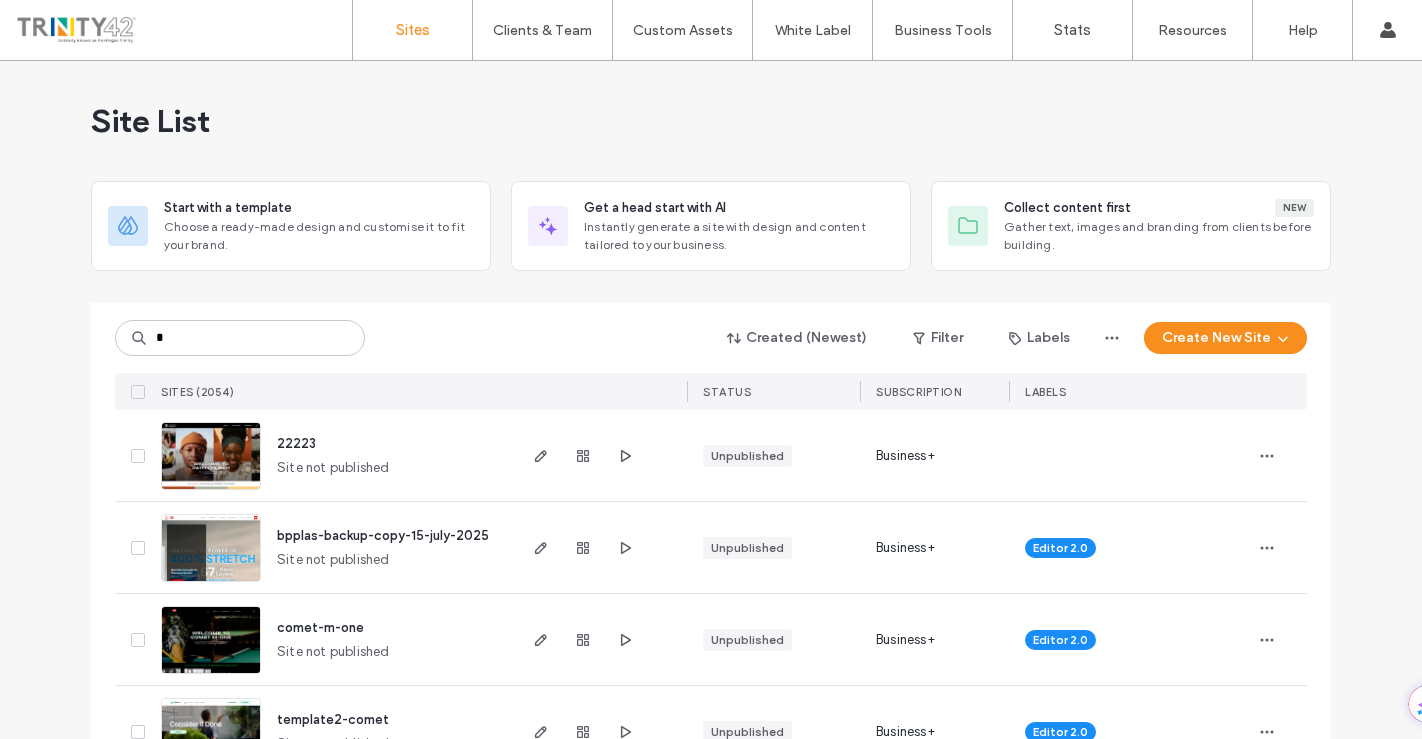 scroll, scrollTop: 0, scrollLeft: 0, axis: both 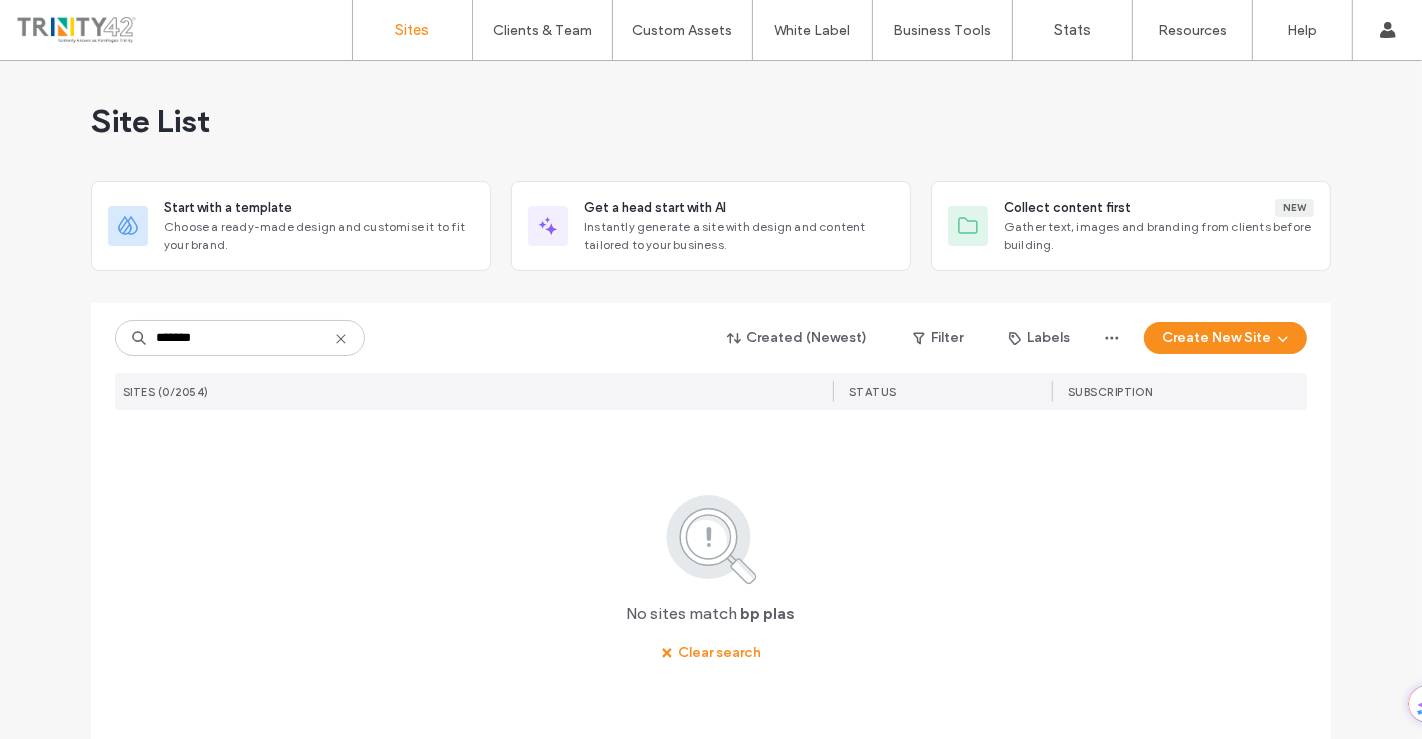 click on "*******" at bounding box center [240, 338] 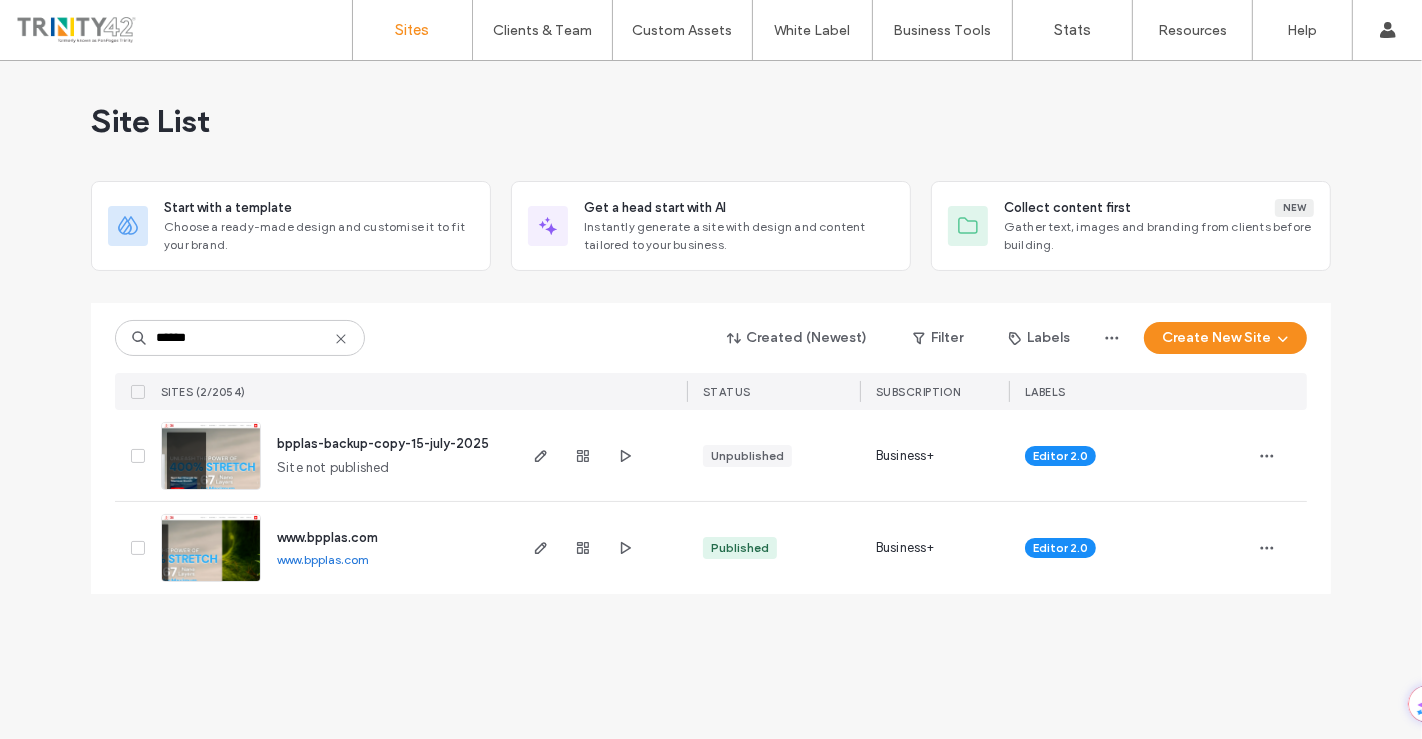 type on "******" 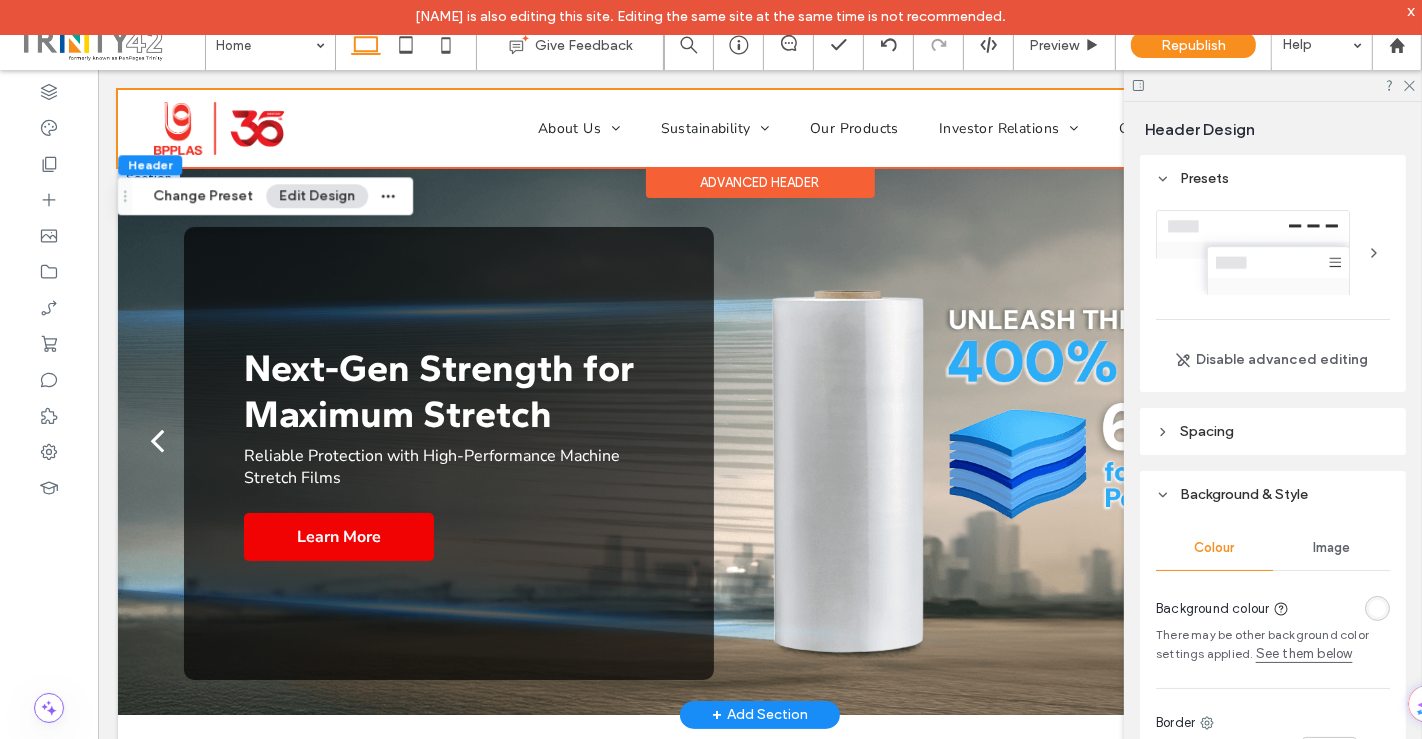 scroll, scrollTop: 0, scrollLeft: 0, axis: both 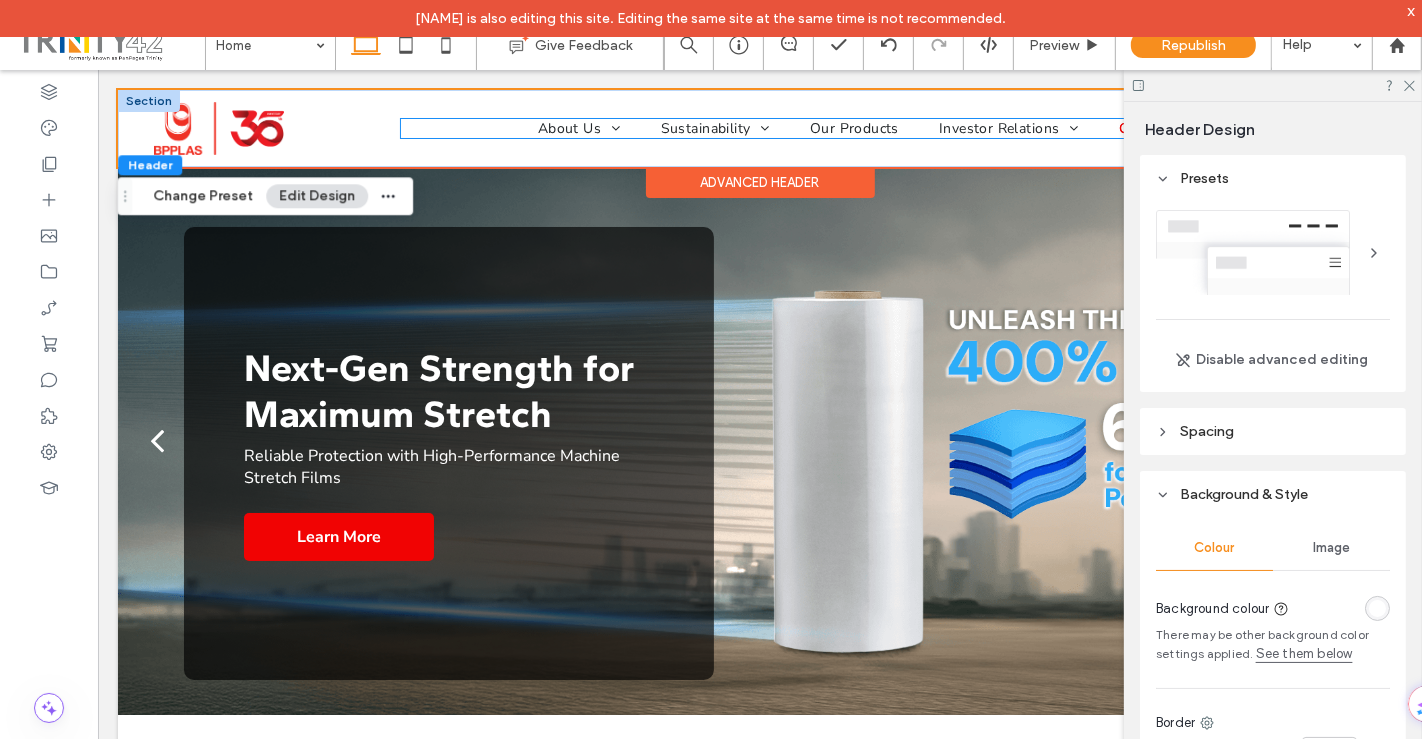 click on "Careers" at bounding box center [1143, 127] 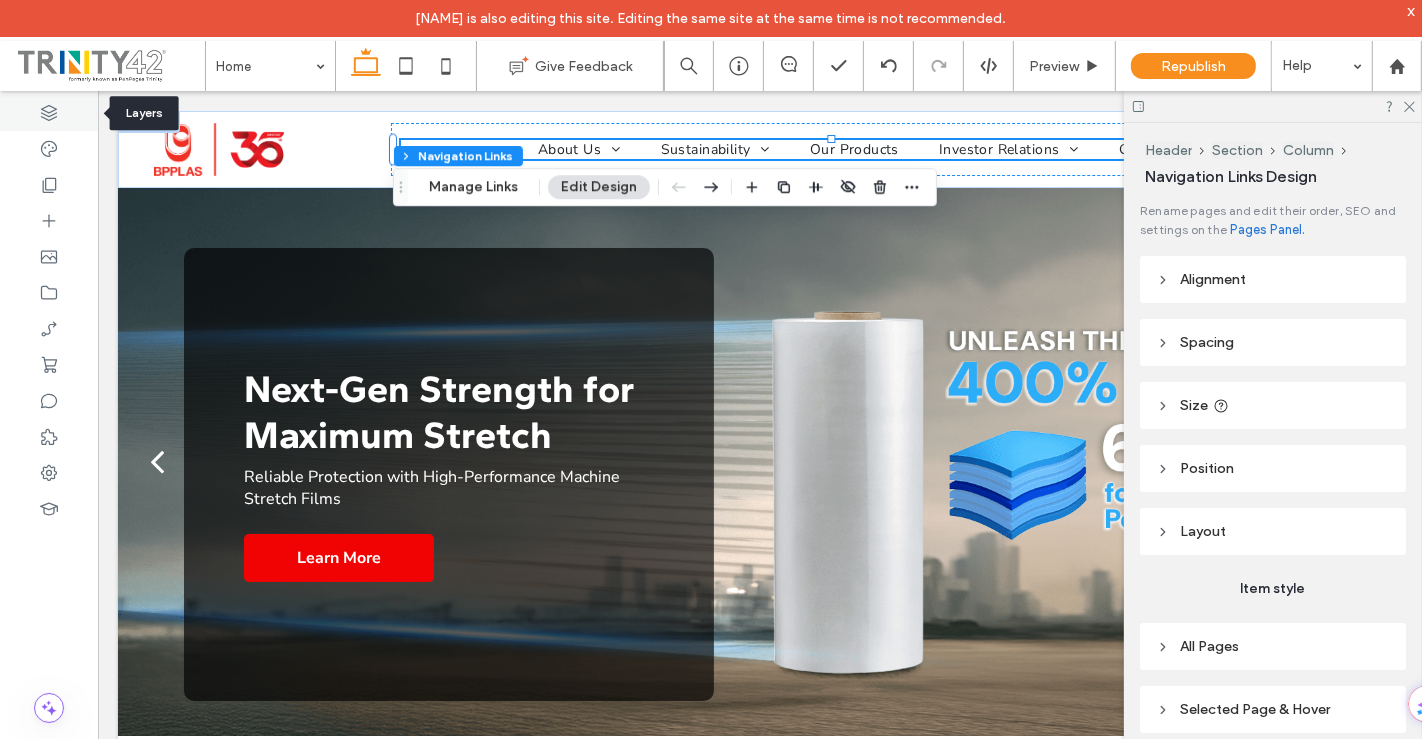 click 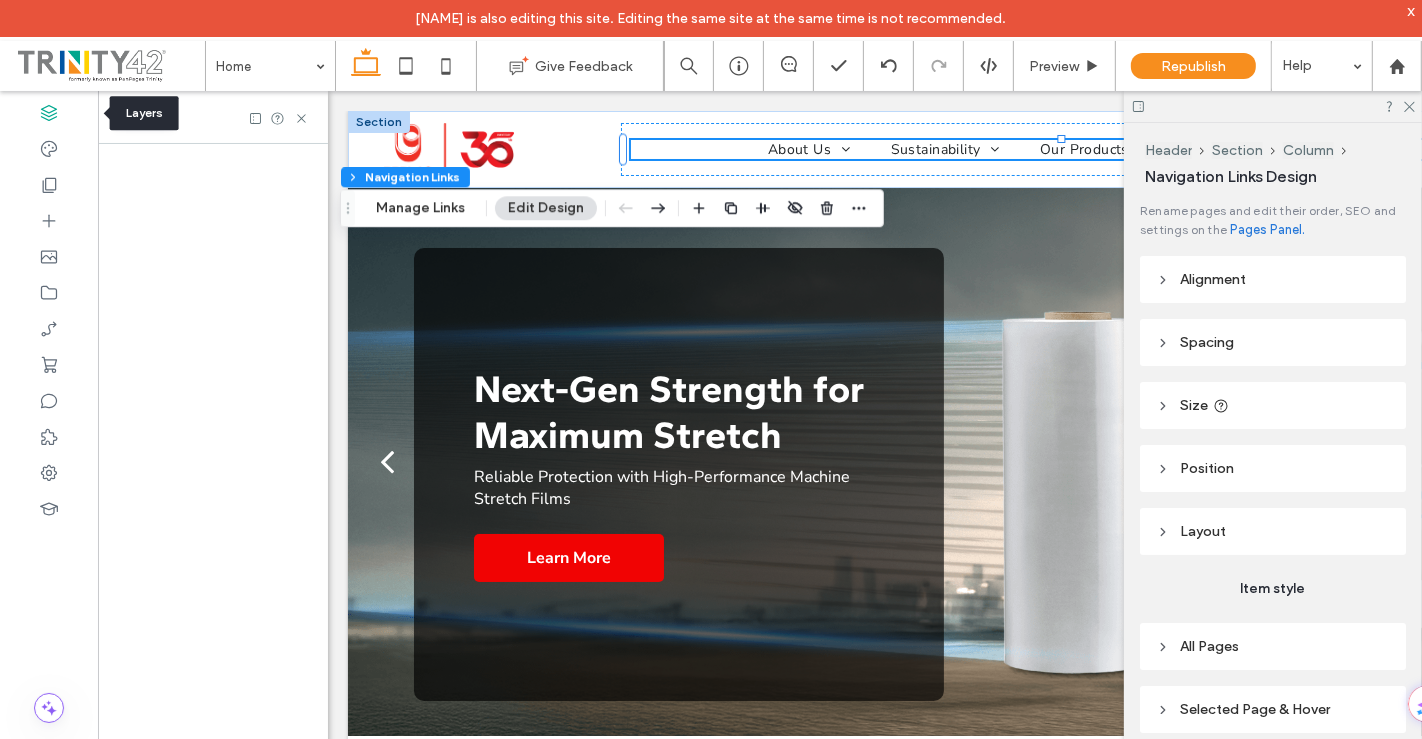 scroll, scrollTop: 0, scrollLeft: 527, axis: horizontal 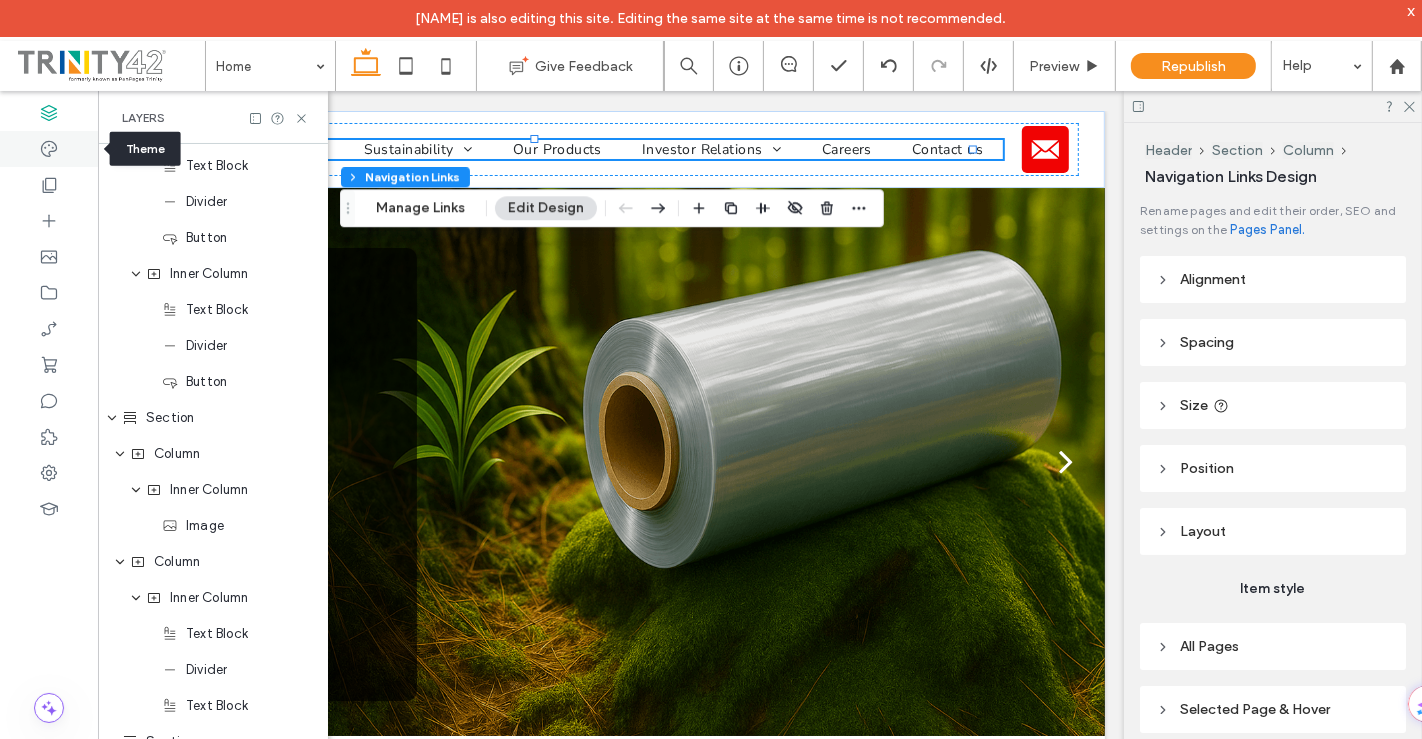 click 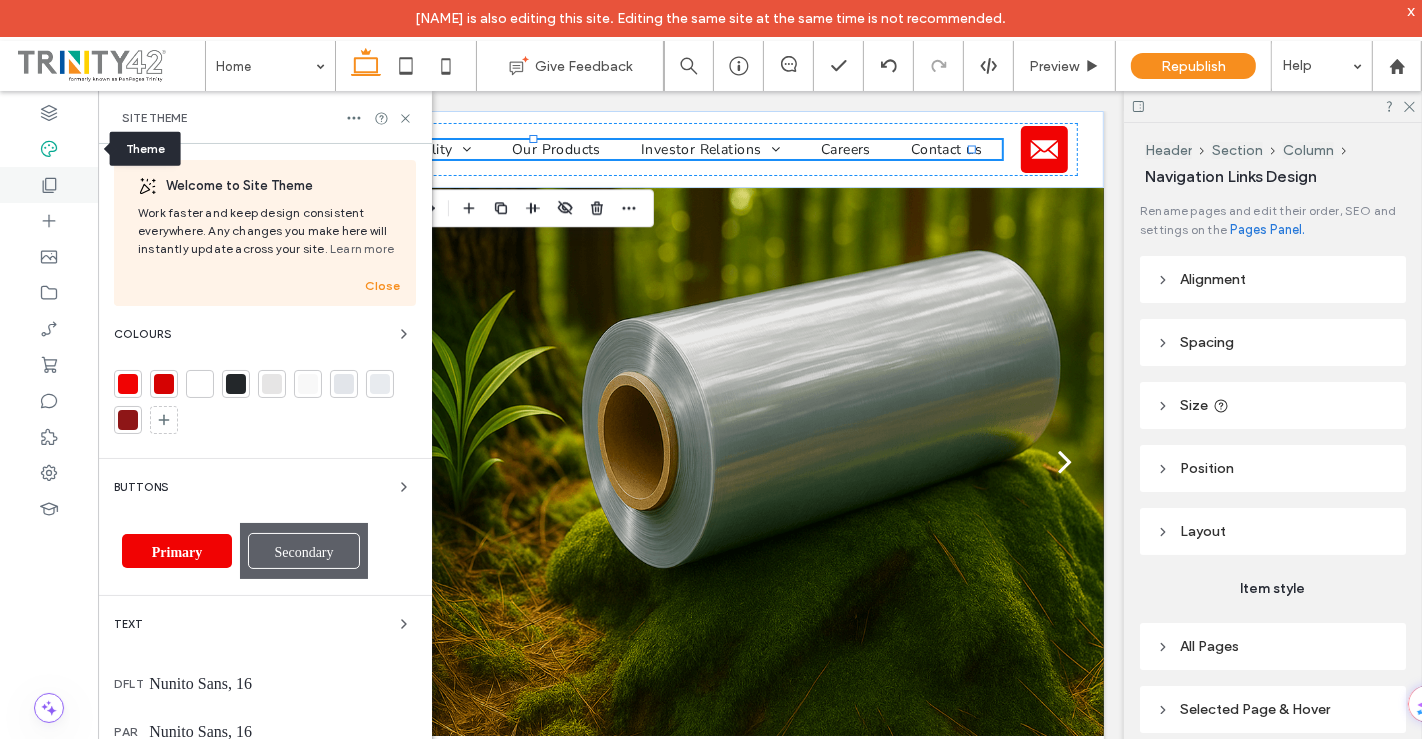 scroll, scrollTop: 0, scrollLeft: 297, axis: horizontal 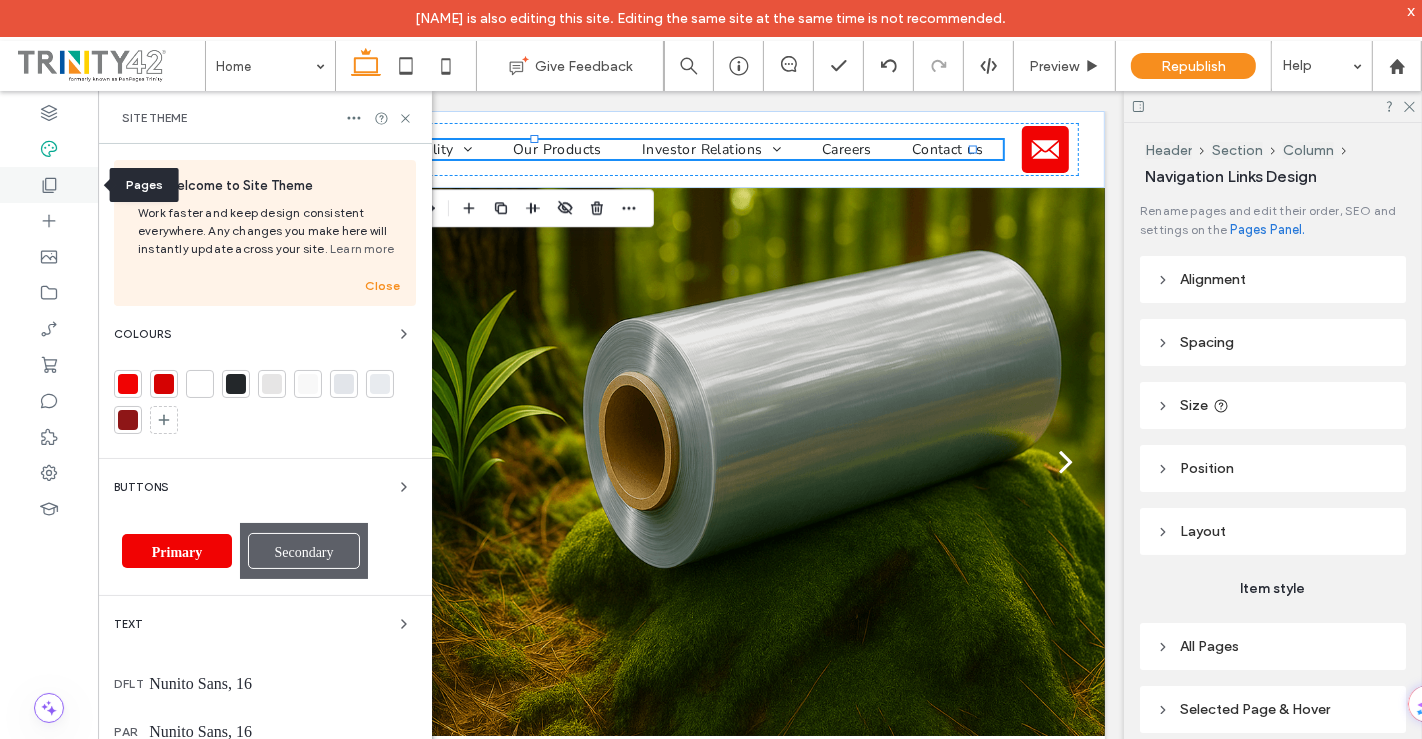 click 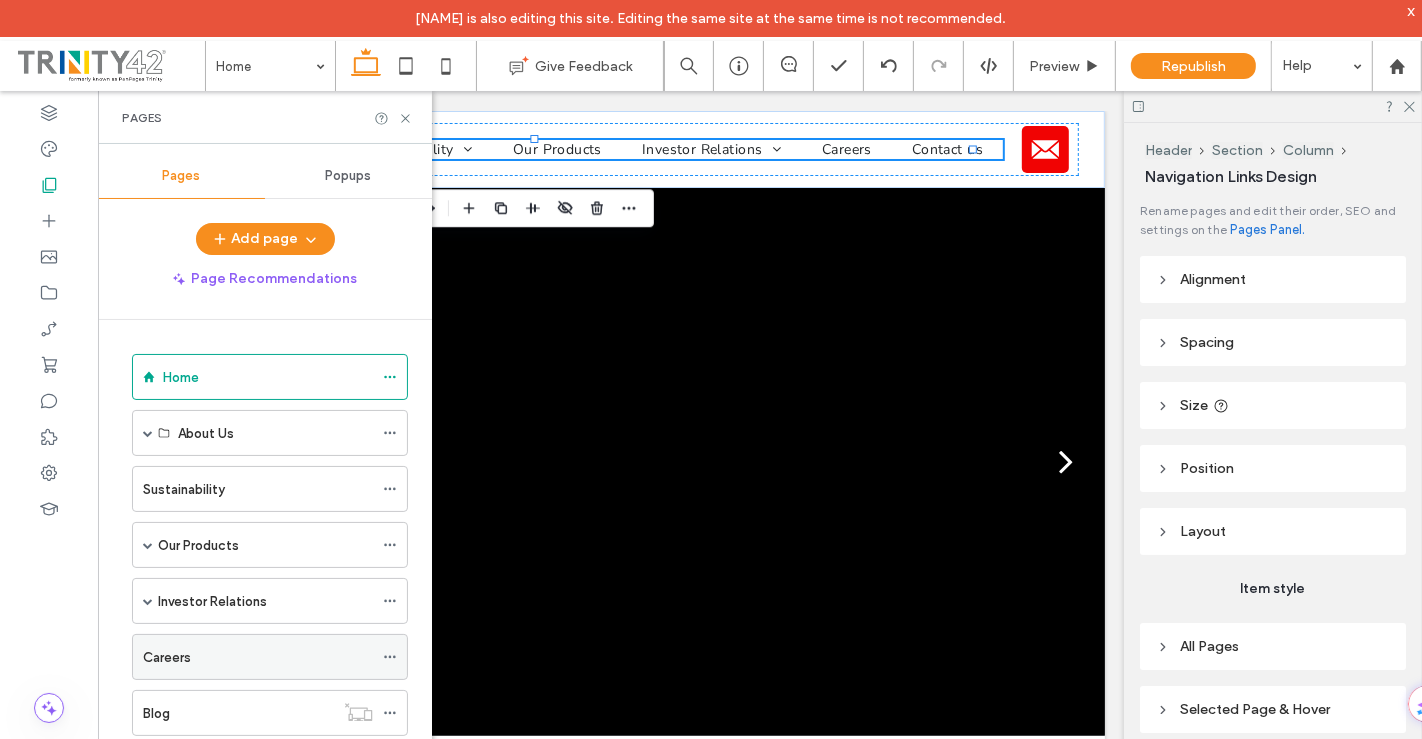 click on "Careers" at bounding box center [258, 657] 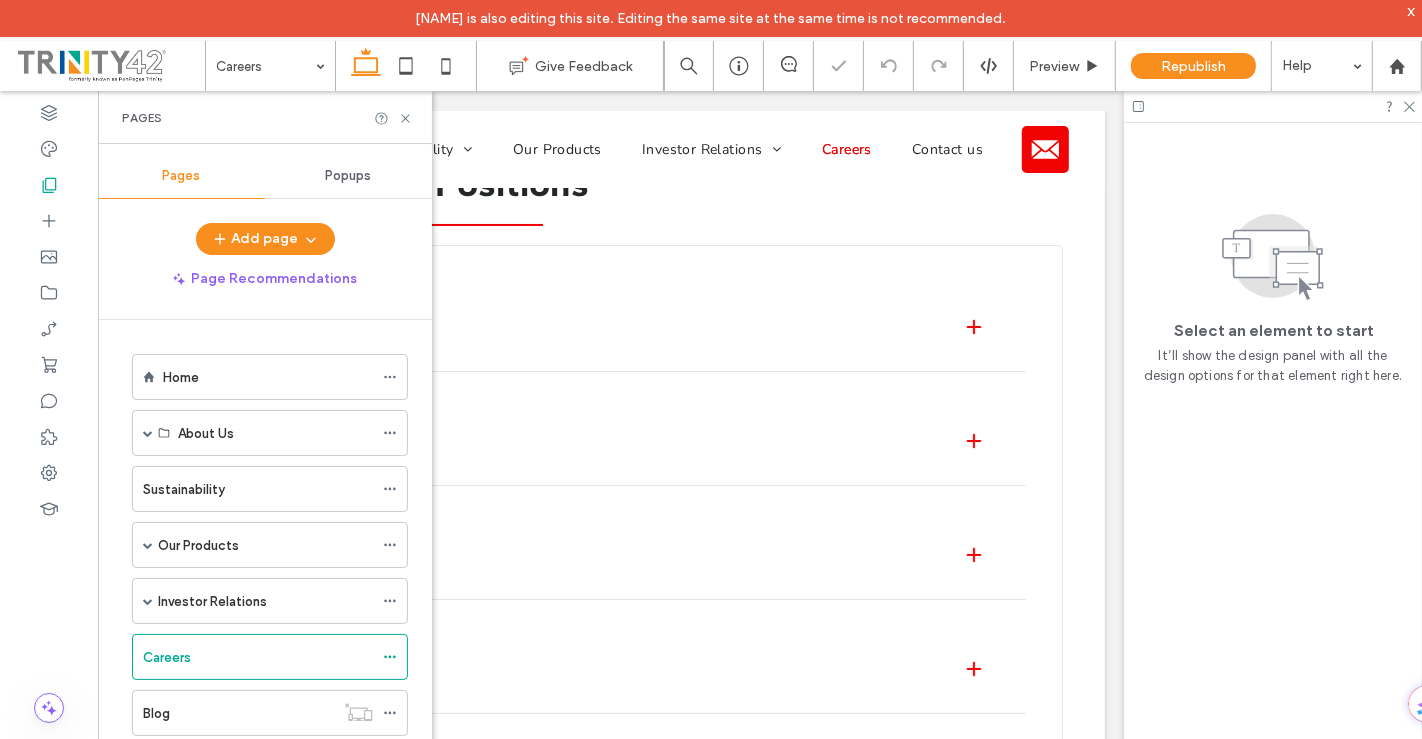 scroll, scrollTop: 0, scrollLeft: 0, axis: both 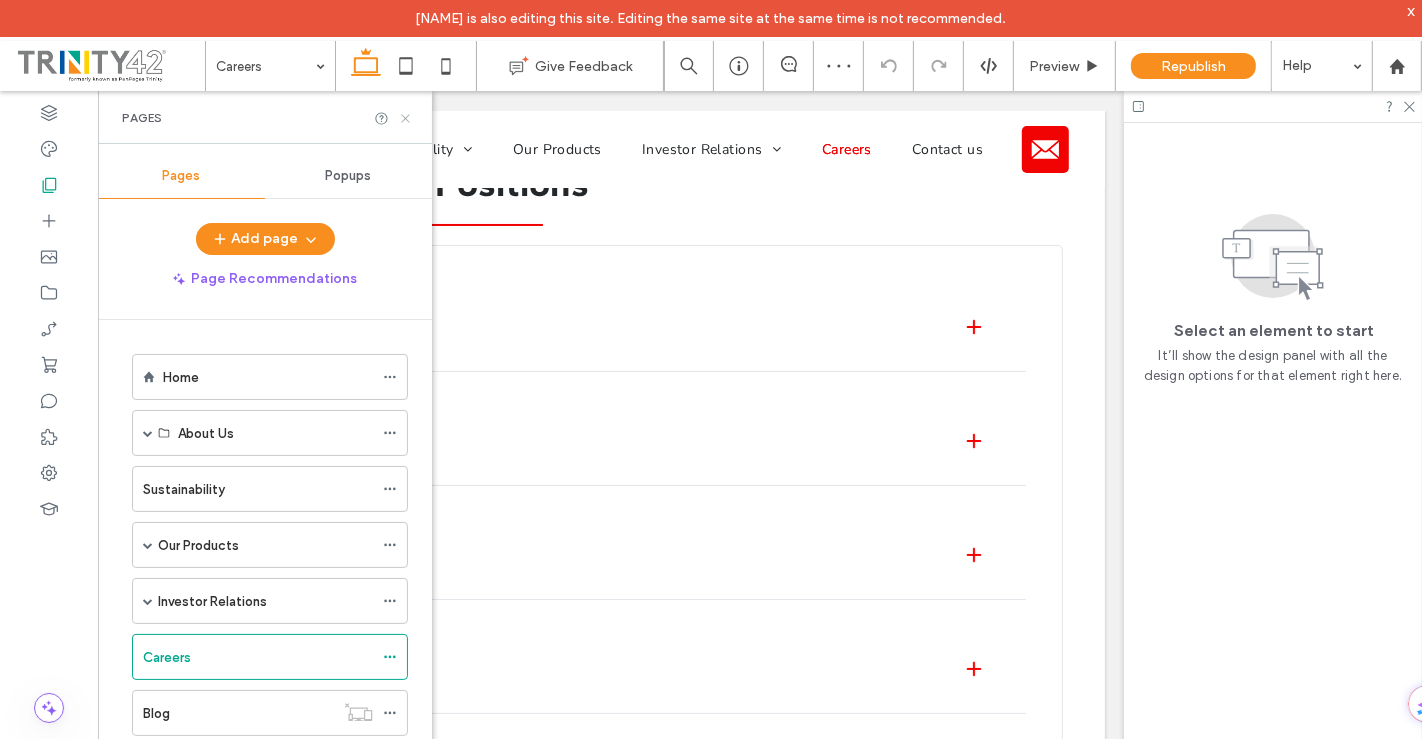 click 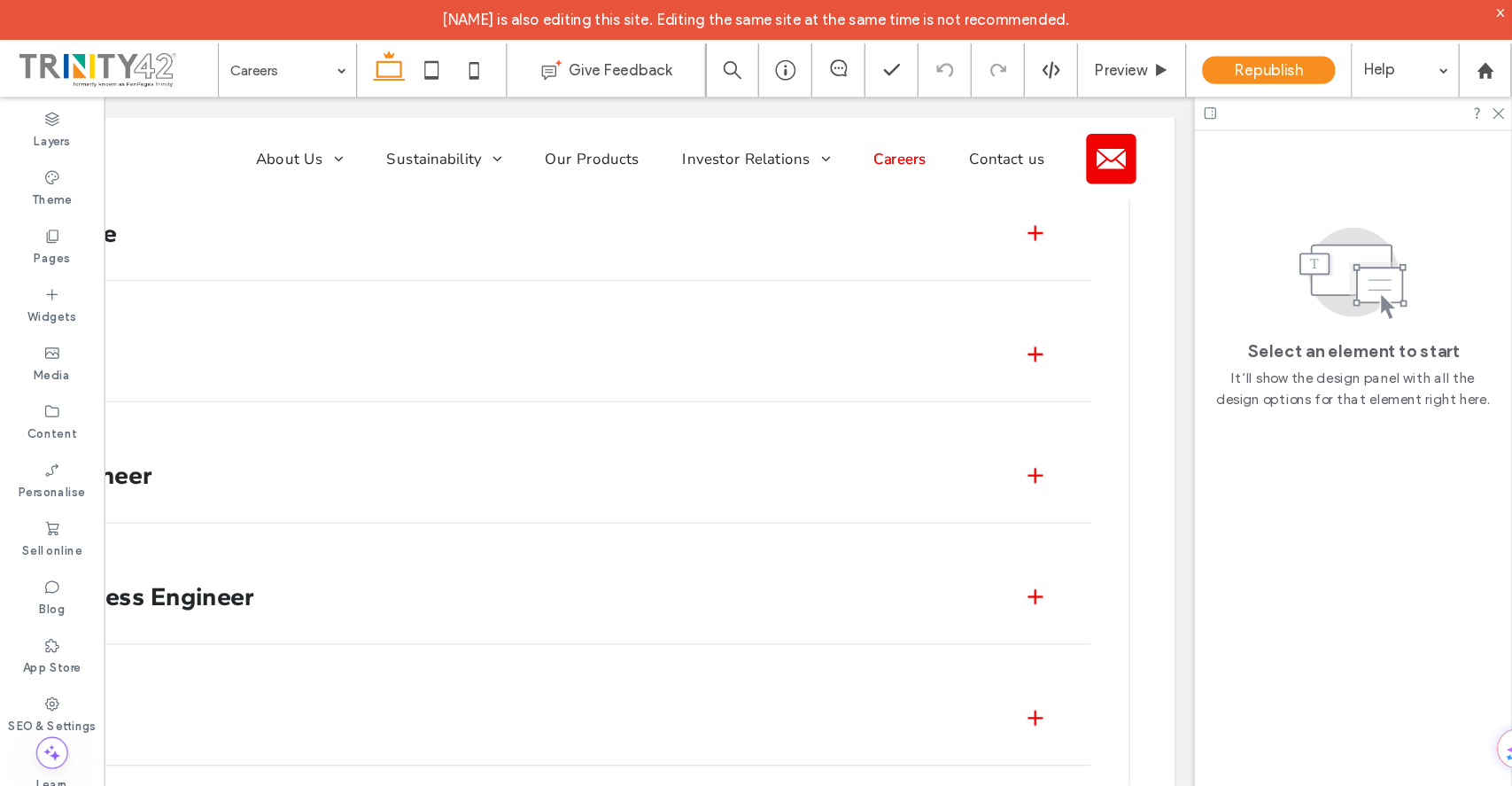 scroll, scrollTop: 197, scrollLeft: 0, axis: vertical 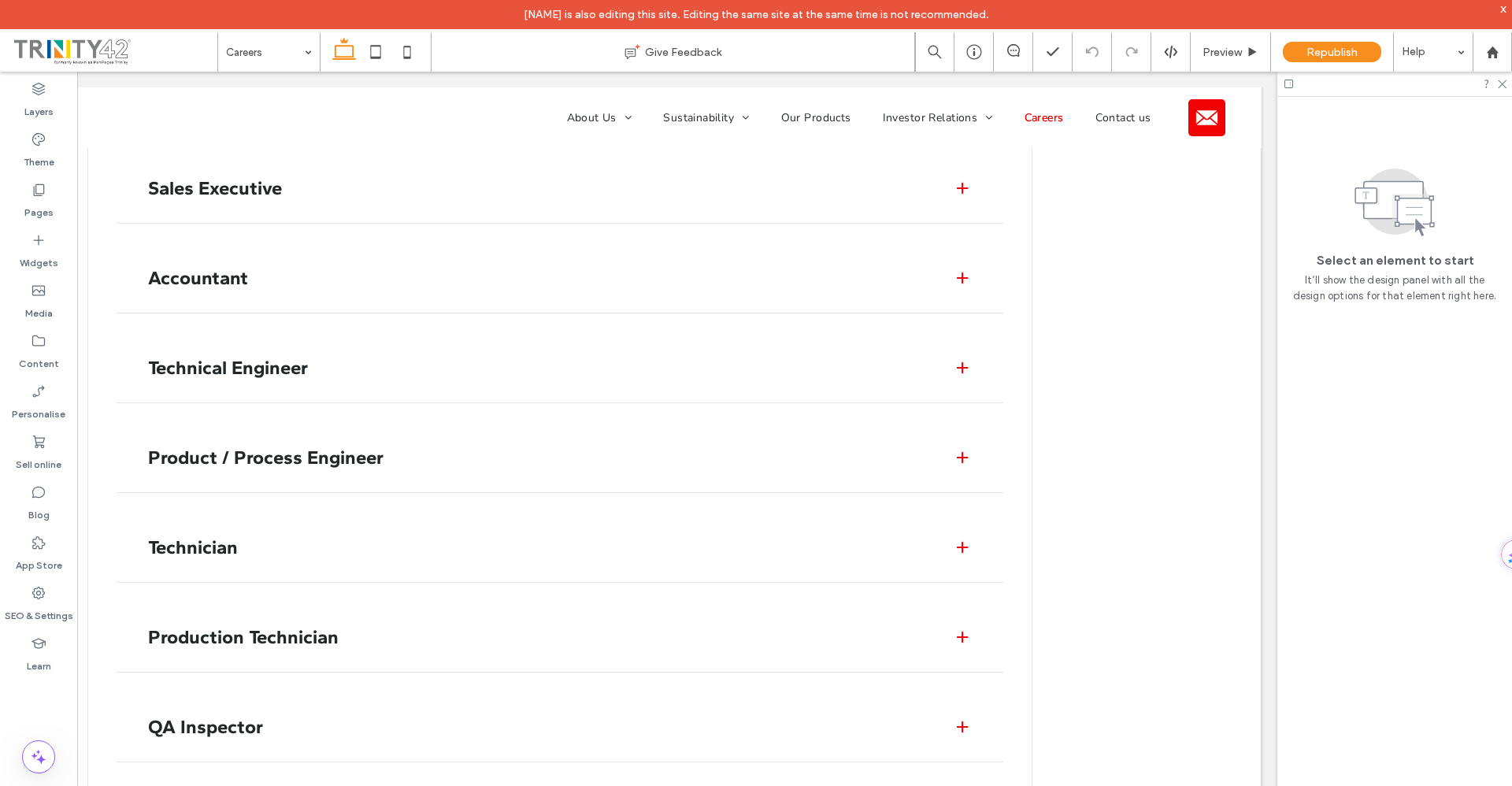 drag, startPoint x: 962, startPoint y: 72, endPoint x: 1051, endPoint y: 556, distance: 492.11482 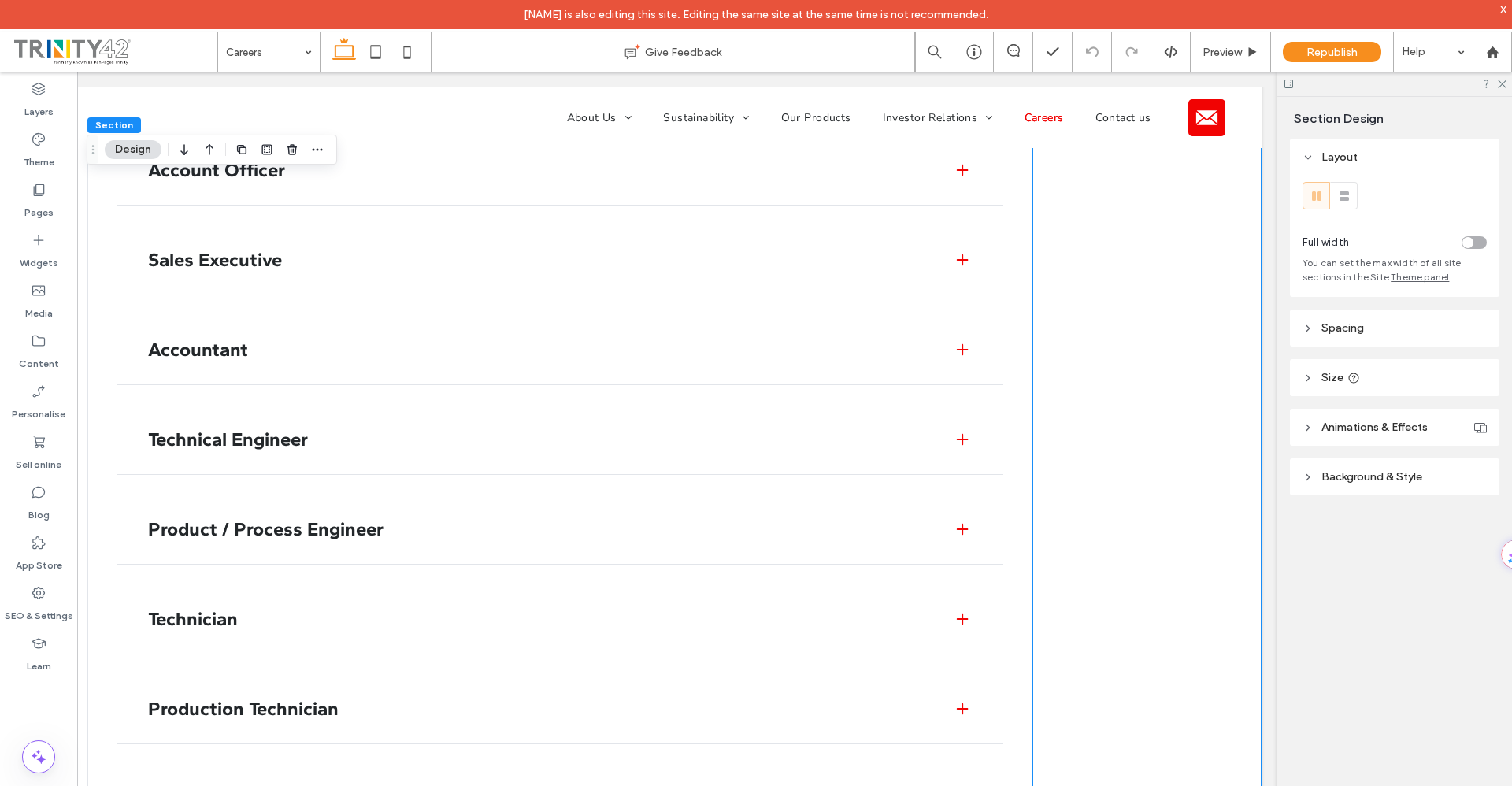 scroll, scrollTop: 0, scrollLeft: 0, axis: both 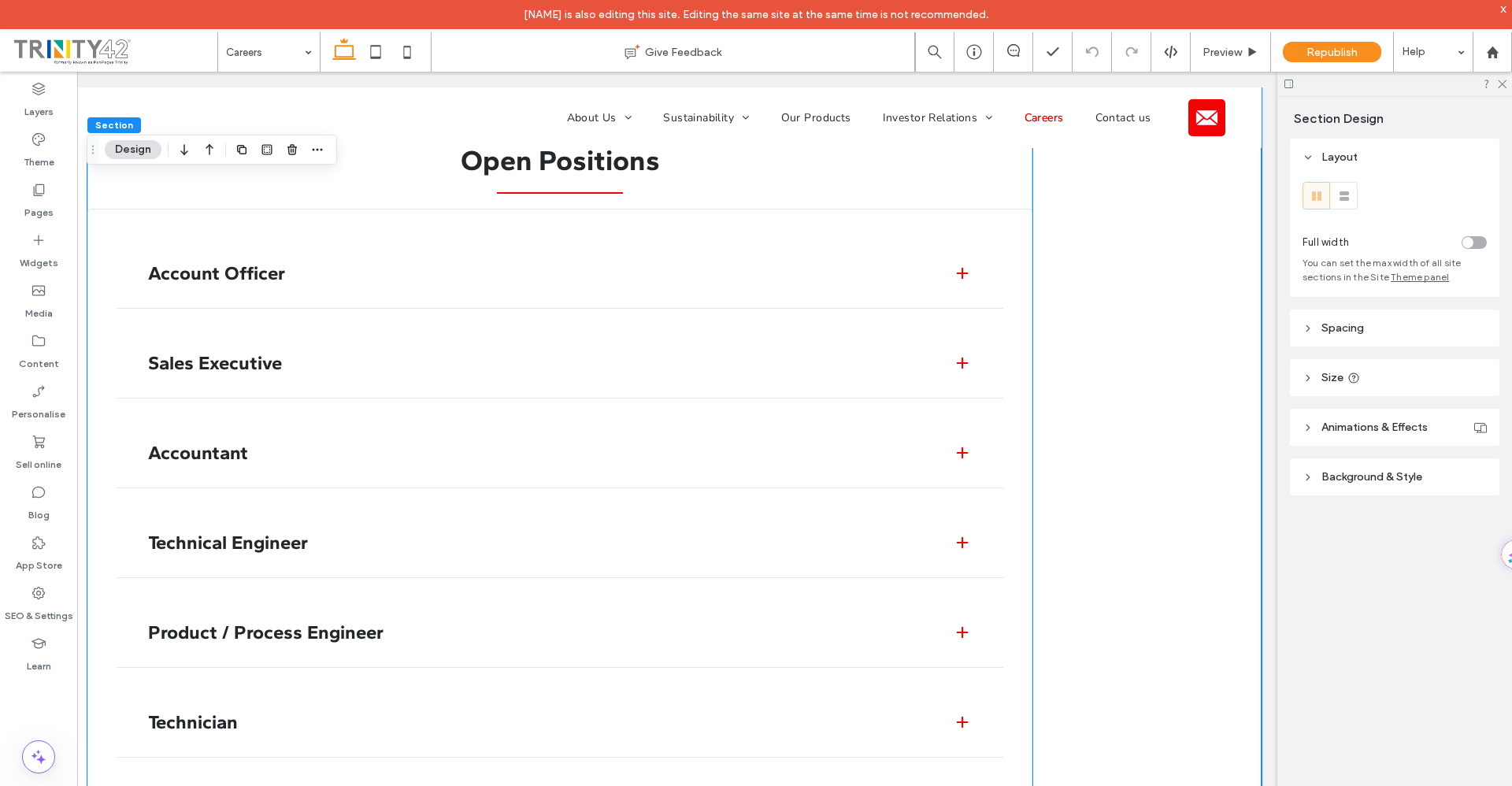 click on "Sales Executive" at bounding box center (560, 363) 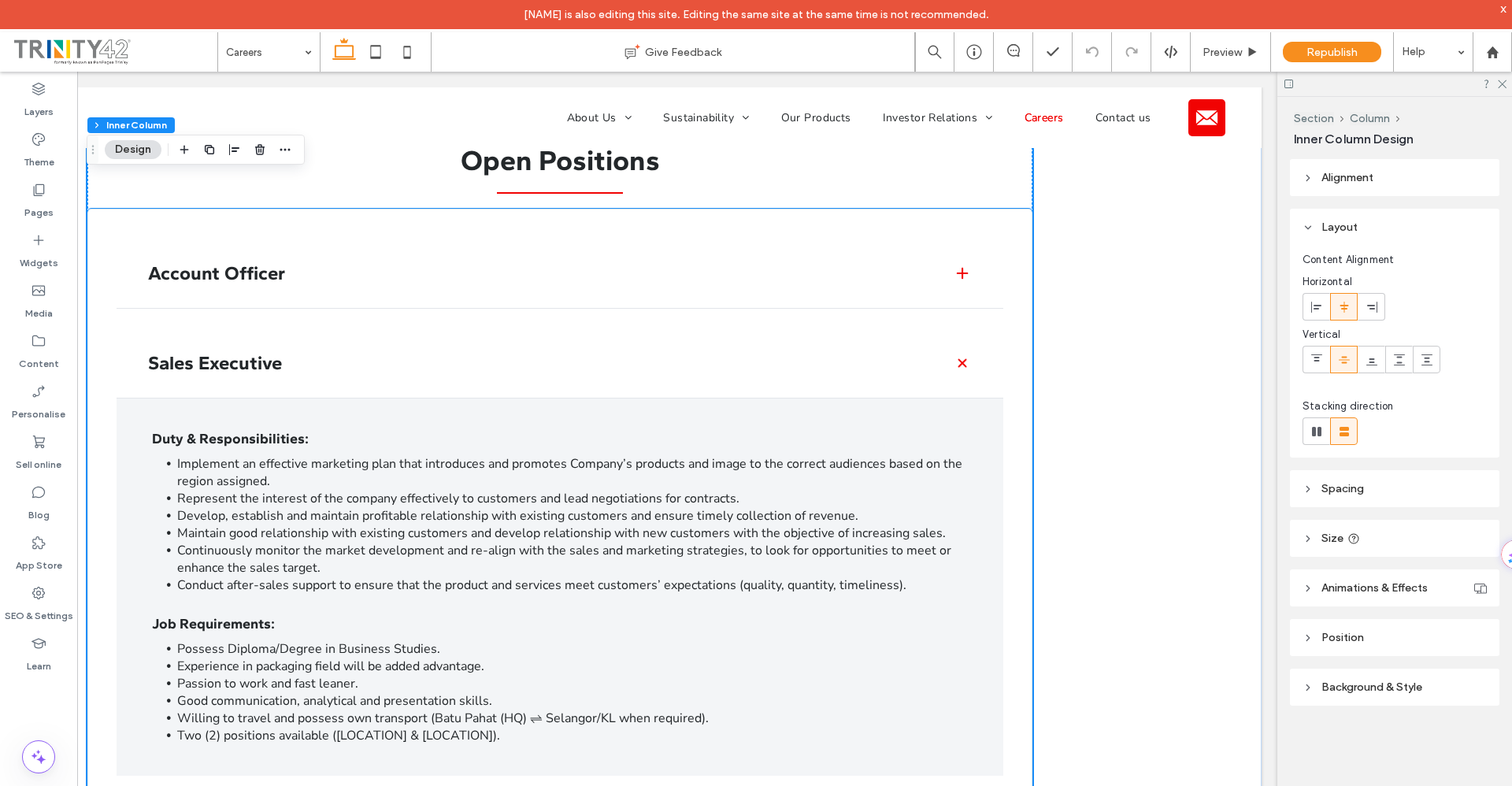 click on "Sales Executive" at bounding box center [560, 363] 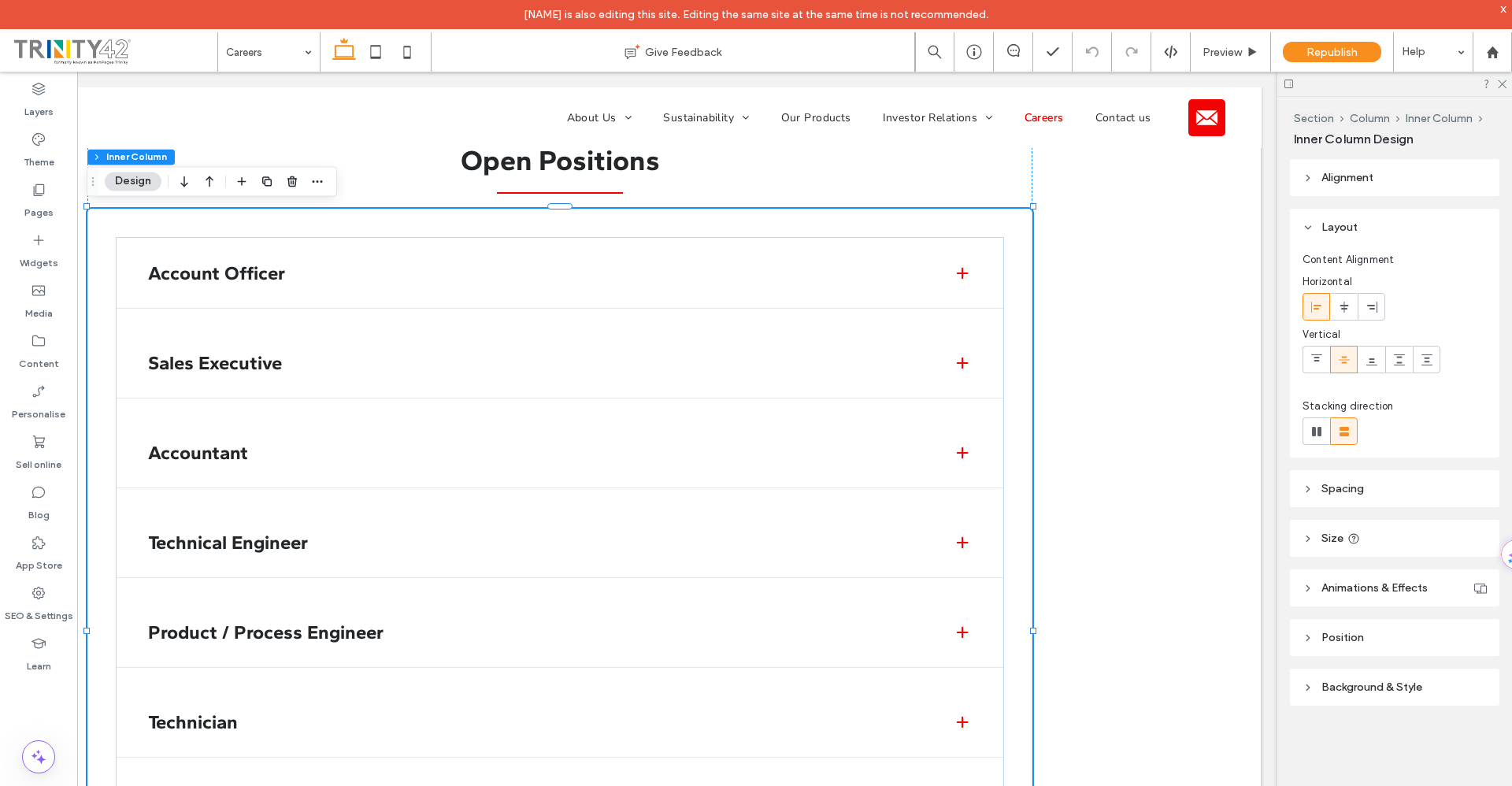 click on "Sales Executive" at bounding box center (538, 362) 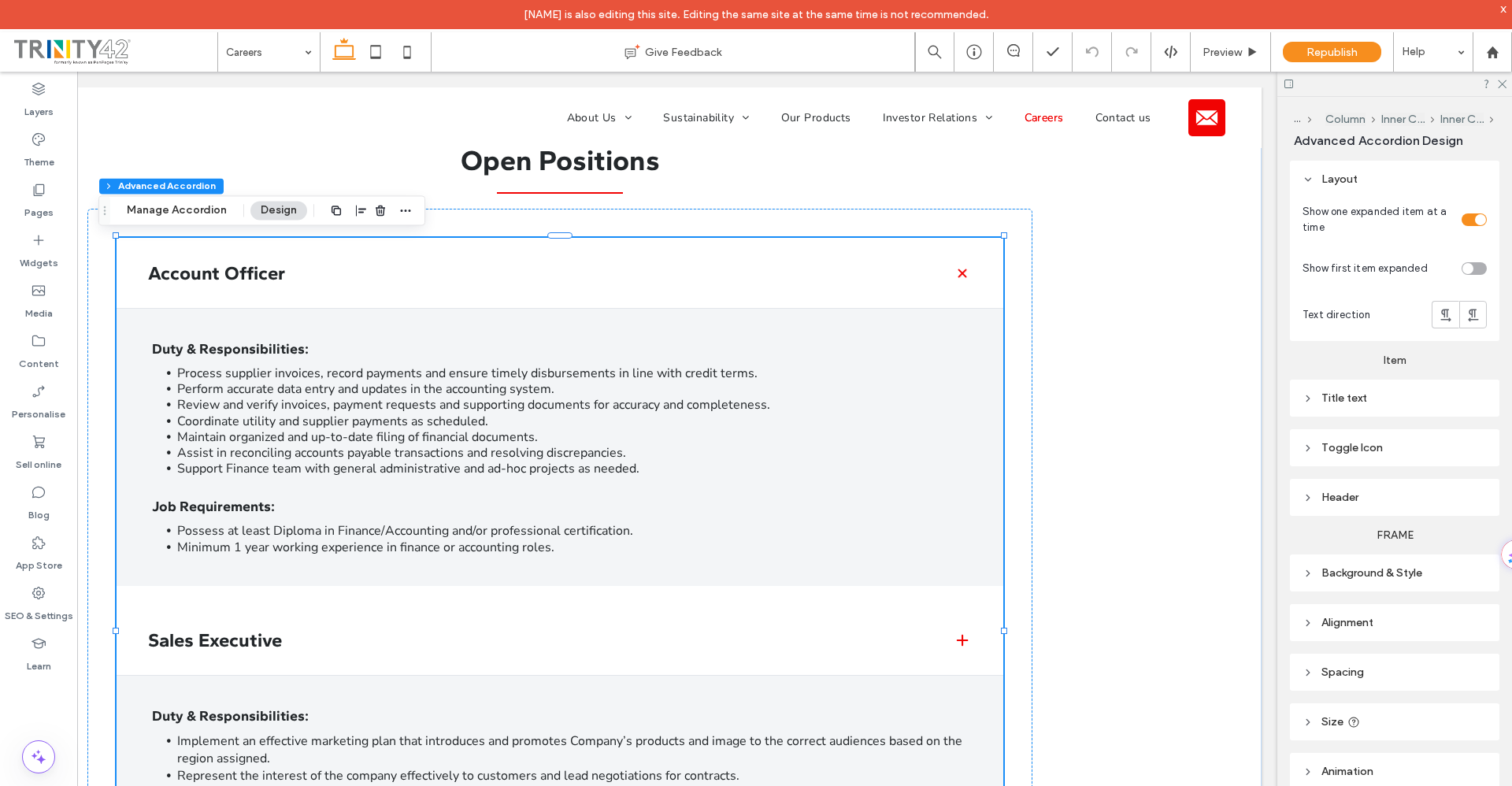 type on "***" 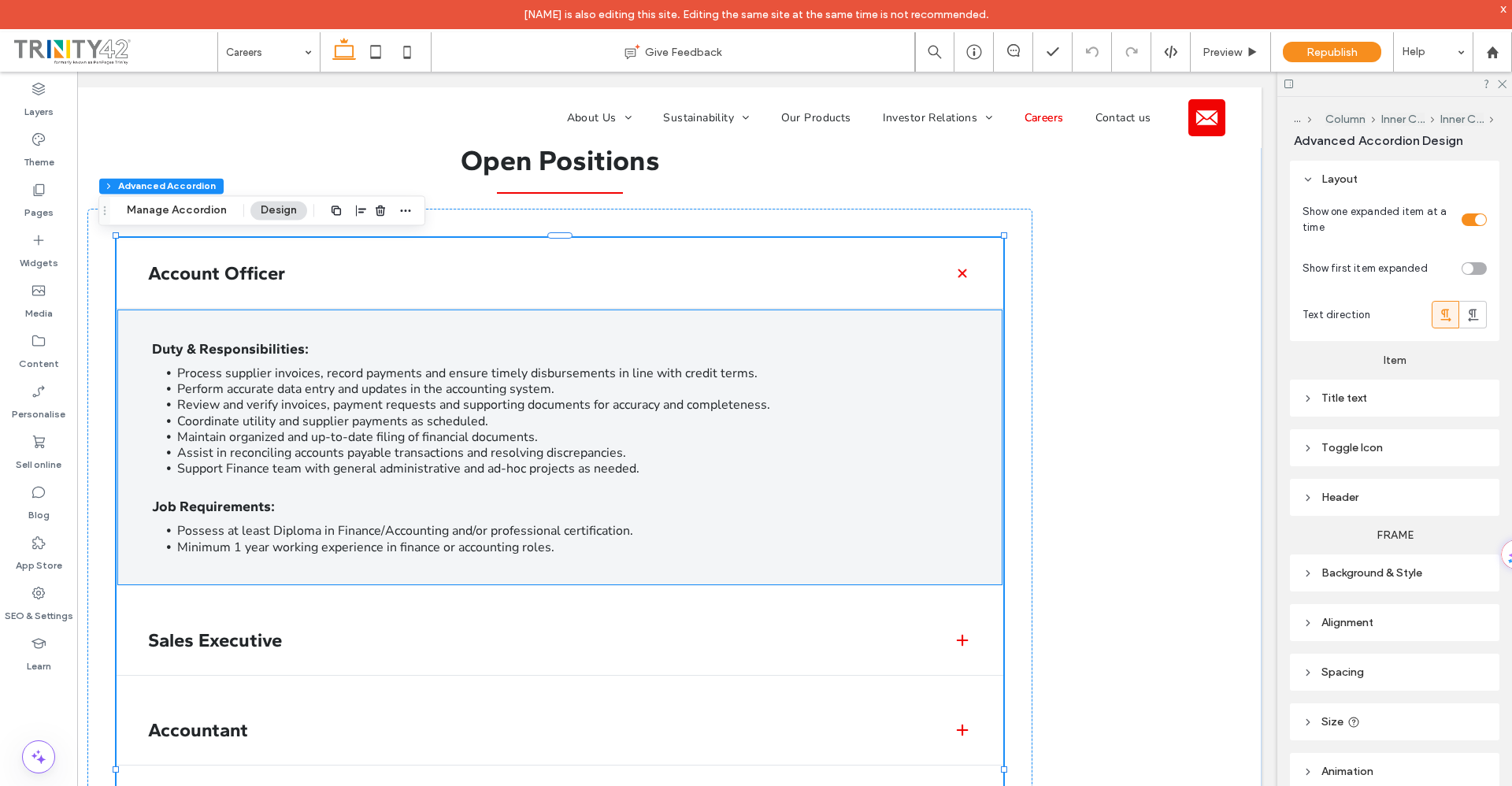 drag, startPoint x: 809, startPoint y: 348, endPoint x: 813, endPoint y: 324, distance: 24.33105 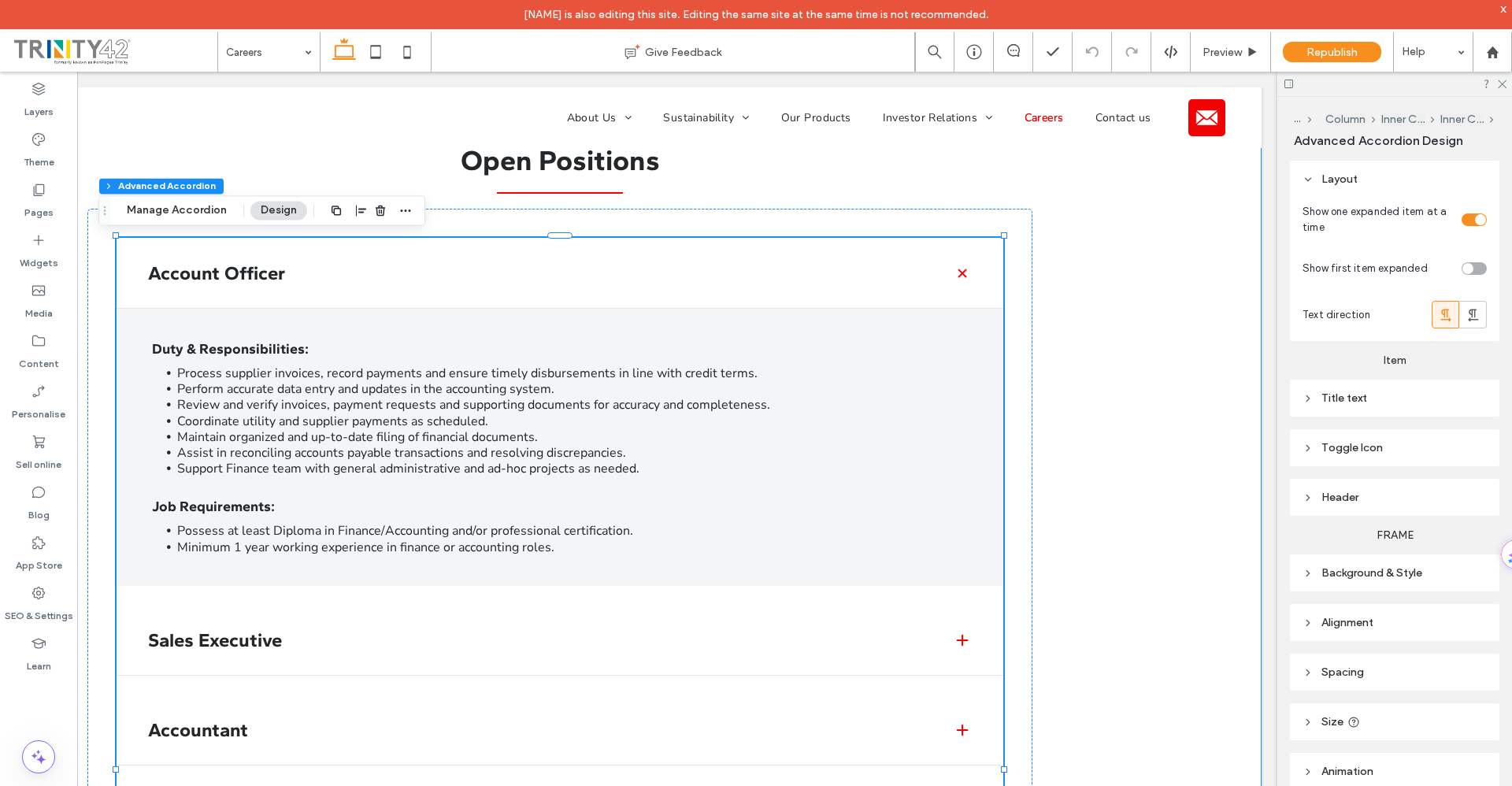 click on "Open Positions
Account Officer
Duty & Responsibilities:
Process supplier invoices, record payments and ensure timely disbursements in line with credit terms. Perform accurate data entry and updates in the accounting system. Review and verify invoices, payment requests and supporting documents for accuracy and completeness. Coordinate utility and supplier payments as scheduled. Maintain organized and up-to-date filing of financial documents. Assist in reconciling accounts payable transactions and resolving discrepancies. Support Finance team with general administrative and ad-hoc projects as needed.
Job Requirements:
Possess at least Diploma in Finance/Accounting and/or professional certification. Minimum [AGE] year working experience in finance or accounting roles. ﻿" at bounding box center (560, 792) 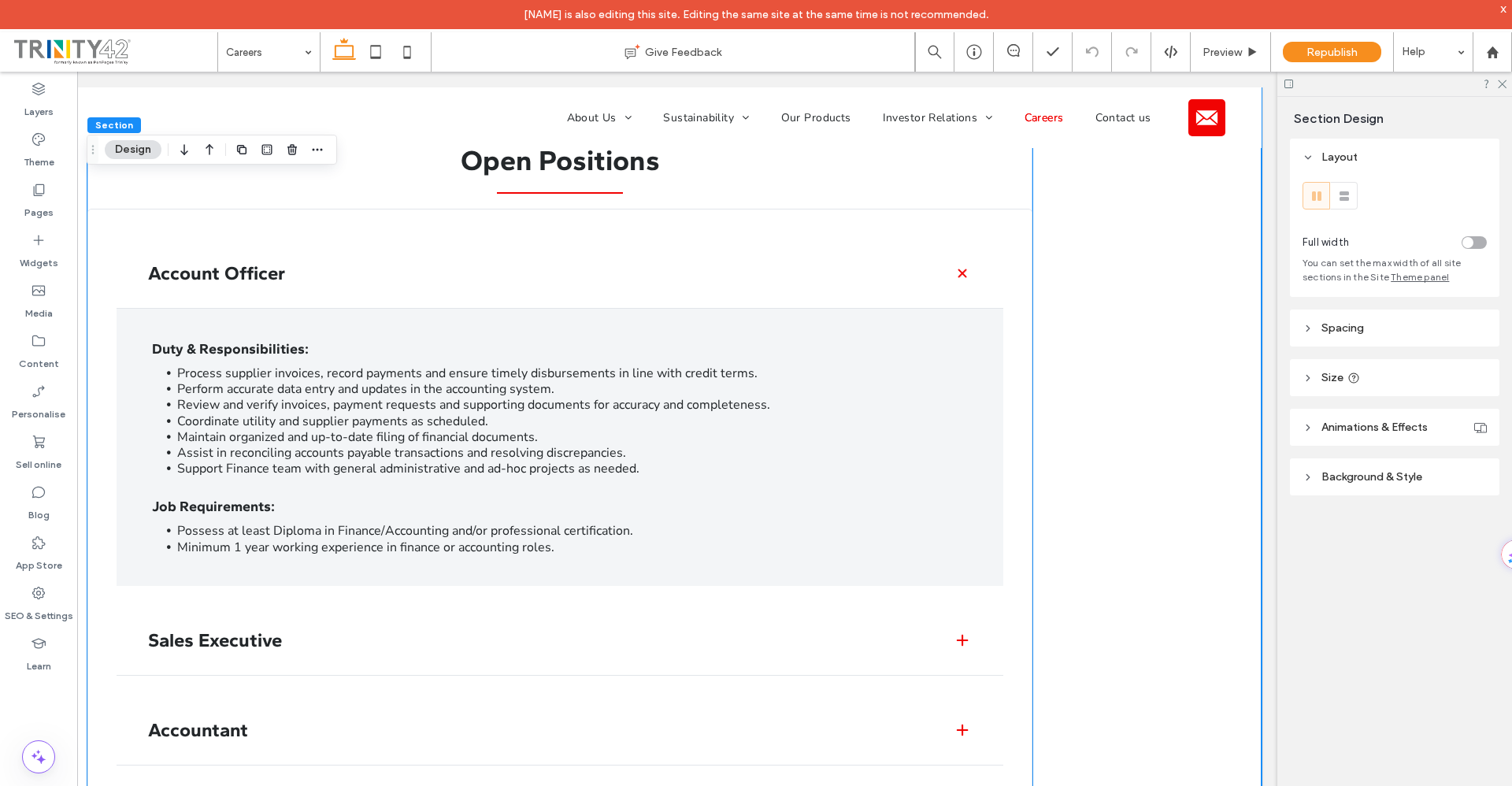 click on "Sales Executive" at bounding box center (560, 640) 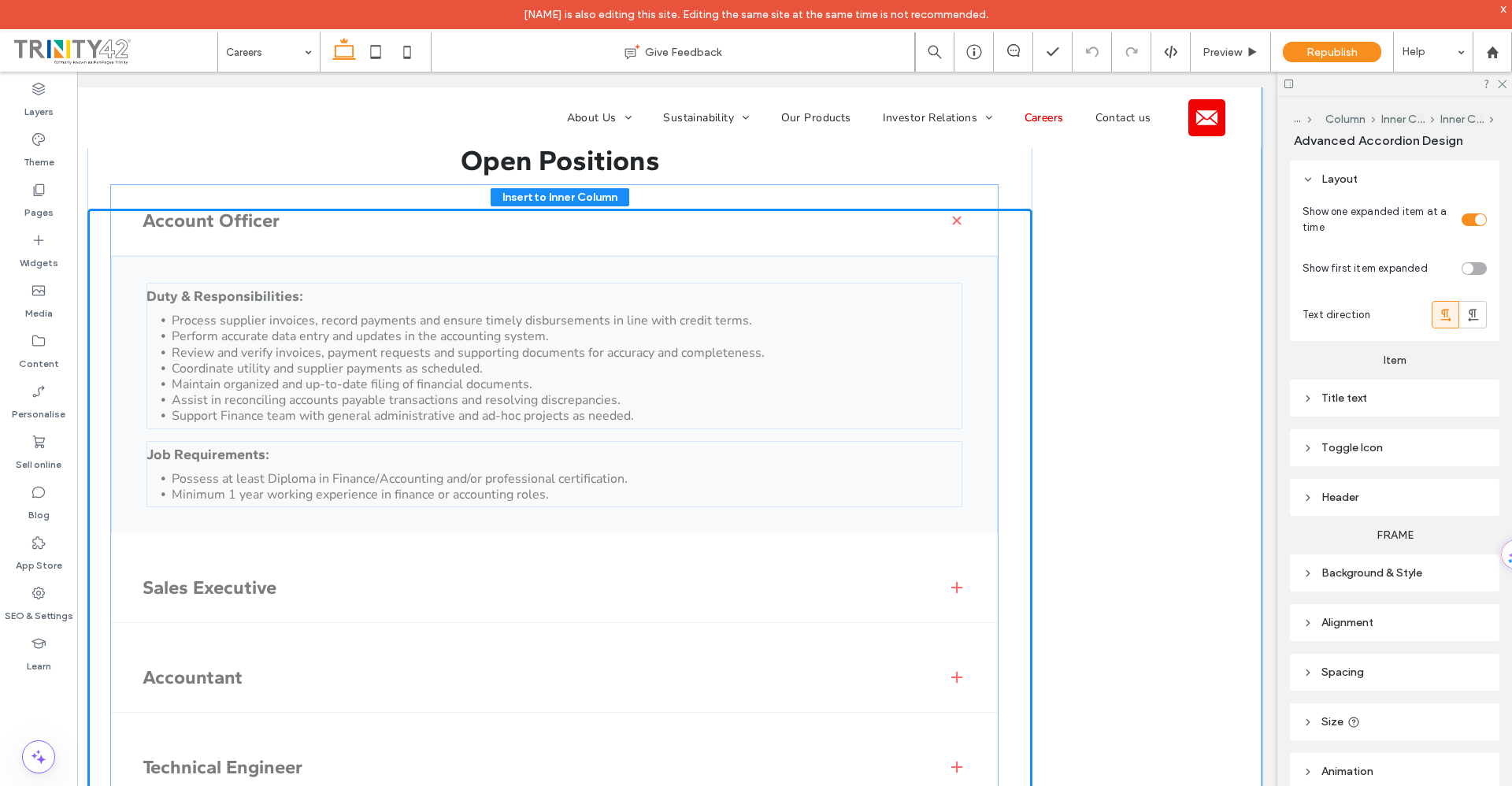 scroll, scrollTop: 76, scrollLeft: 0, axis: vertical 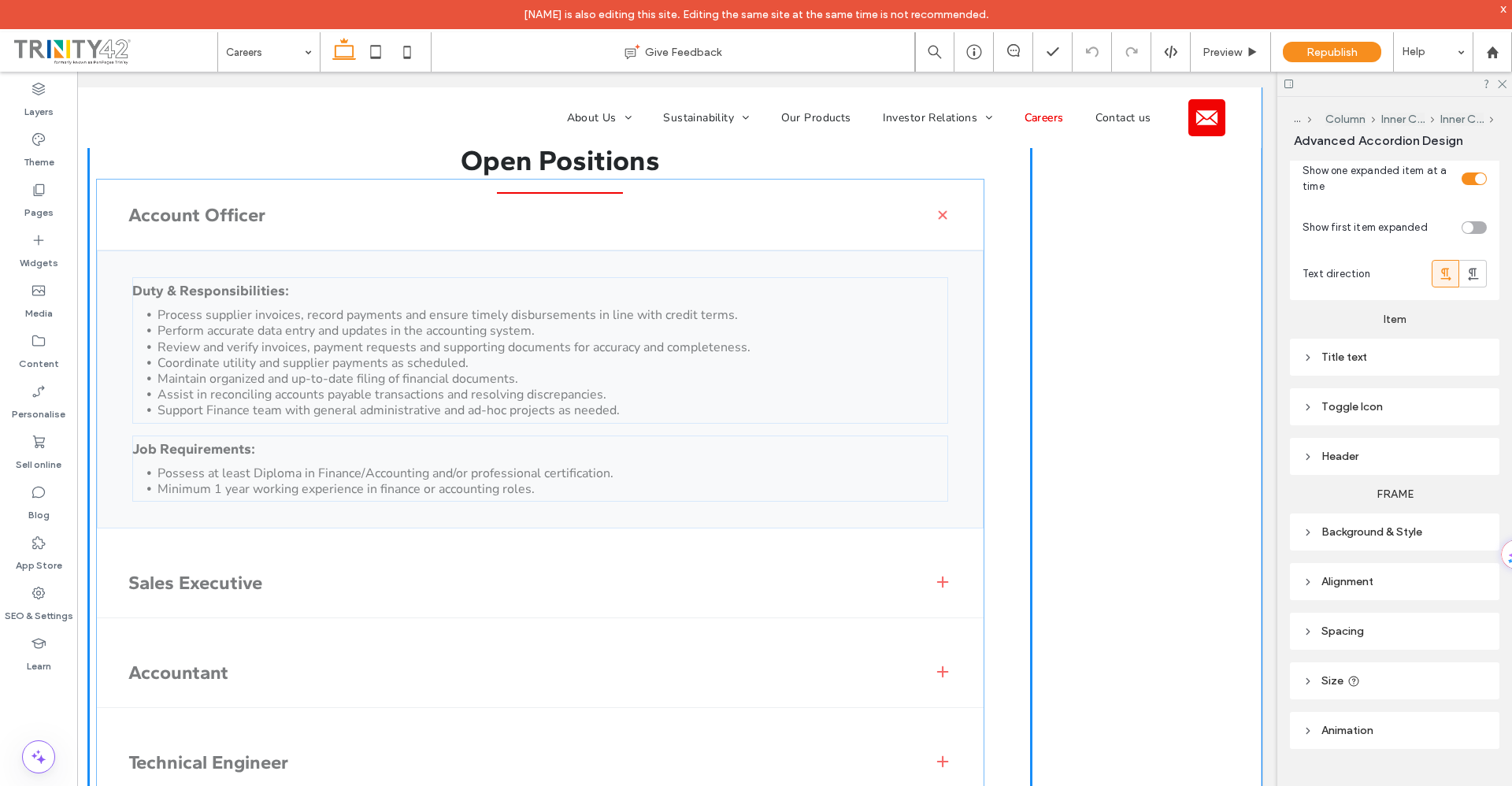 drag, startPoint x: 272, startPoint y: 358, endPoint x: 261, endPoint y: 358, distance: 11 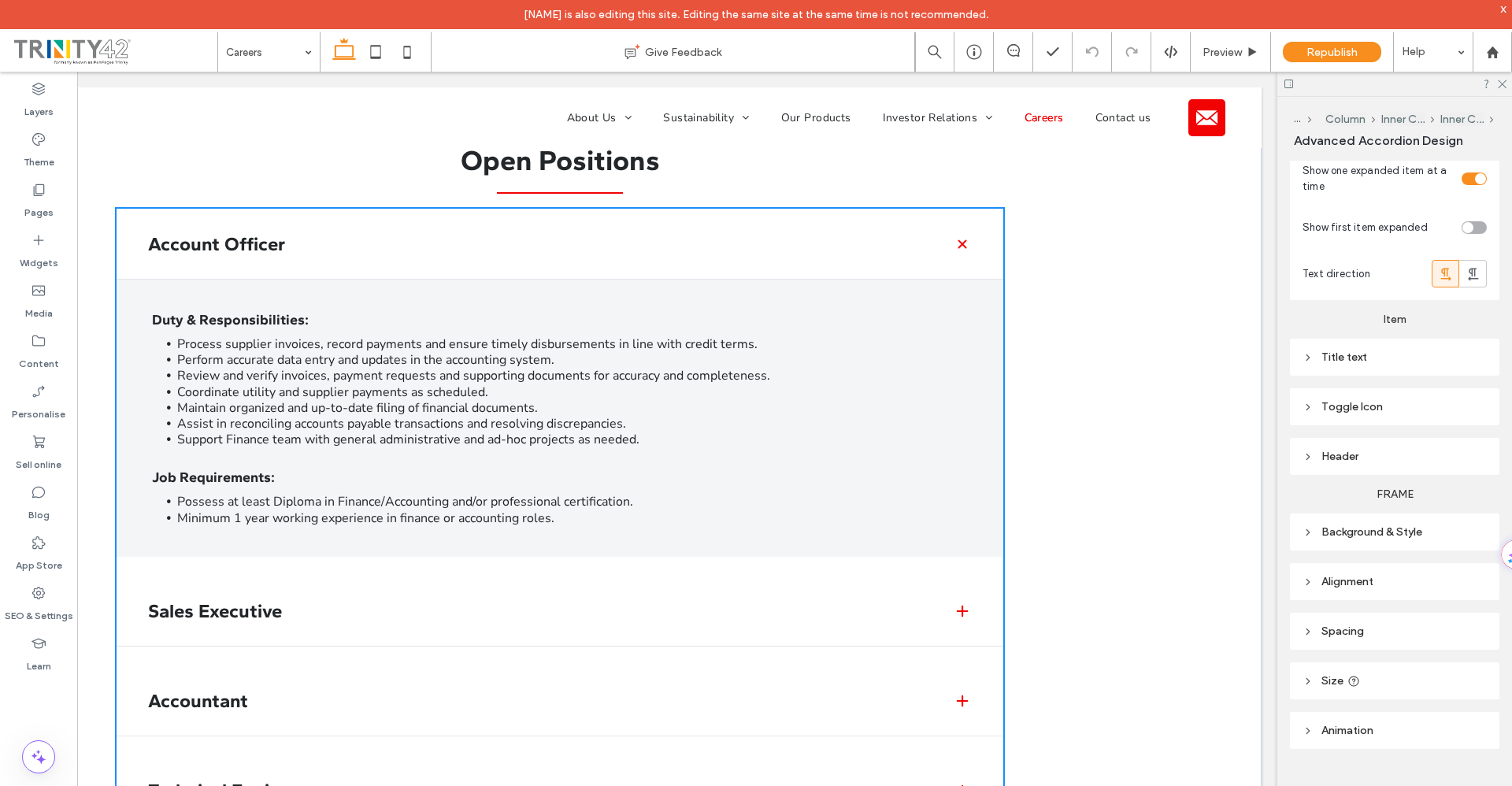 type on "**" 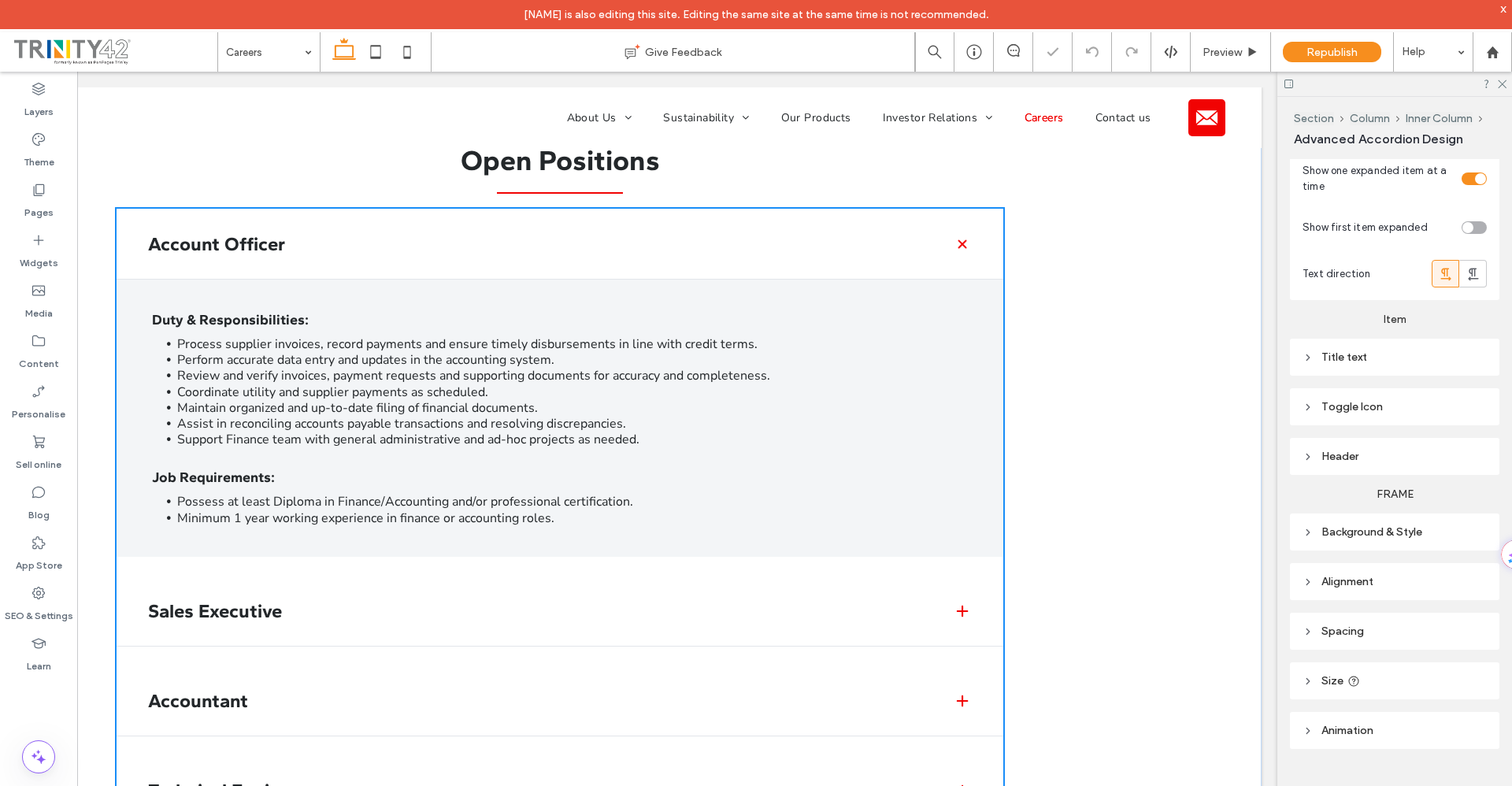 scroll, scrollTop: 74, scrollLeft: 0, axis: vertical 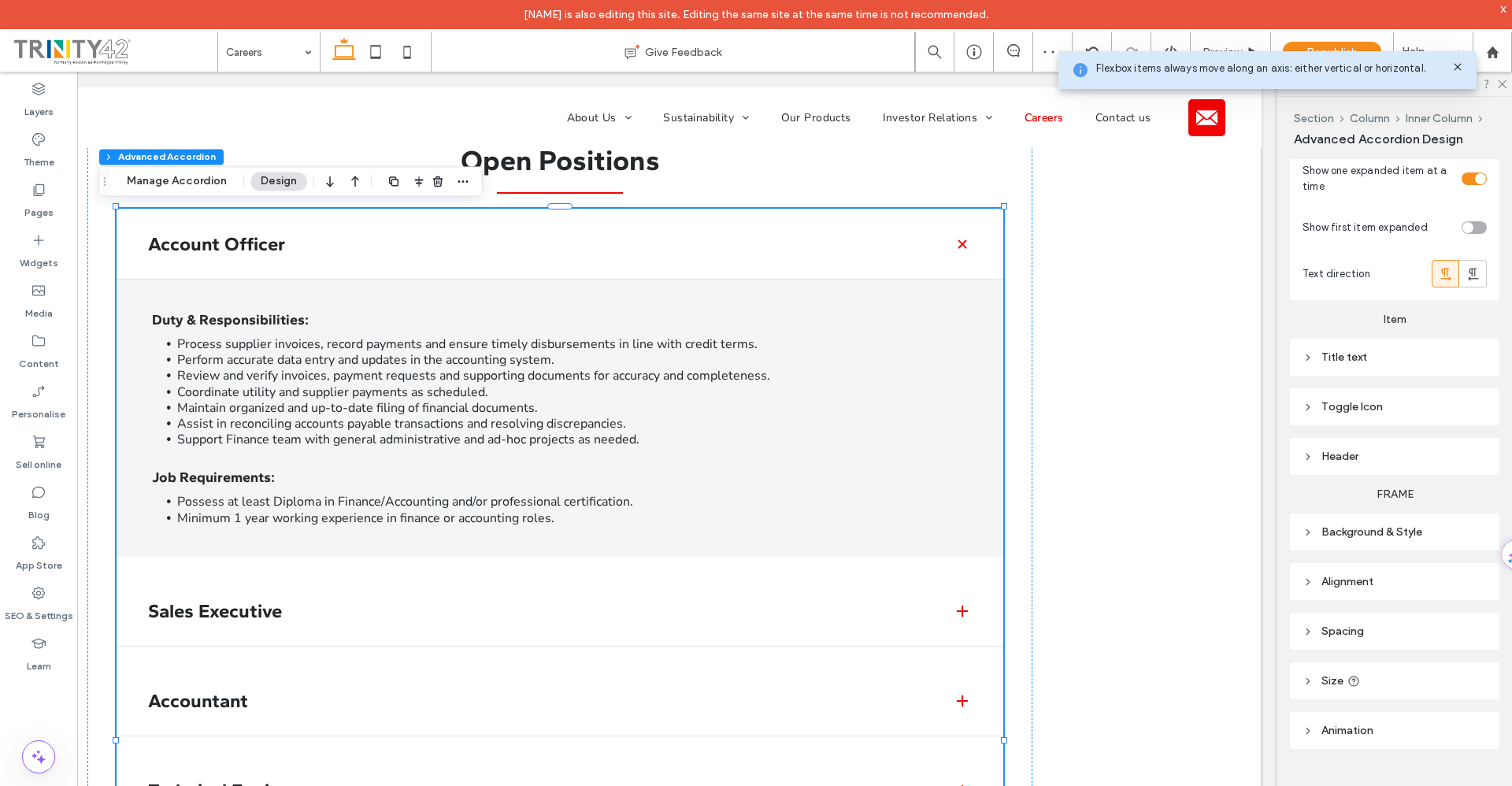 click on "Sales Executive" at bounding box center (538, 610) 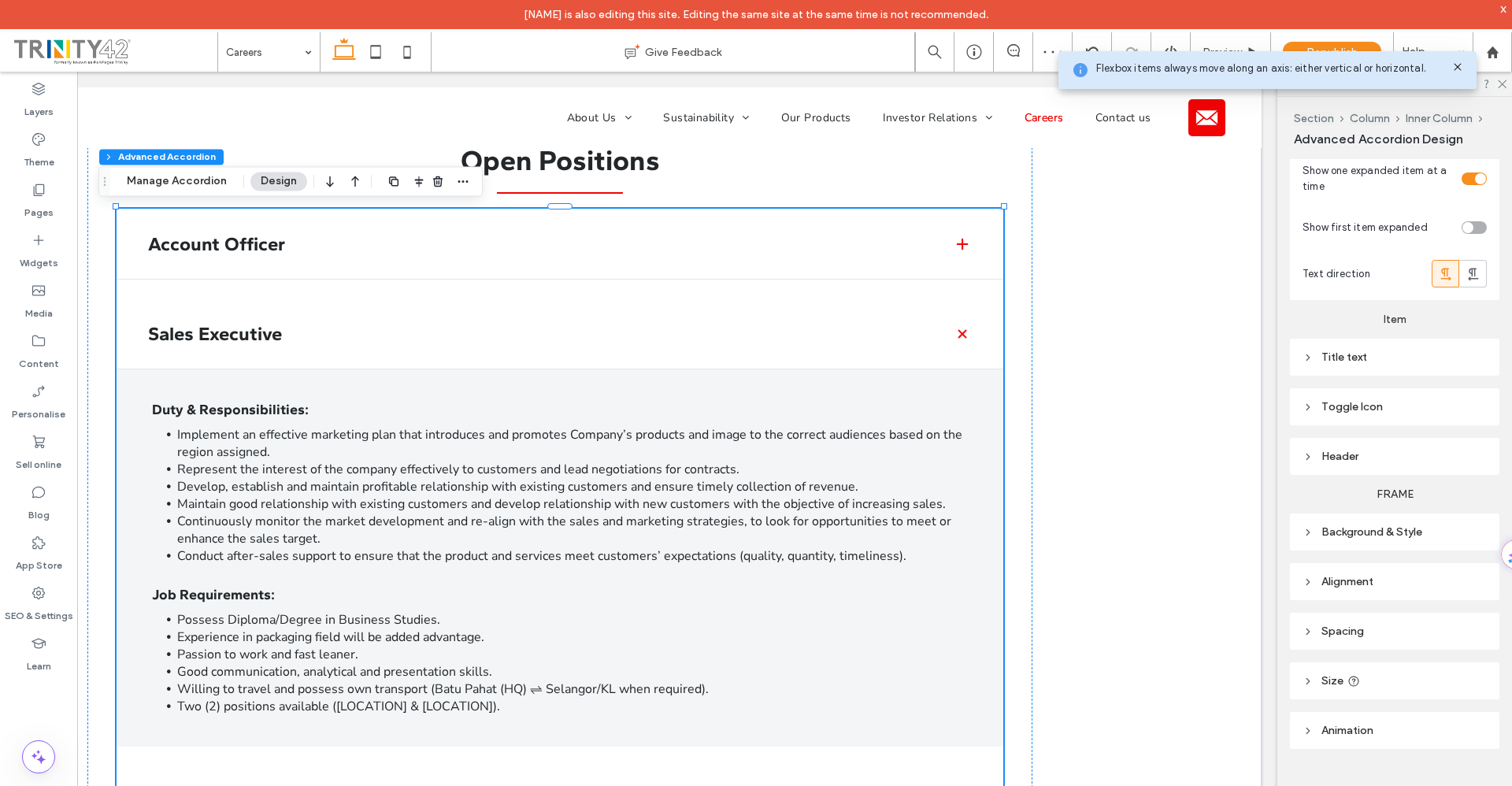 click on "Sales Executive" at bounding box center (560, 334) 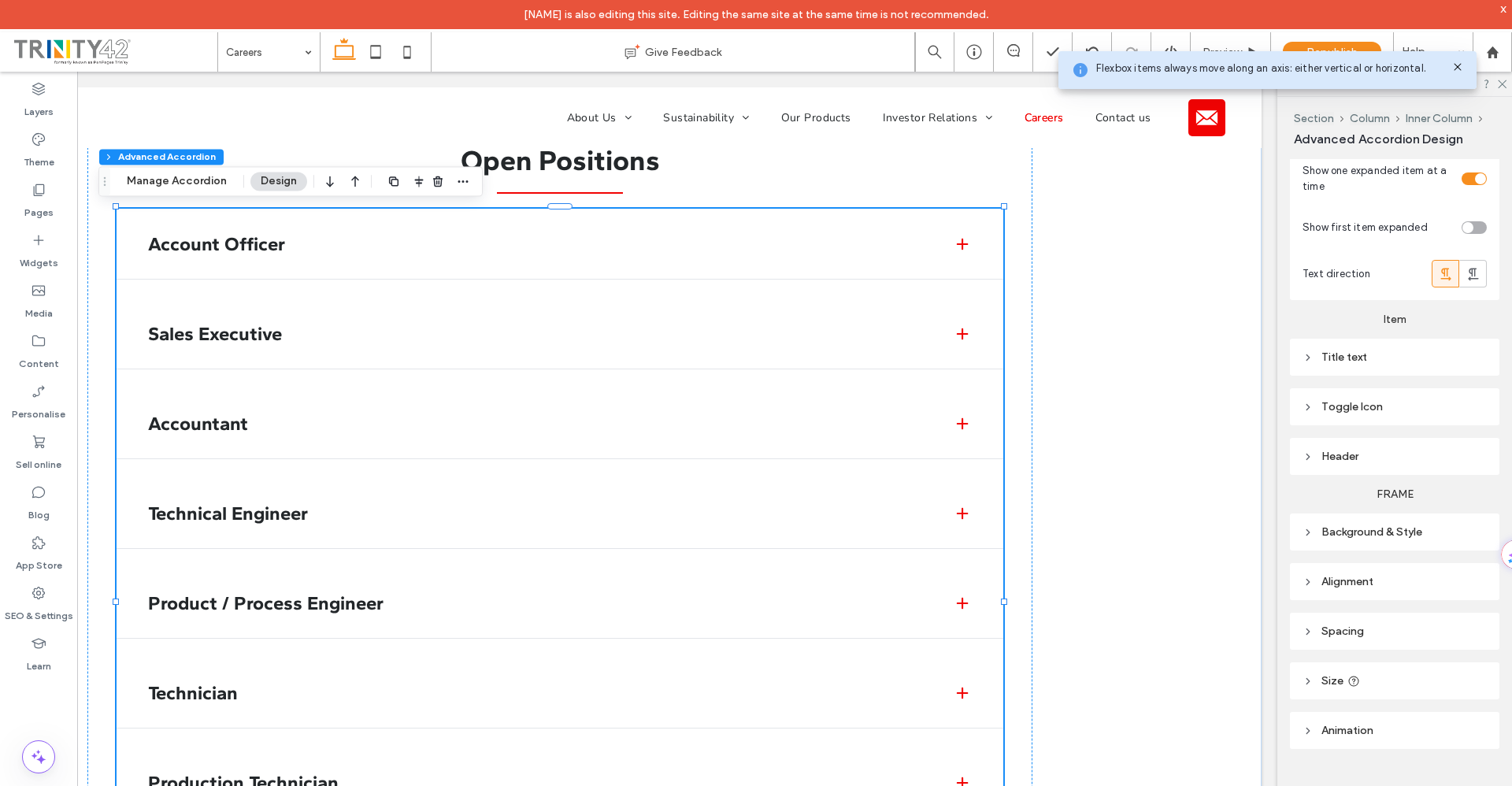 click at bounding box center (962, 334) 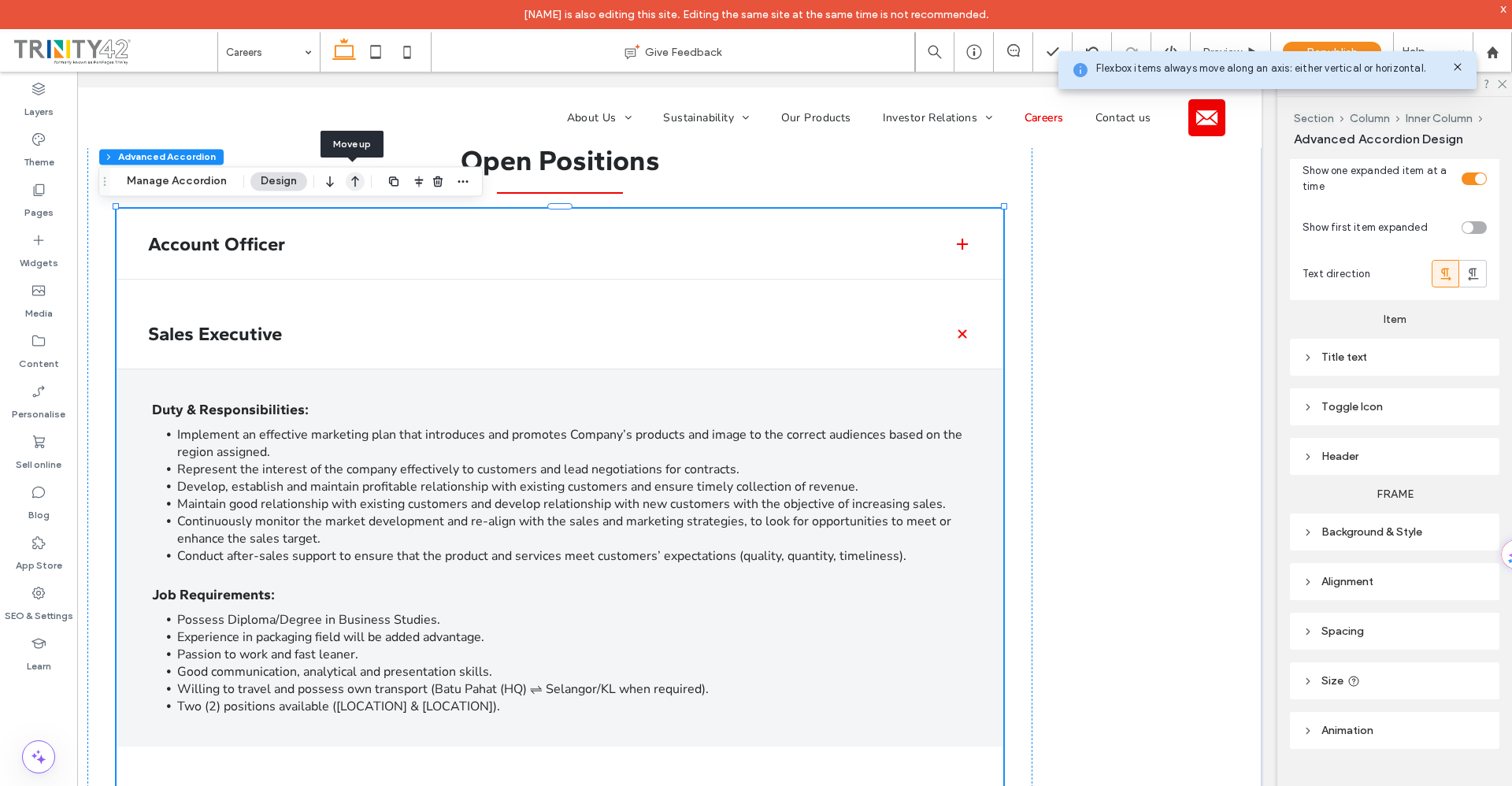 click 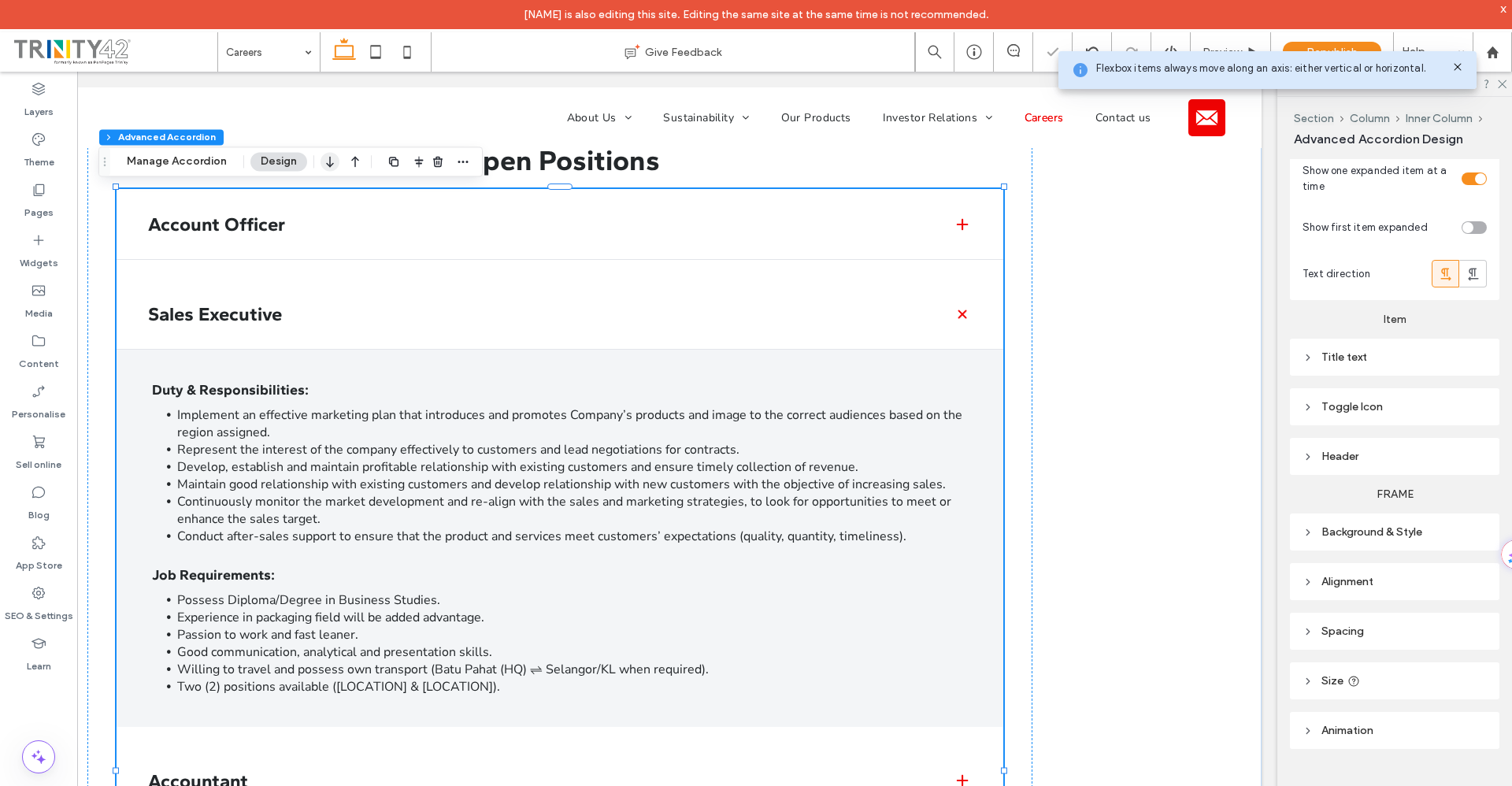 click 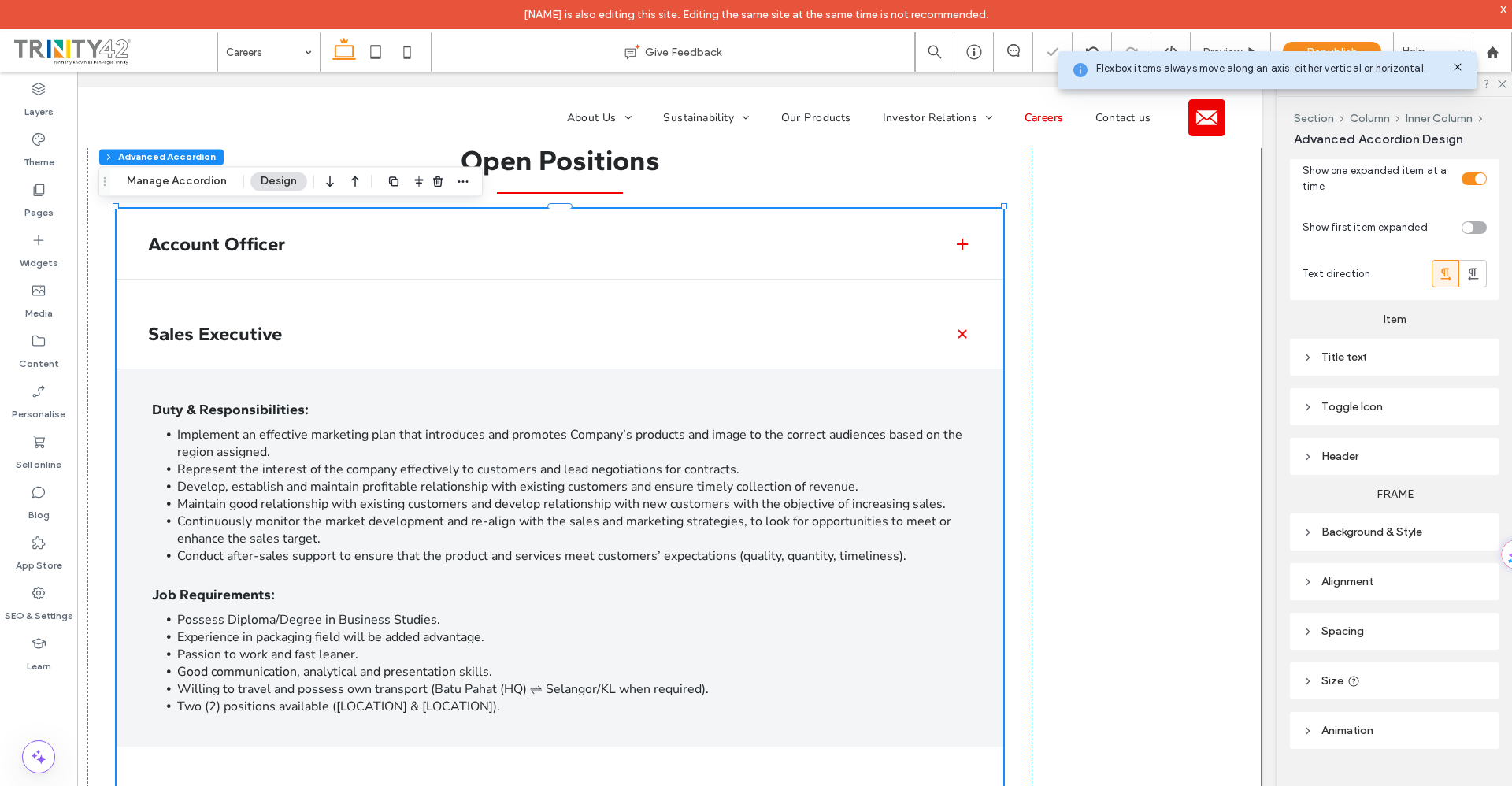 click on "Open Positions
Account Officer
Duty & Responsibilities:
Process supplier invoices, record payments and ensure timely disbursements in line with credit terms. Perform accurate data entry and updates in the accounting system. Review and verify invoices, payment requests and supporting documents for accuracy and completeness. Coordinate utility and supplier payments as scheduled. Maintain organized and up-to-date filing of financial documents. Assist in reconciling accounts payable transactions and resolving discrepancies. Support Finance team with general administrative and ad-hoc projects as needed.
Job Requirements:
Possess at least Diploma in Finance/Accounting and/or professional certification. Minimum [AGE] year working experience in finance or accounting roles. ﻿" at bounding box center (560, 881) 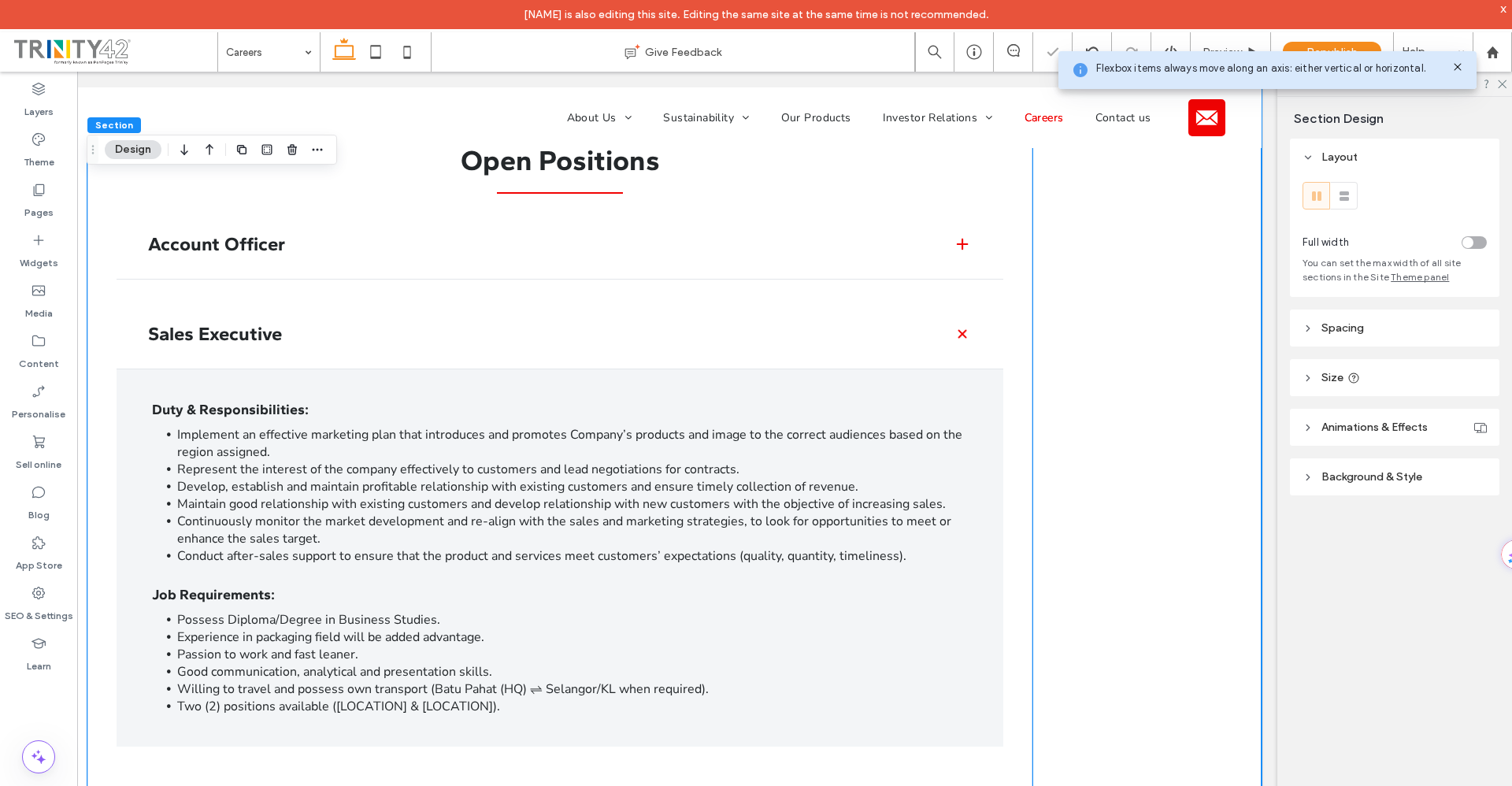 click on "Duty & Responsibilities:" at bounding box center [559, 410] 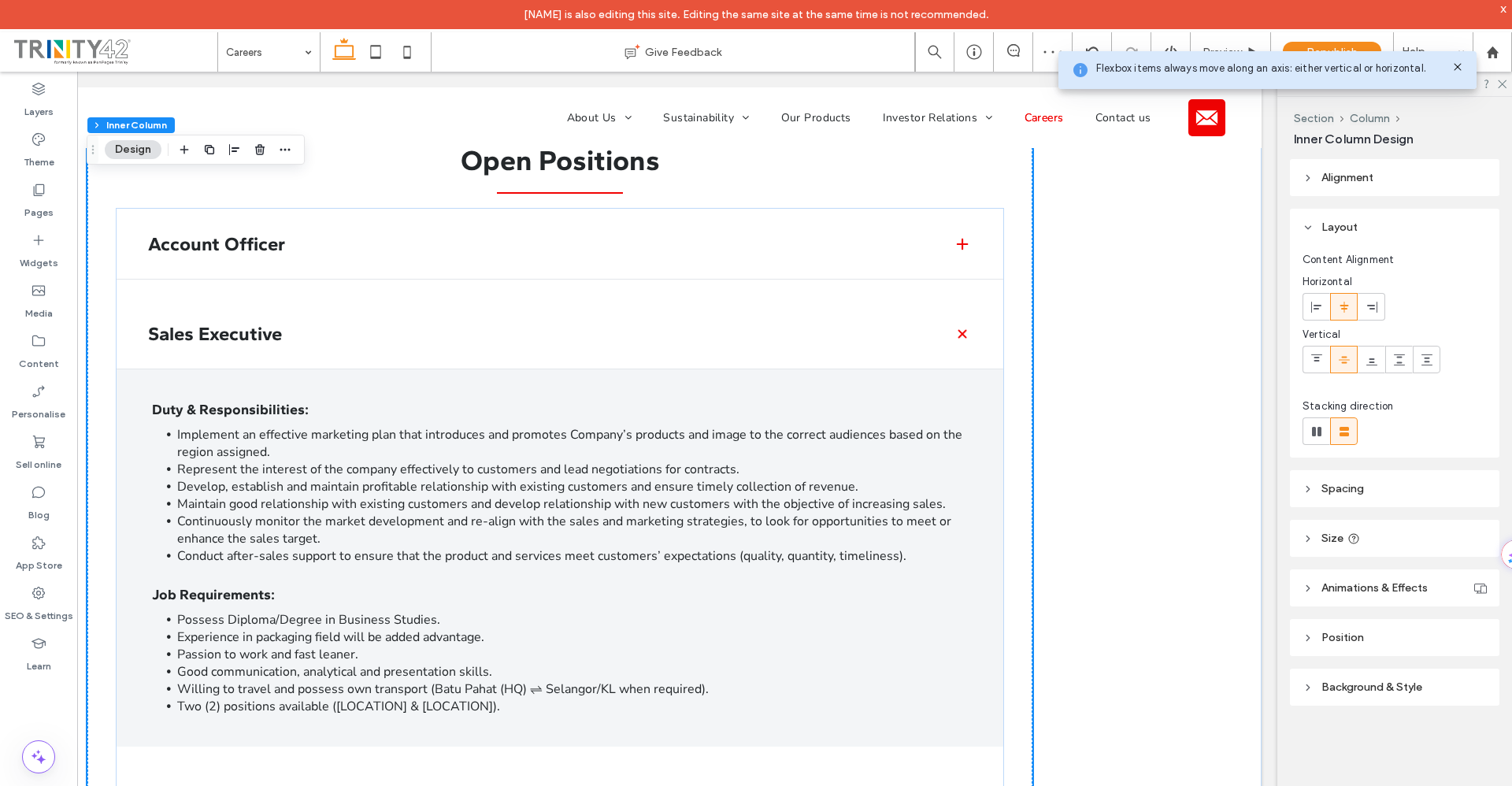 click on "Section Column Inner Column Design" at bounding box center [195, 150] 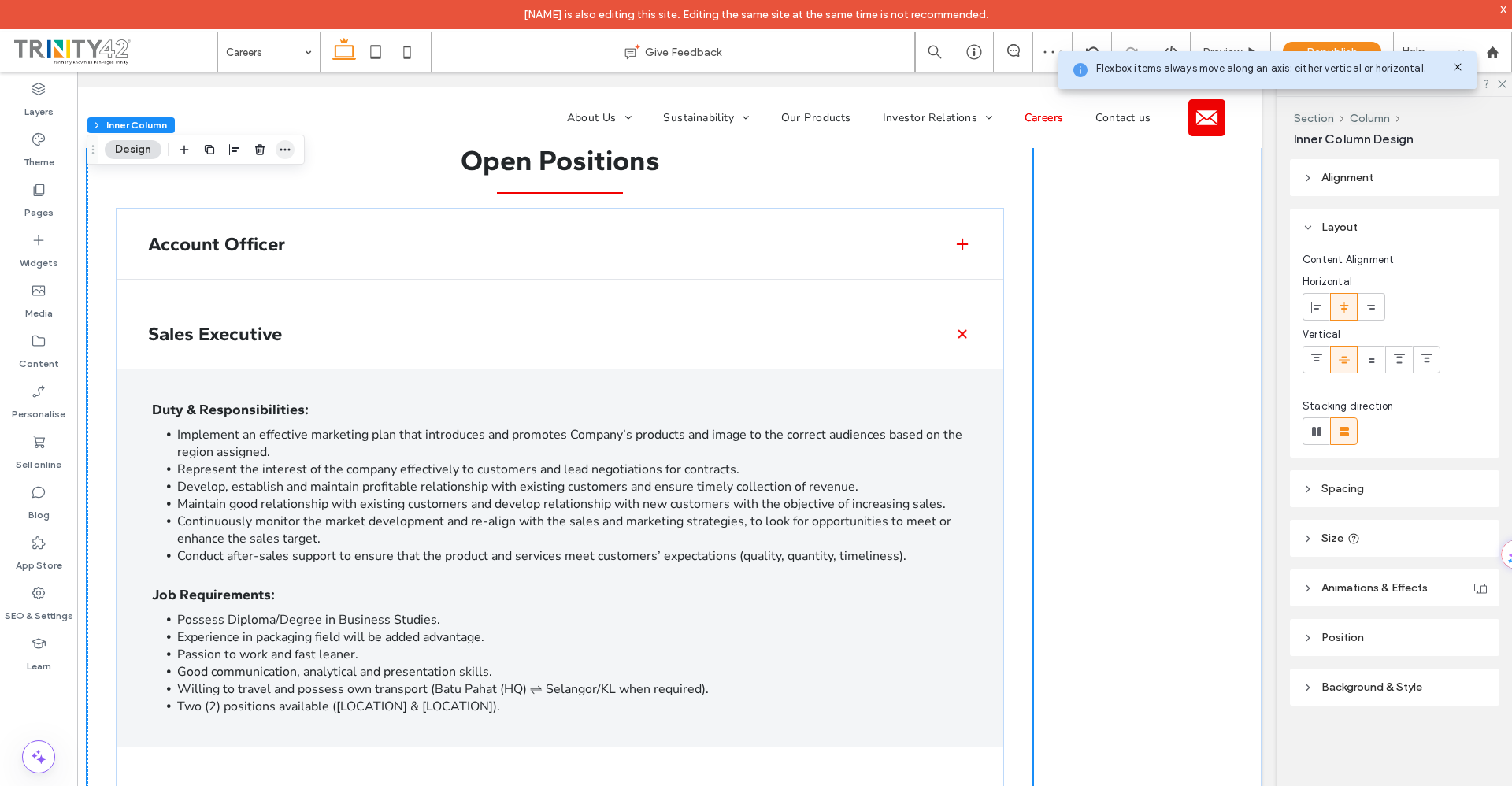 click 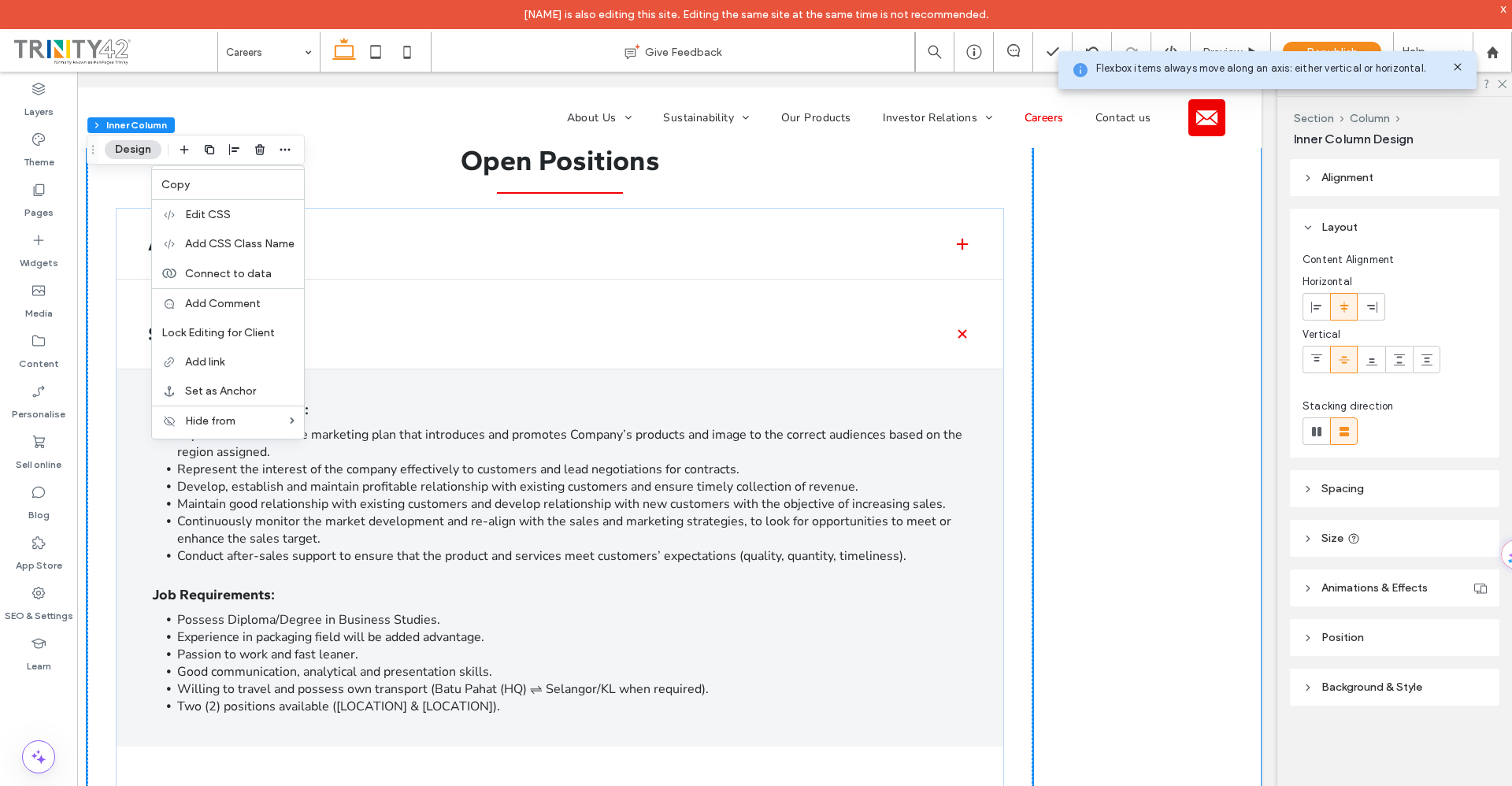 click on "Open Positions
Account Officer
Duty & Responsibilities:
Process supplier invoices, record payments and ensure timely disbursements in line with credit terms. Perform accurate data entry and updates in the accounting system. Review and verify invoices, payment requests and supporting documents for accuracy and completeness. Coordinate utility and supplier payments as scheduled. Maintain organized and up-to-date filing of financial documents. Assist in reconciling accounts payable transactions and resolving discrepancies. Support Finance team with general administrative and ad-hoc projects as needed.
Job Requirements:
Possess at least Diploma in Finance/Accounting and/or professional certification. Minimum [AGE] year working experience in finance or accounting roles. ﻿" at bounding box center (560, 881) 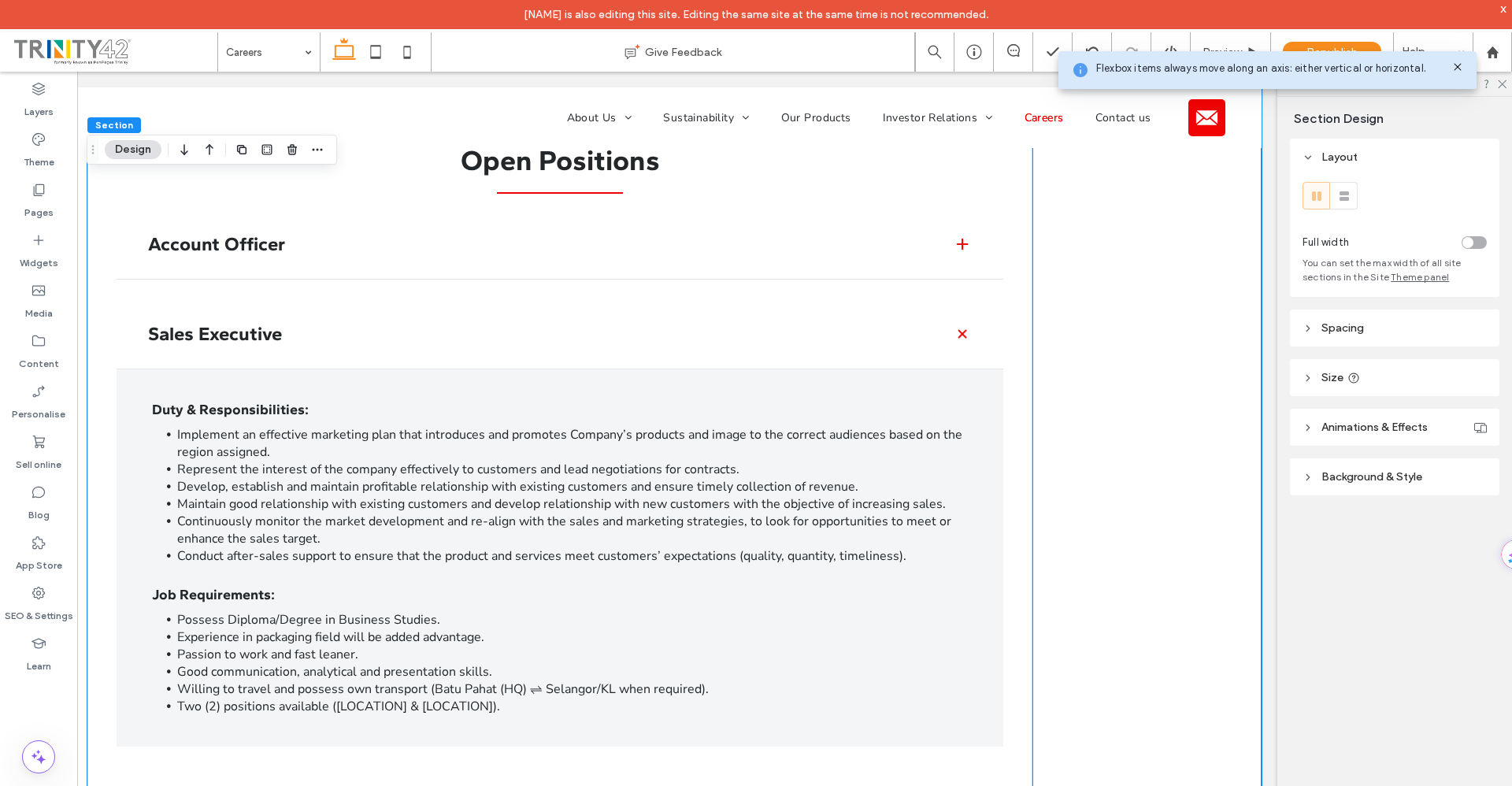click on "Implement an effective marketing plan that introduces and promotes Company’s products and image to the correct audiences based on the region assigned." at bounding box center (569, 443) 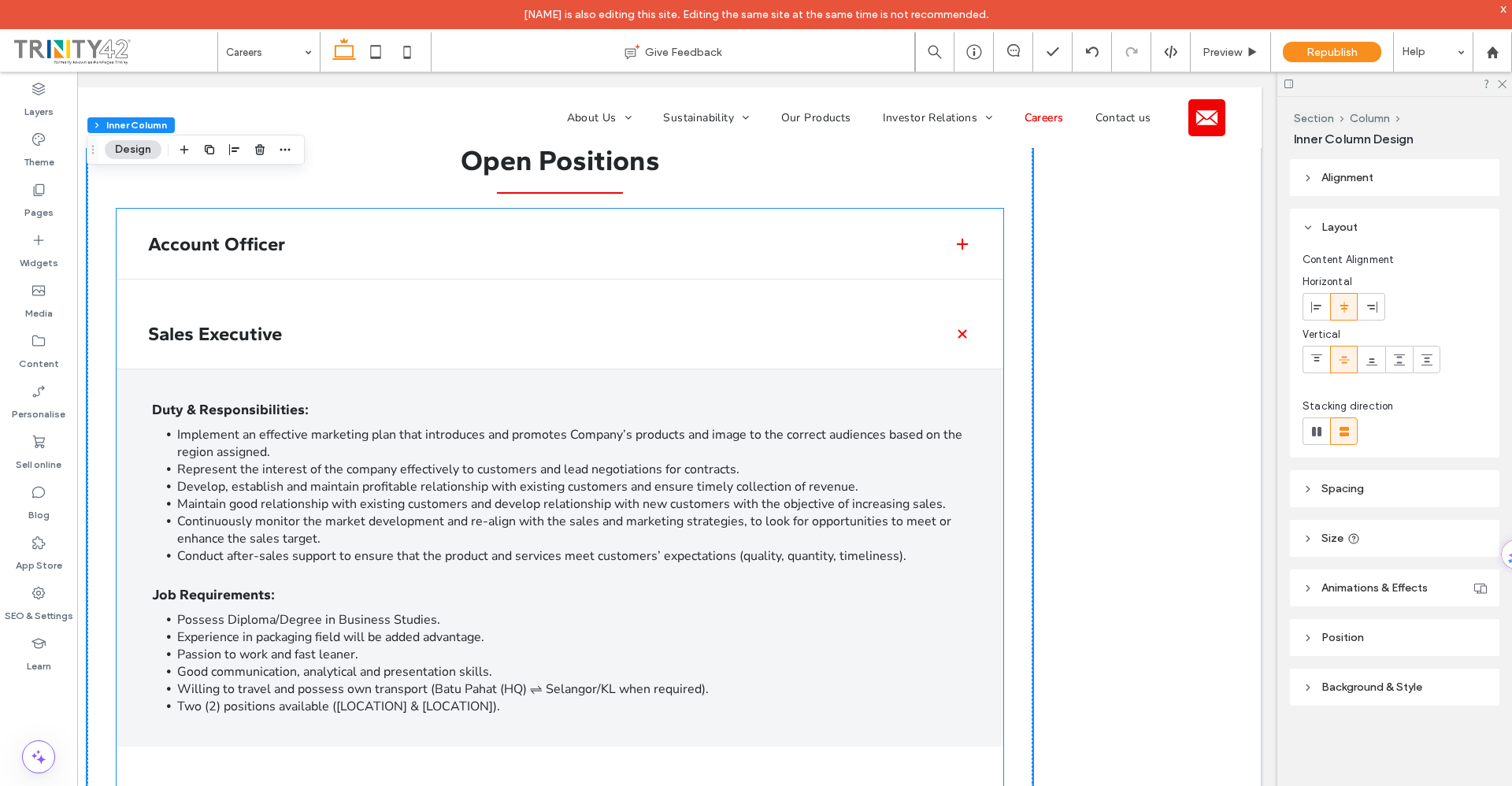 click on "Sales Executive" at bounding box center [560, 334] 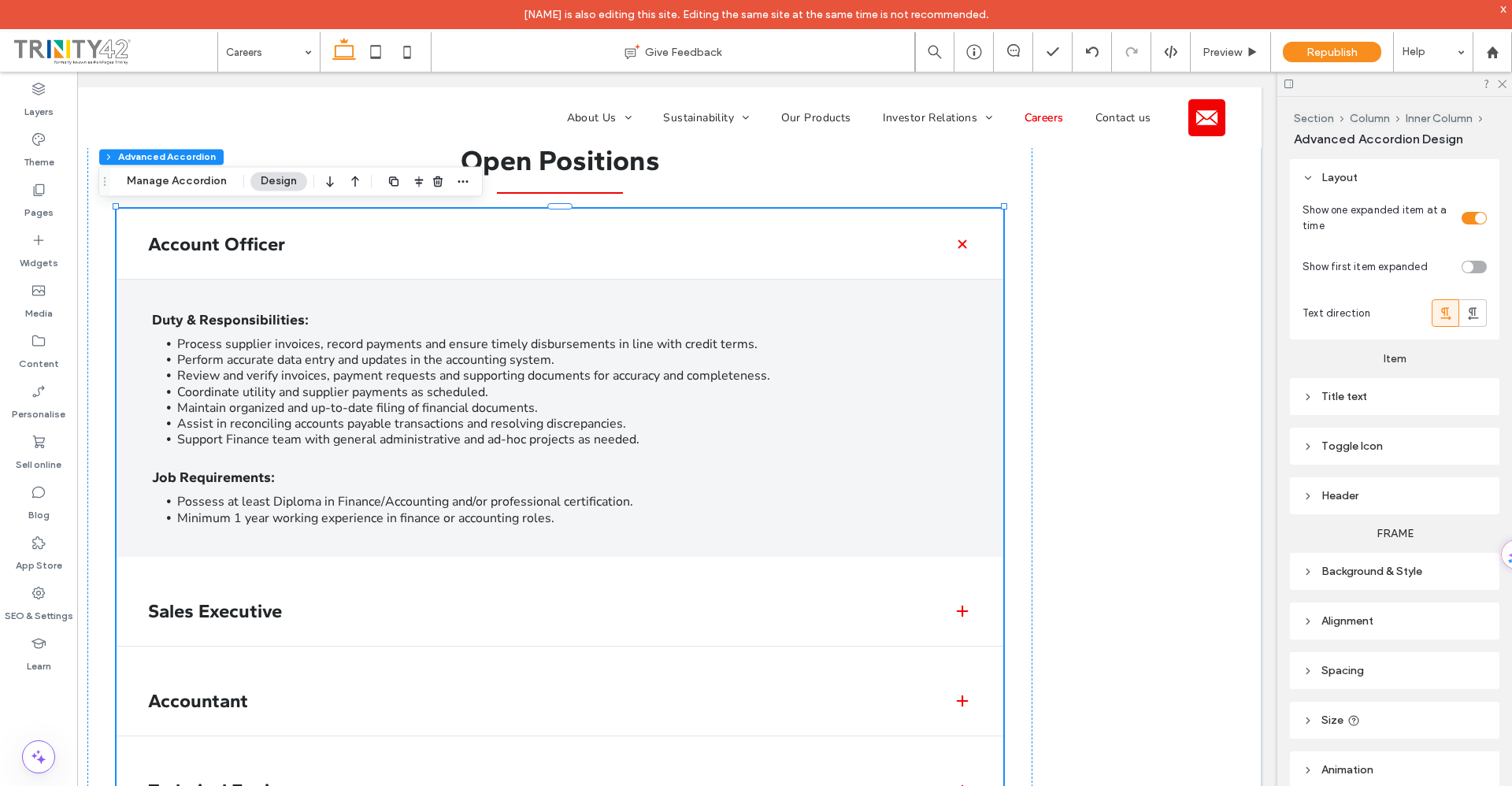 type on "**" 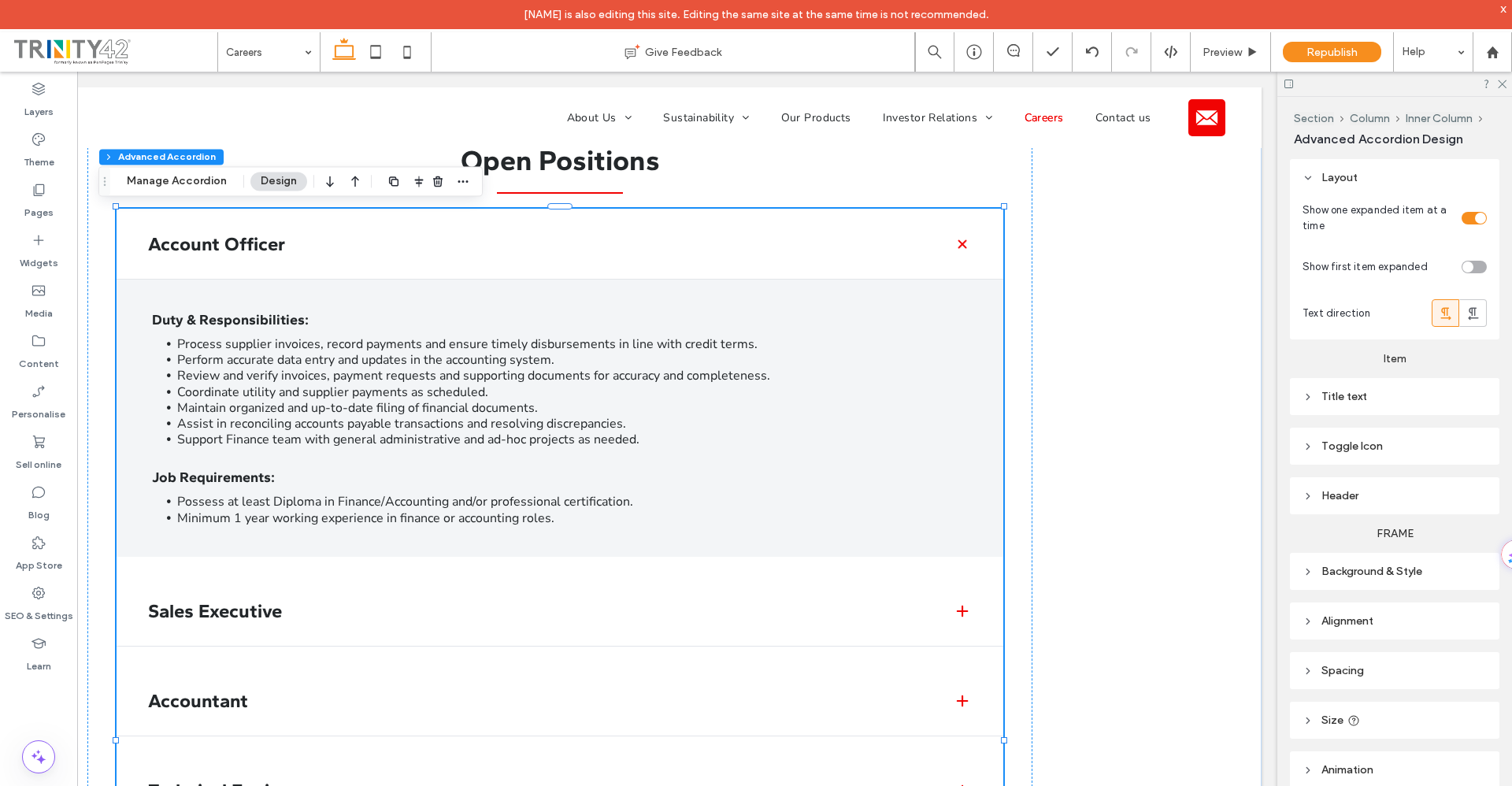 click on "Sales Executive" at bounding box center (538, 610) 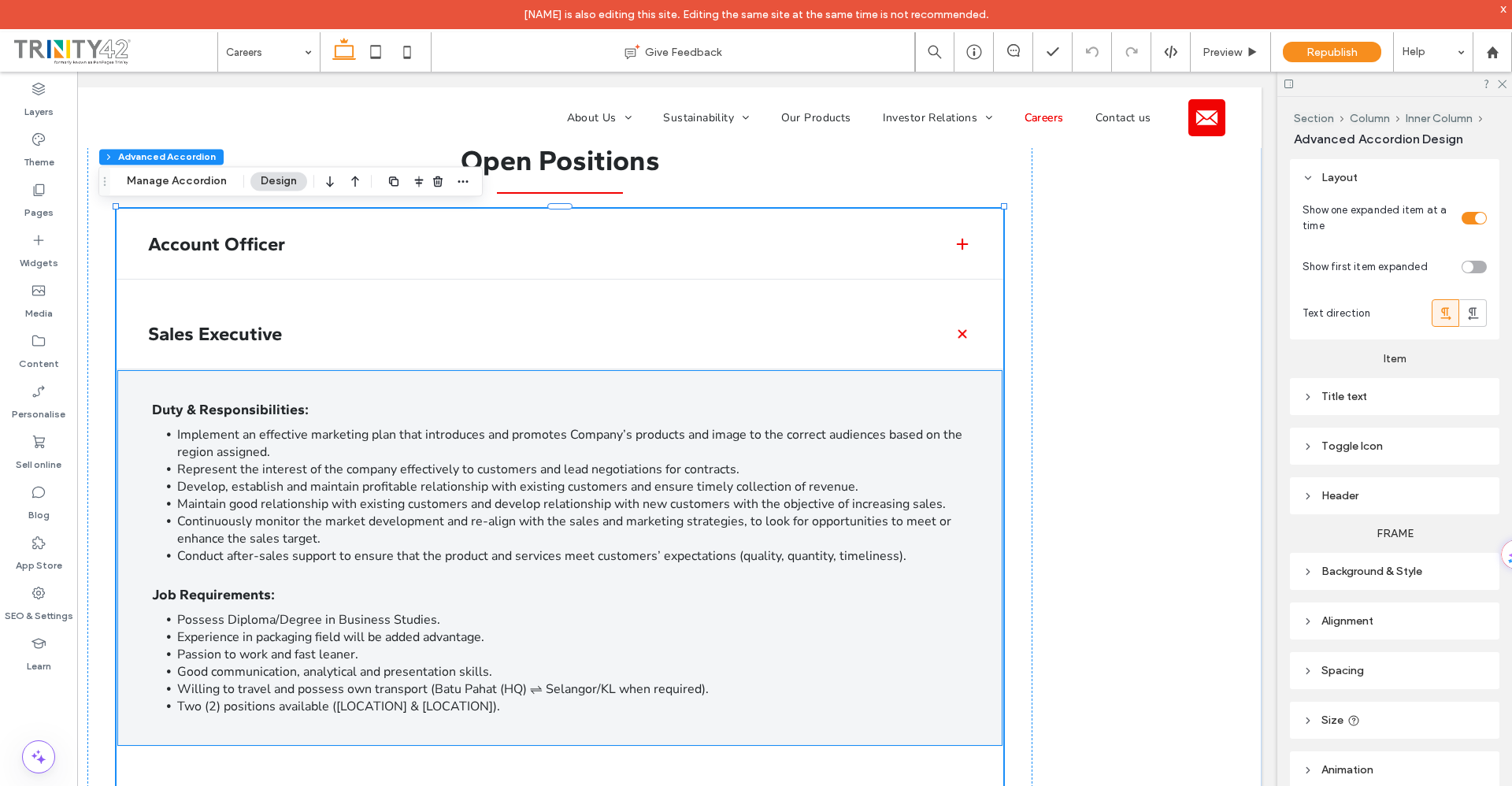 click on "Implement an effective marketing plan that introduces and promotes Company’s products and image to the correct audiences based on the region assigned." at bounding box center (569, 443) 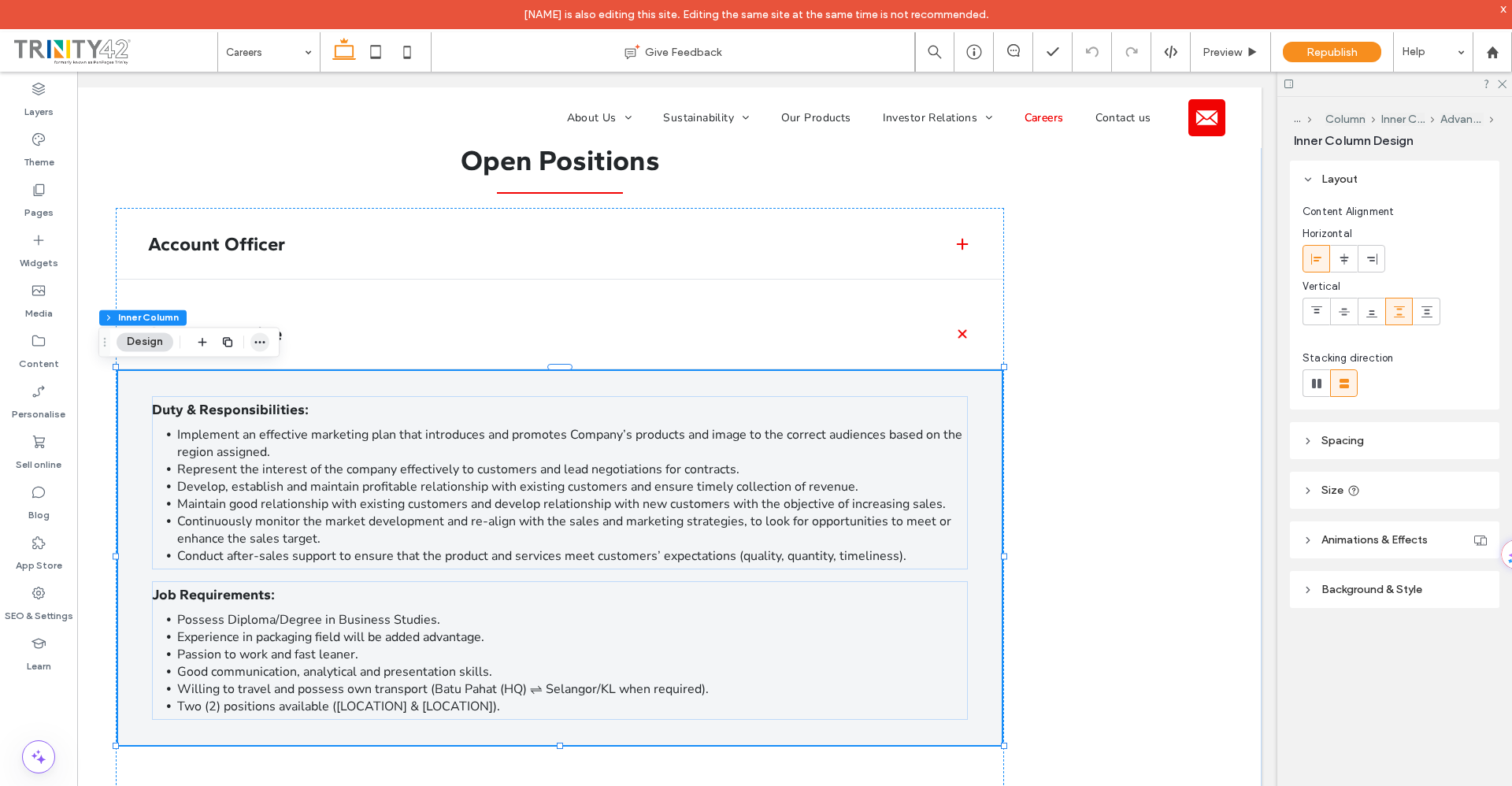 click at bounding box center [260, 342] 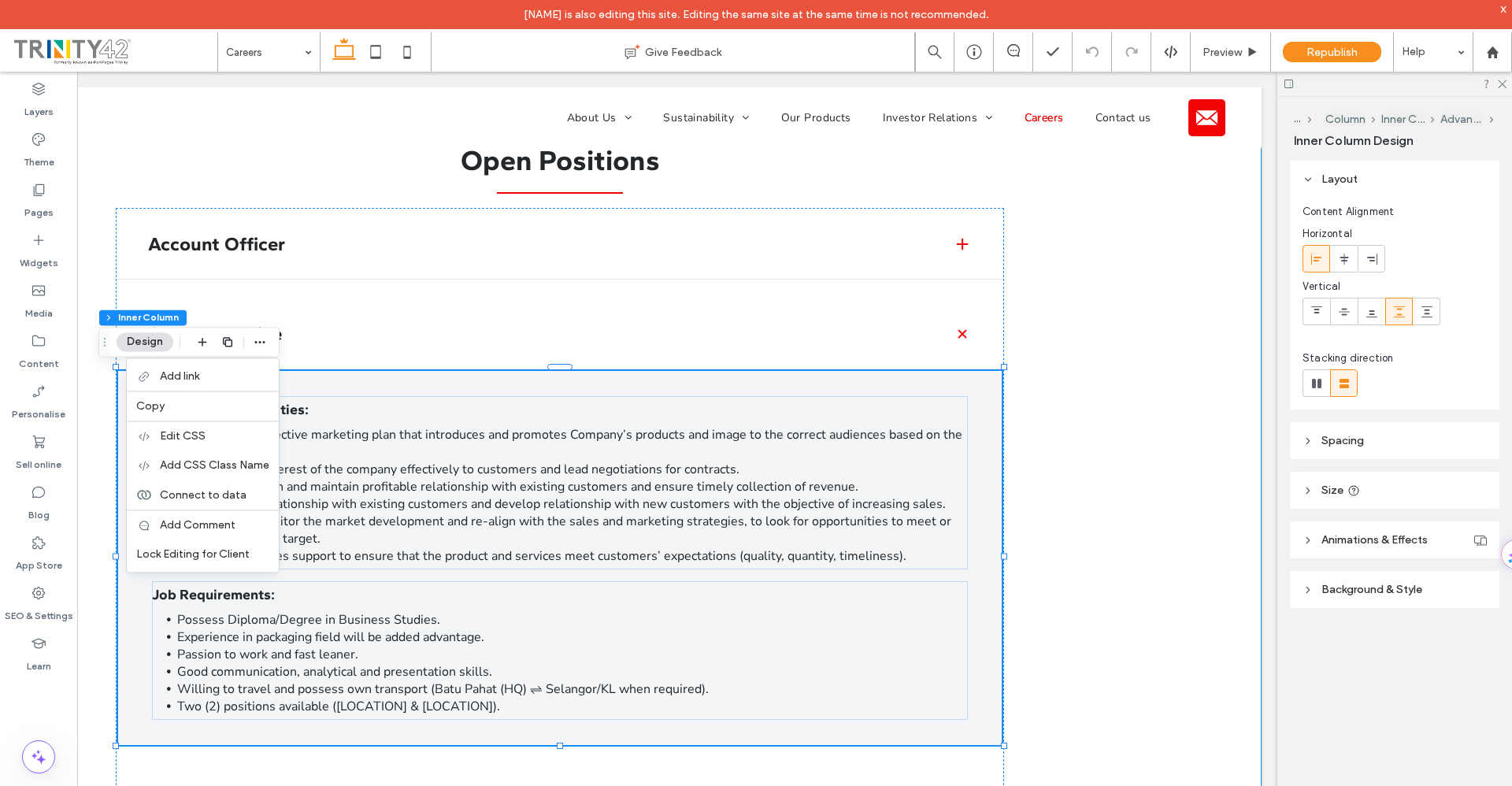 click on "Open Positions
Account Officer
Duty & Responsibilities:
Process supplier invoices, record payments and ensure timely disbursements in line with credit terms. Perform accurate data entry and updates in the accounting system. Review and verify invoices, payment requests and supporting documents for accuracy and completeness. Coordinate utility and supplier payments as scheduled. Maintain organized and up-to-date filing of financial documents. Assist in reconciling accounts payable transactions and resolving discrepancies. Support Finance team with general administrative and ad-hoc projects as needed.
Job Requirements:
Possess at least Diploma in Finance/Accounting and/or professional certification. Minimum [AGE] year working experience in finance or accounting roles. ﻿" at bounding box center (560, 881) 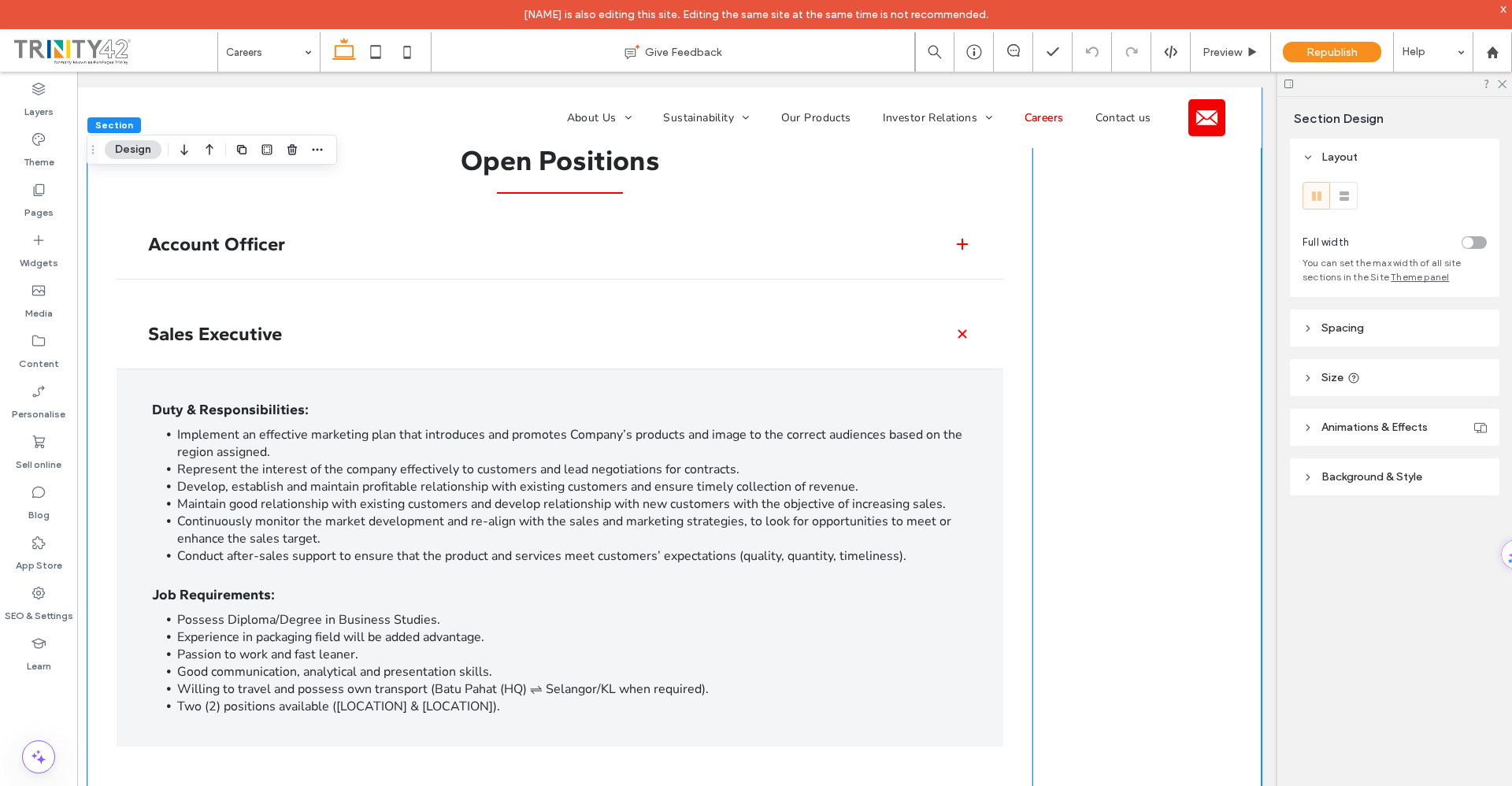 click on "Sales Executive" at bounding box center (538, 333) 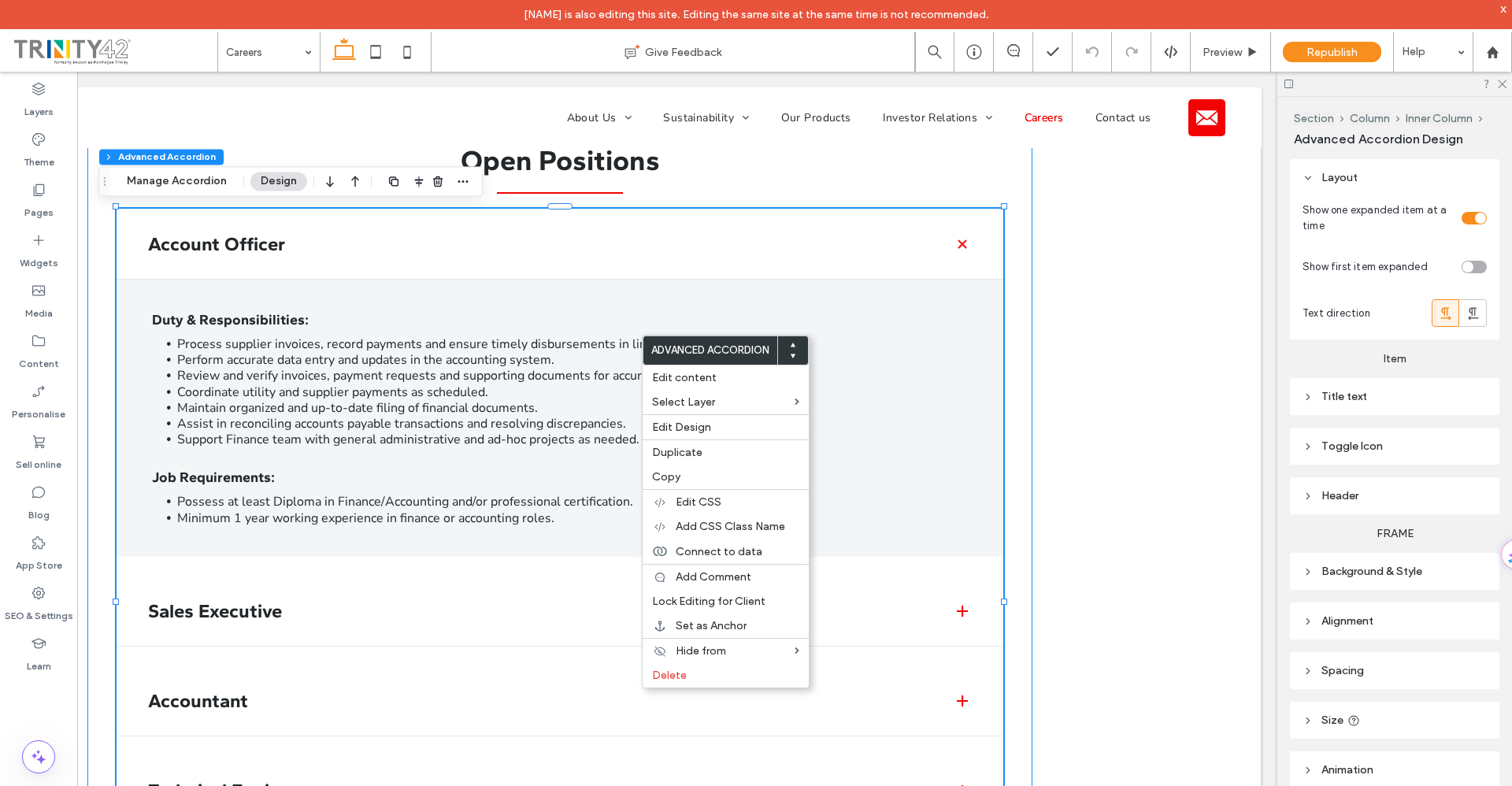 type on "**" 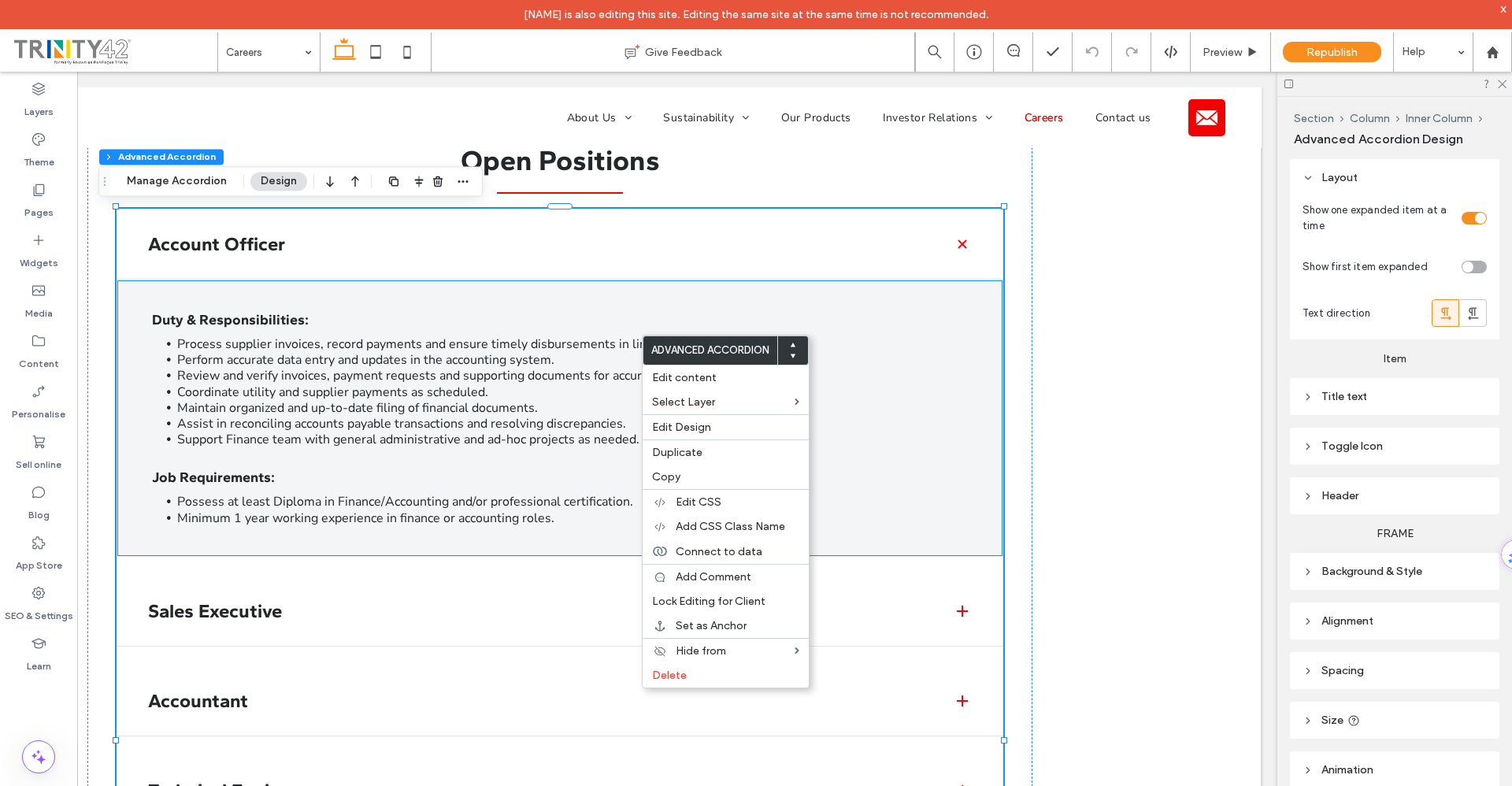 click on "Process supplier invoices, record payments and ensure timely disbursements in line with credit terms." at bounding box center (573, 344) 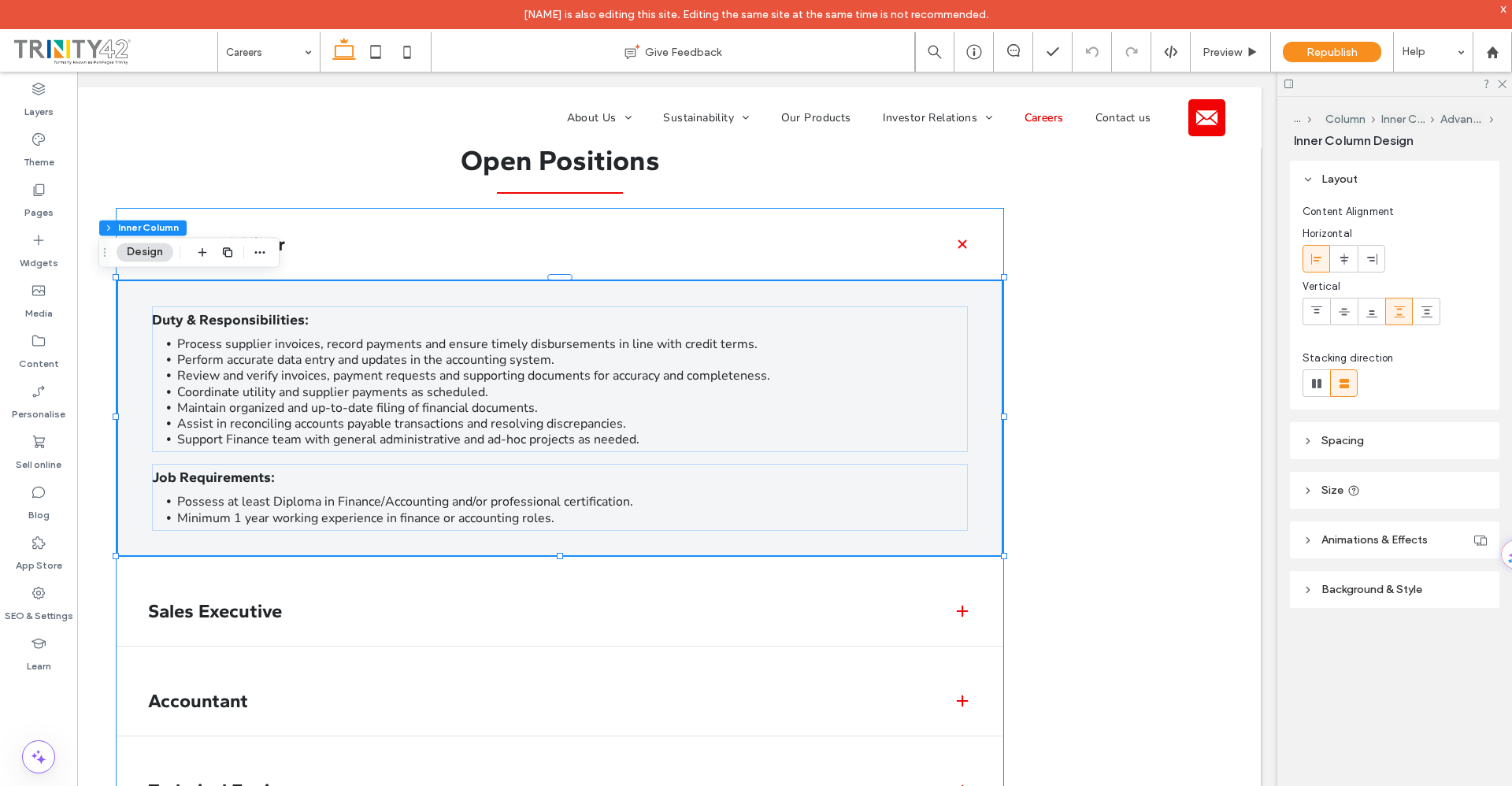 click on "Sales Executive" at bounding box center (560, 611) 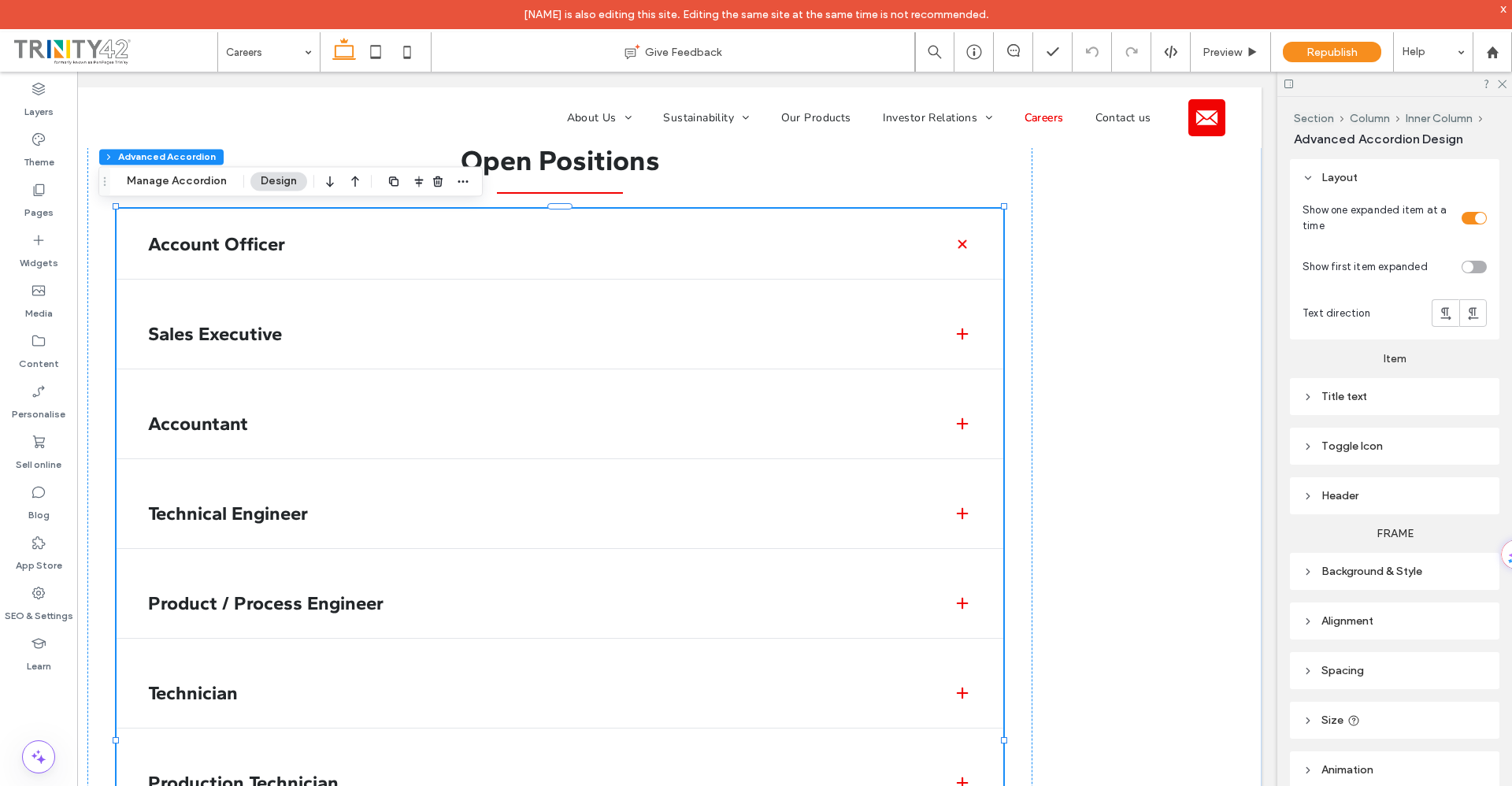 type on "***" 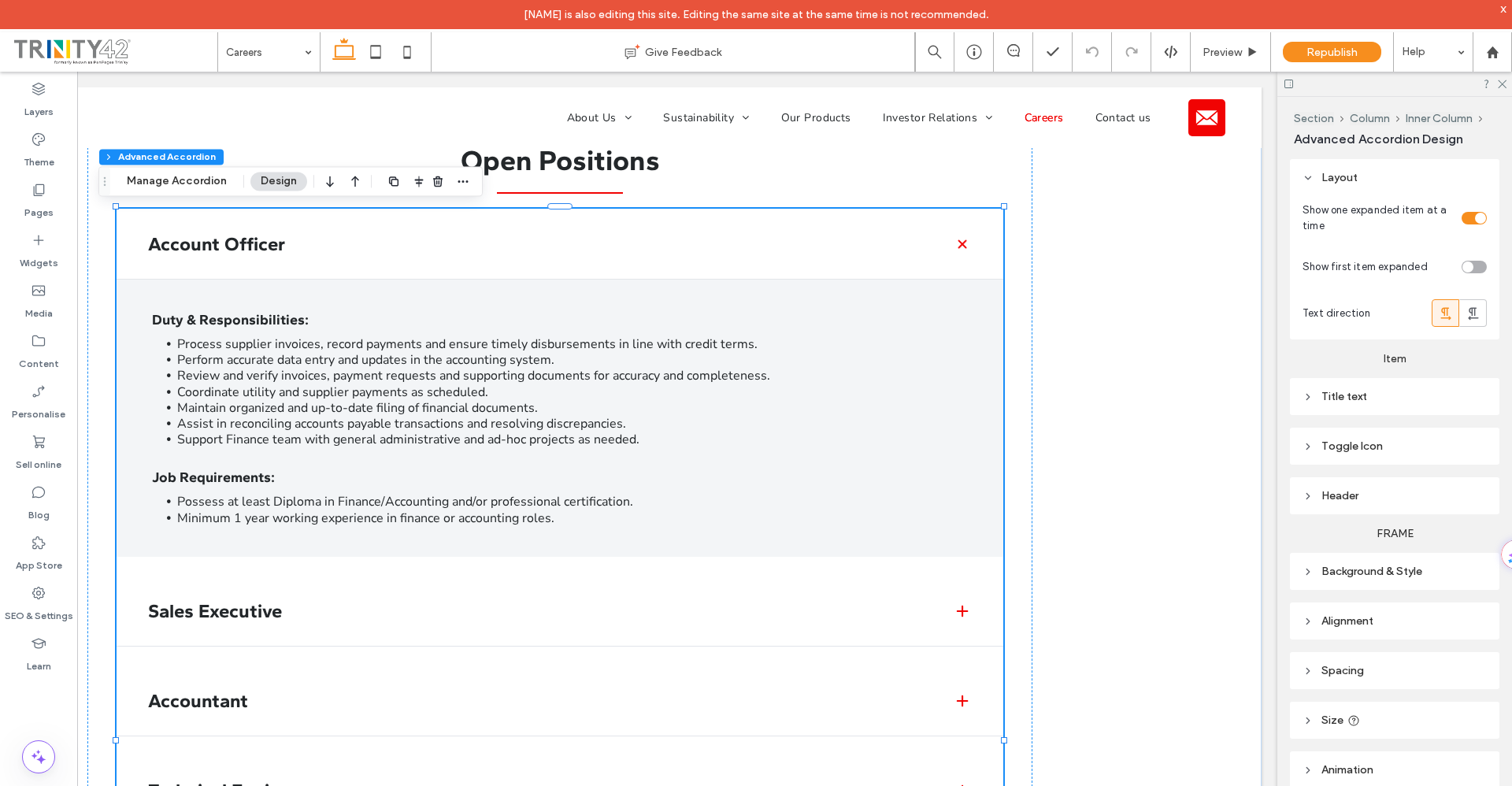 click on "Sales Executive" at bounding box center (560, 611) 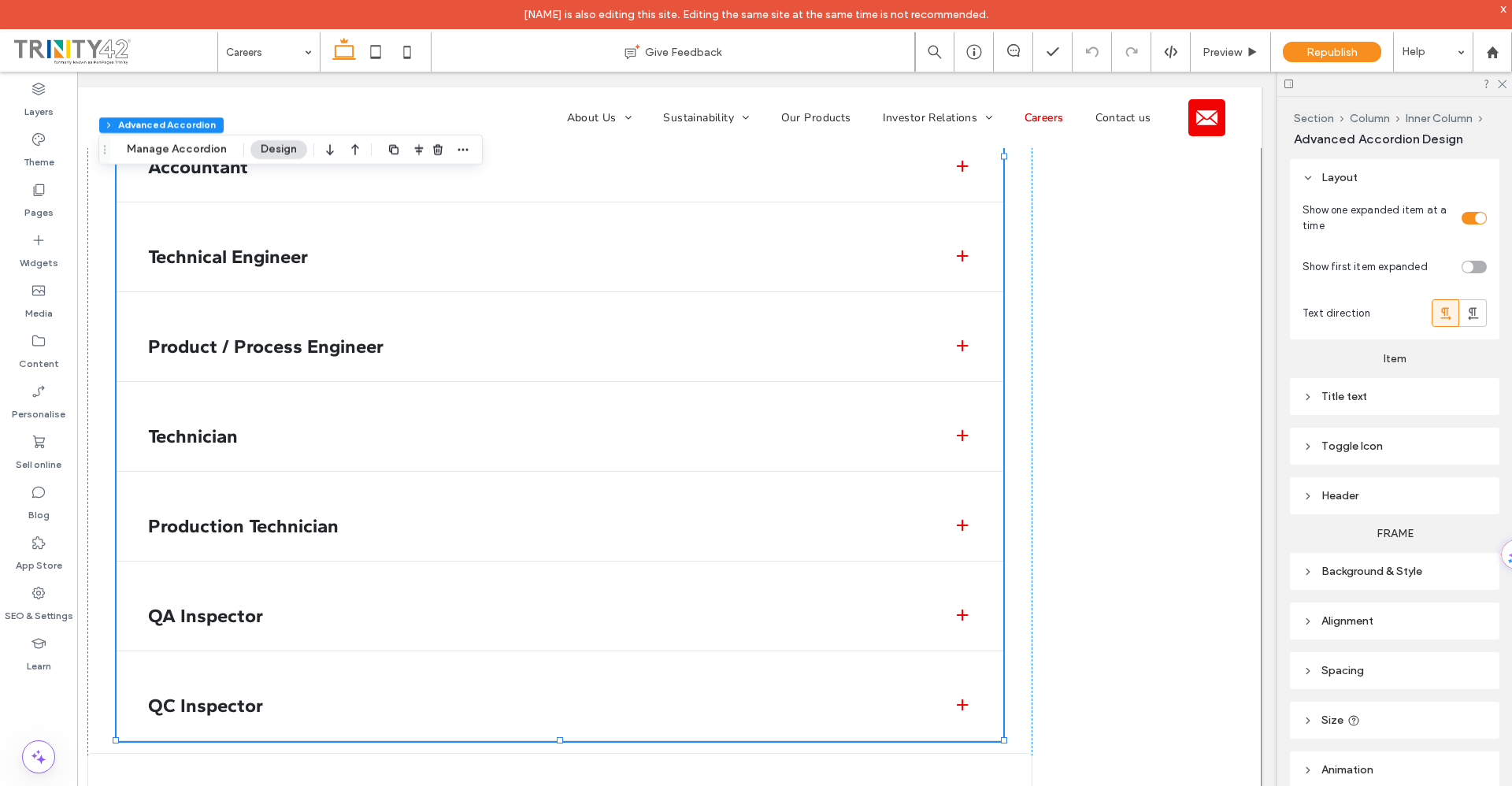 click on "Open Positions
Account Officer
Duty & Responsibilities:
Process supplier invoices, record payments and ensure timely disbursements in line with credit terms. Perform accurate data entry and updates in the accounting system. Review and verify invoices, payment requests and supporting documents for accuracy and completeness. Coordinate utility and supplier payments as scheduled. Maintain organized and up-to-date filing of financial documents. Assist in reconciling accounts payable transactions and resolving discrepancies. Support Finance team with general administrative and ad-hoc projects as needed.
Job Requirements:
Possess at least Diploma in Finance/Accounting and/or professional certification. Minimum [AGE] year working experience in finance or accounting roles. ﻿" at bounding box center (560, 247) 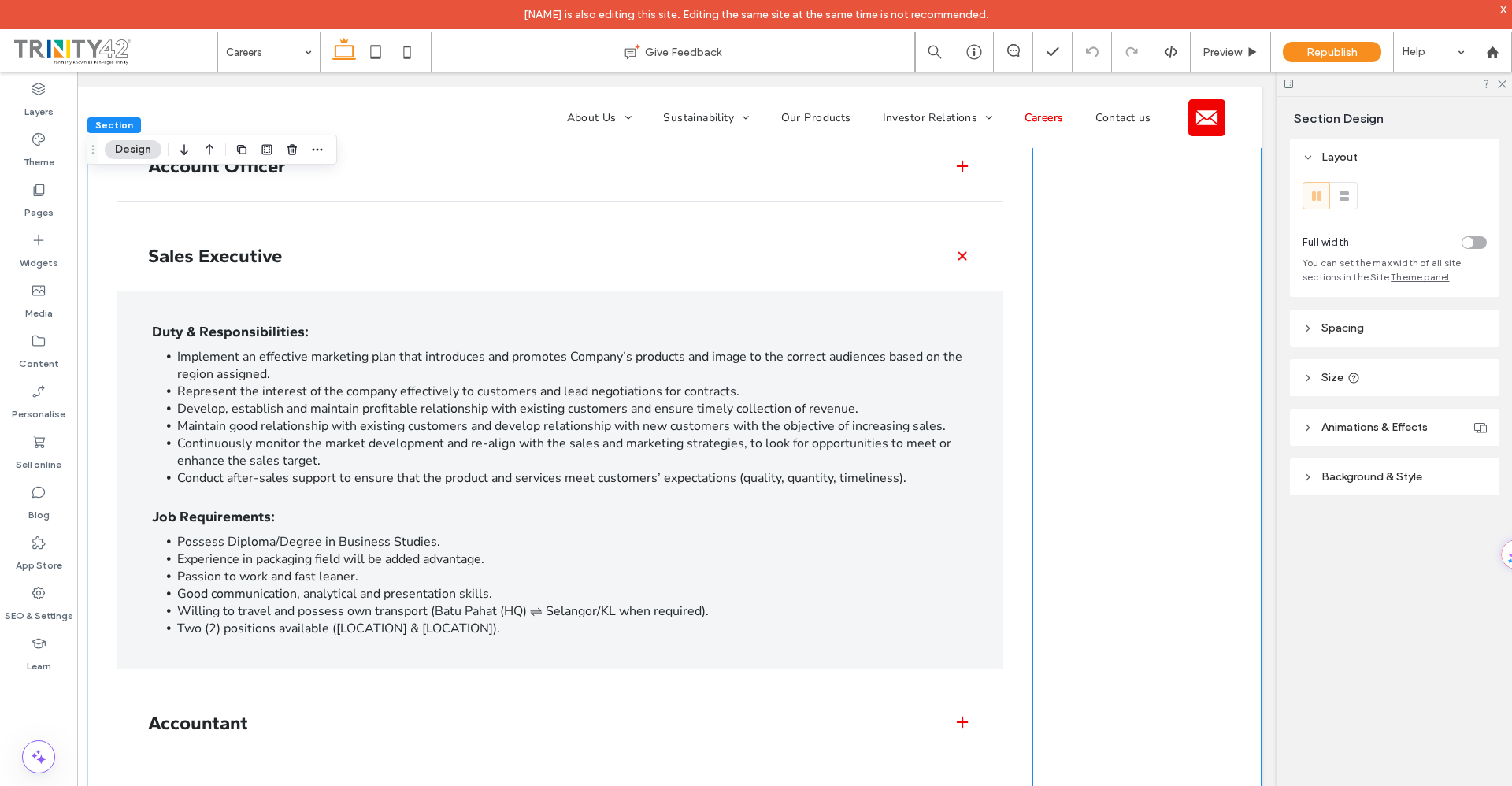 scroll, scrollTop: 43, scrollLeft: 0, axis: vertical 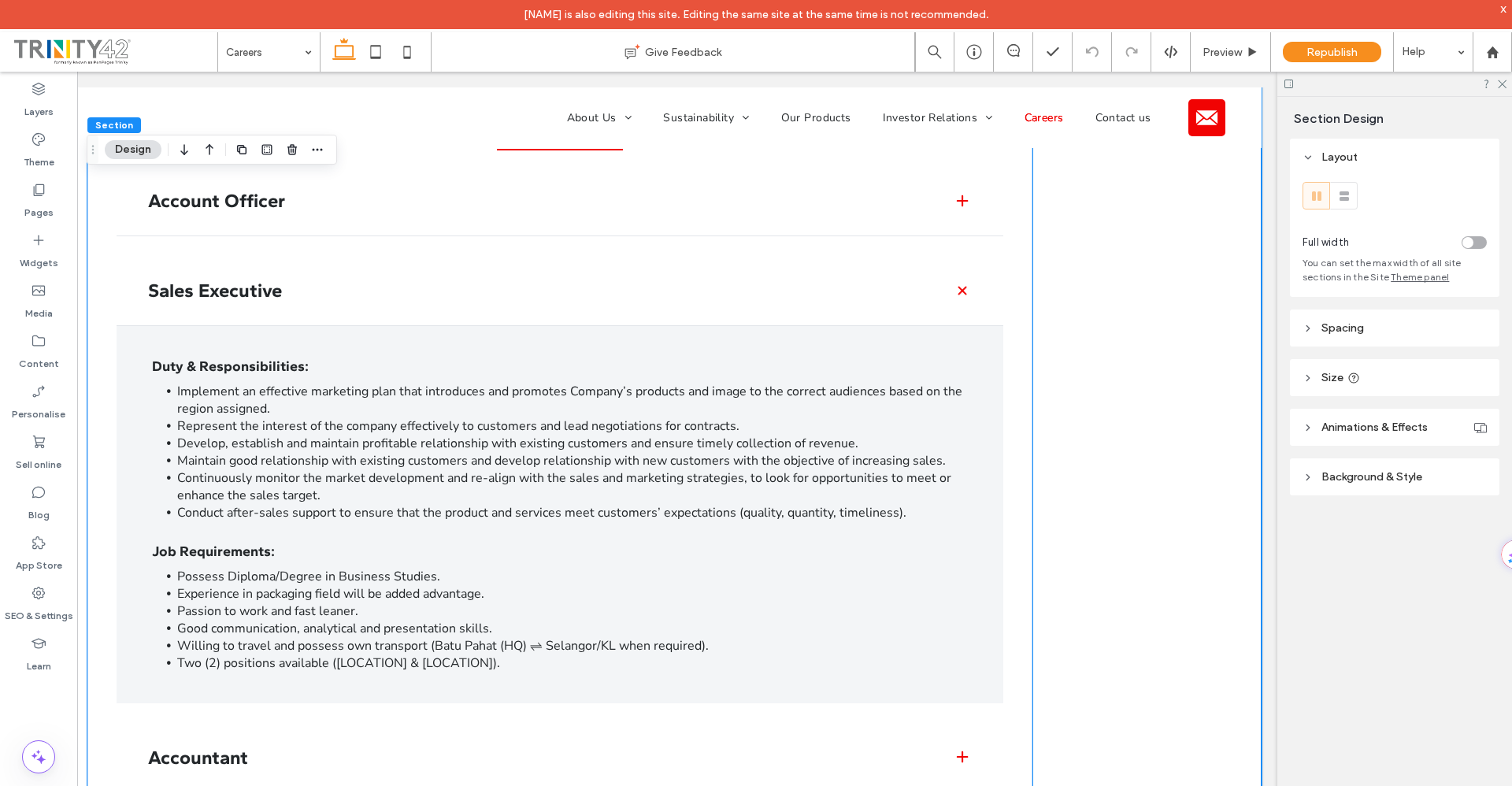 click at bounding box center [962, 291] 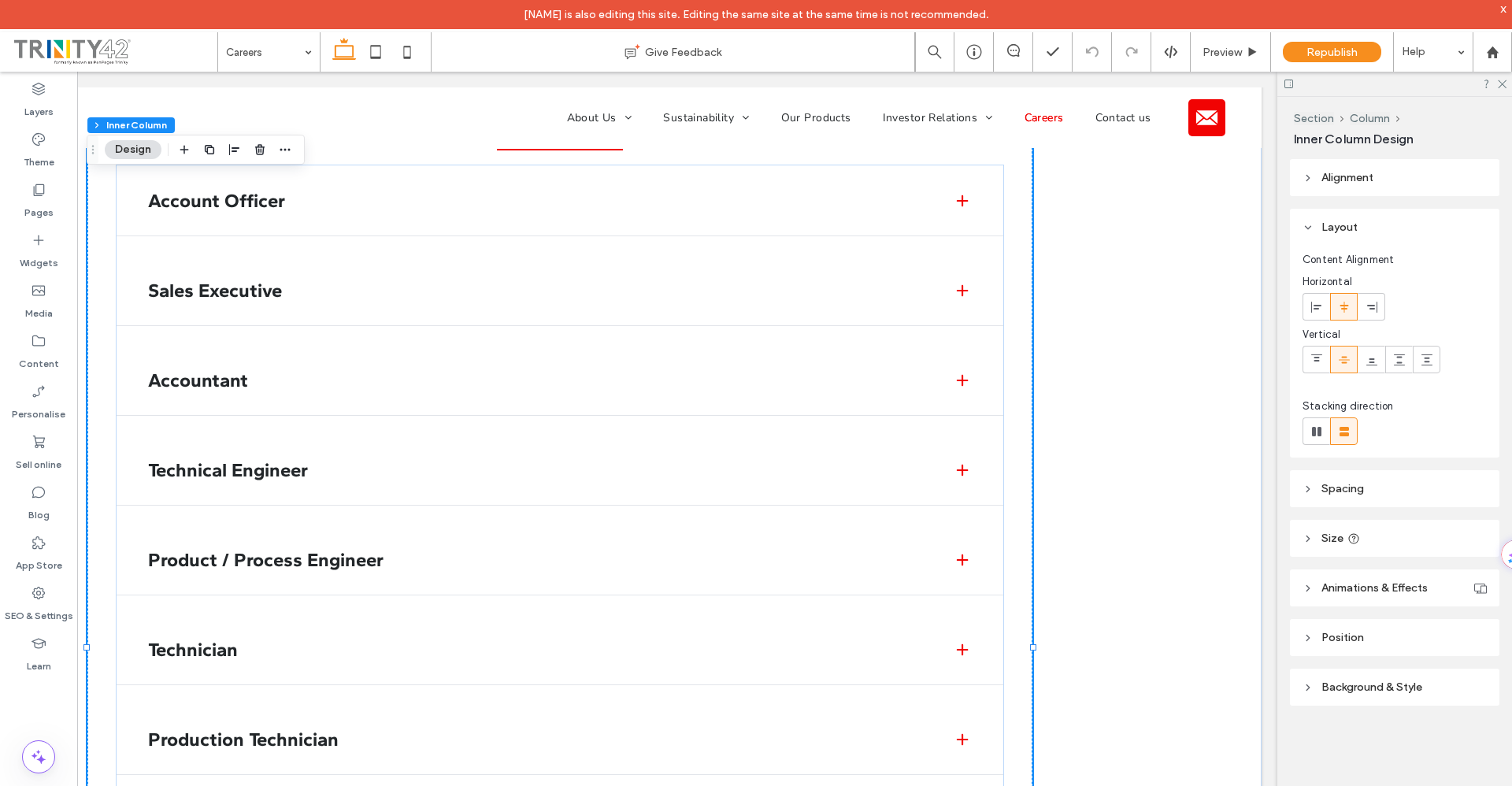 click 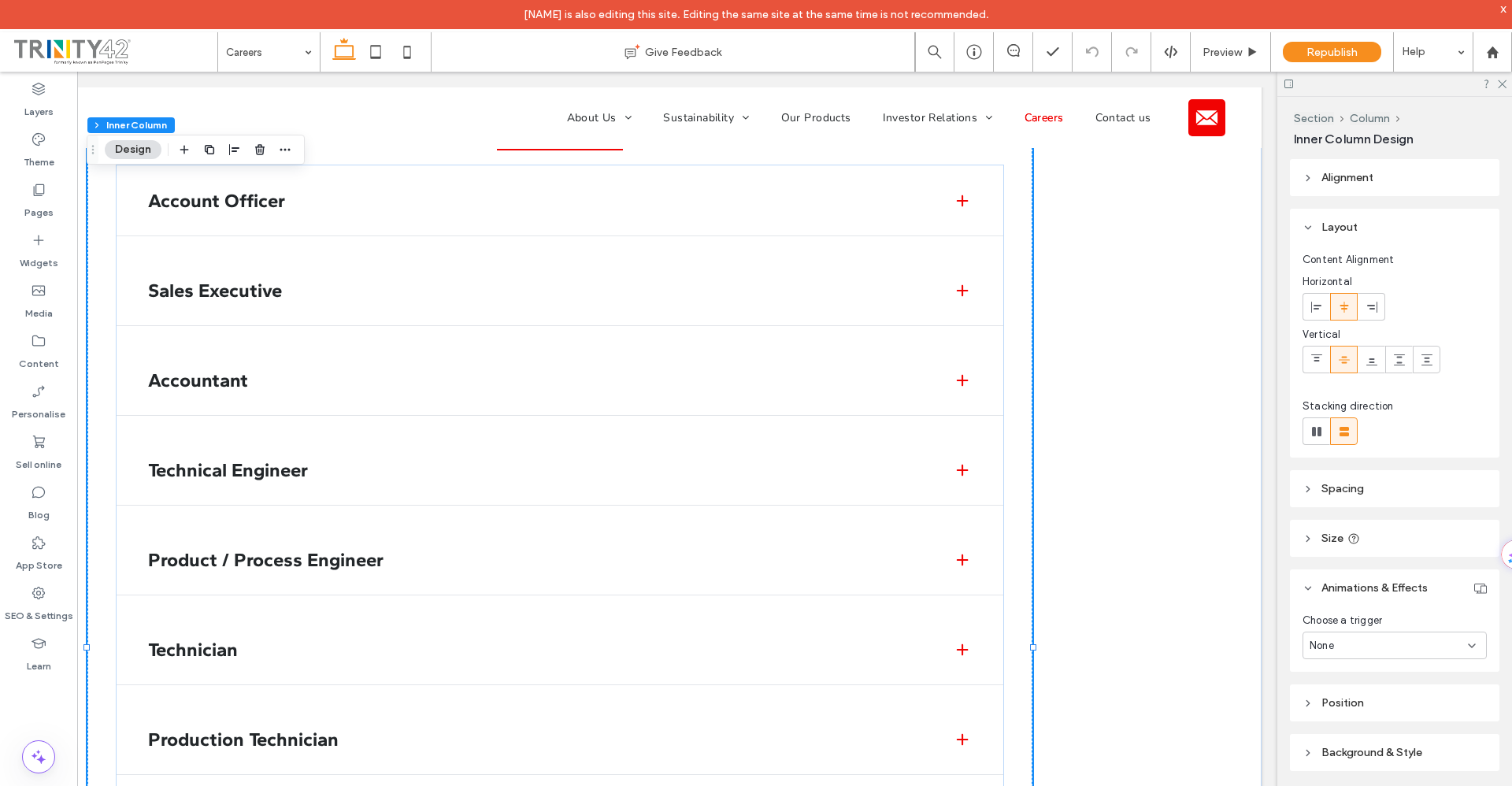 scroll, scrollTop: 44, scrollLeft: 0, axis: vertical 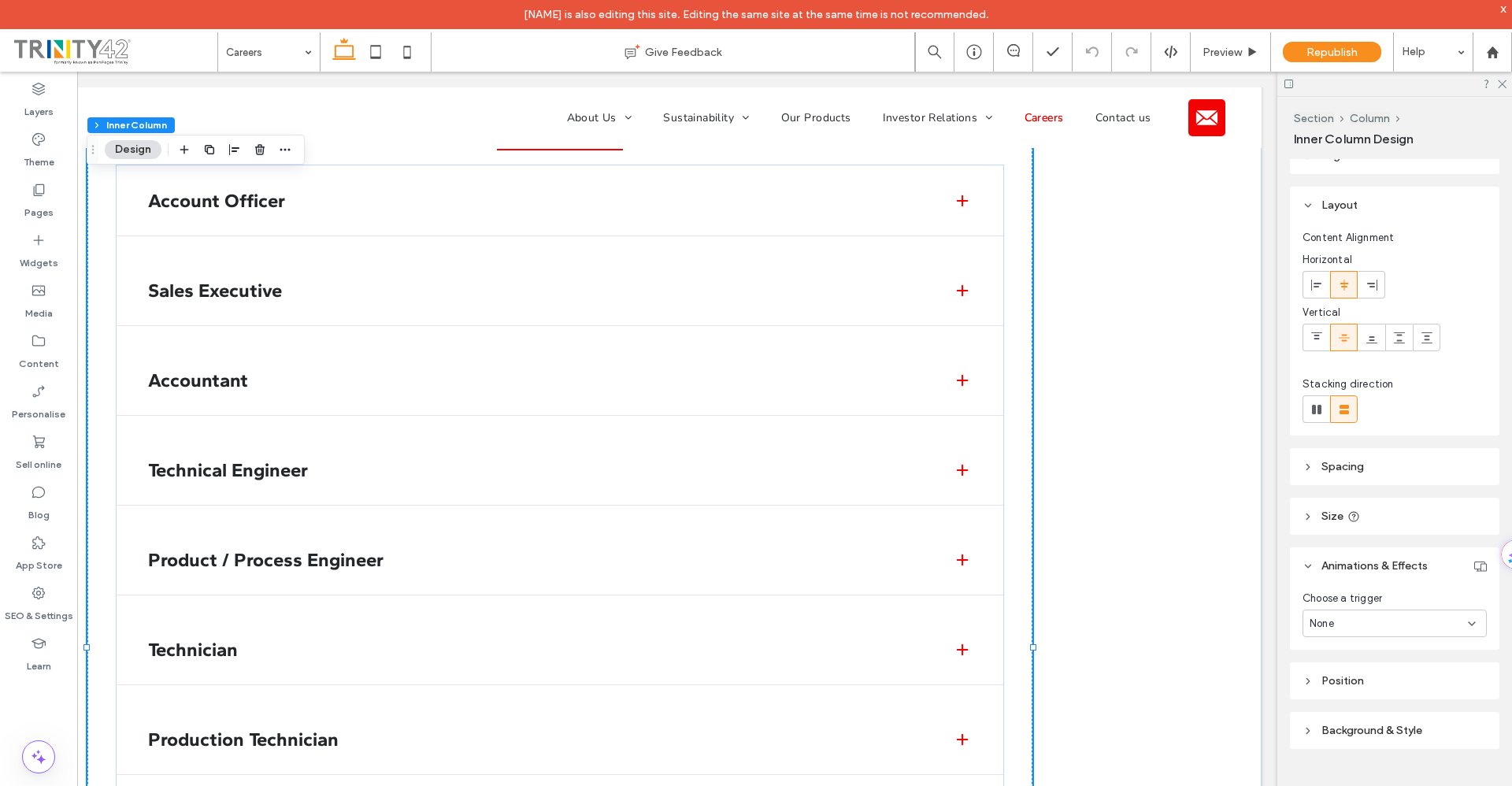 click 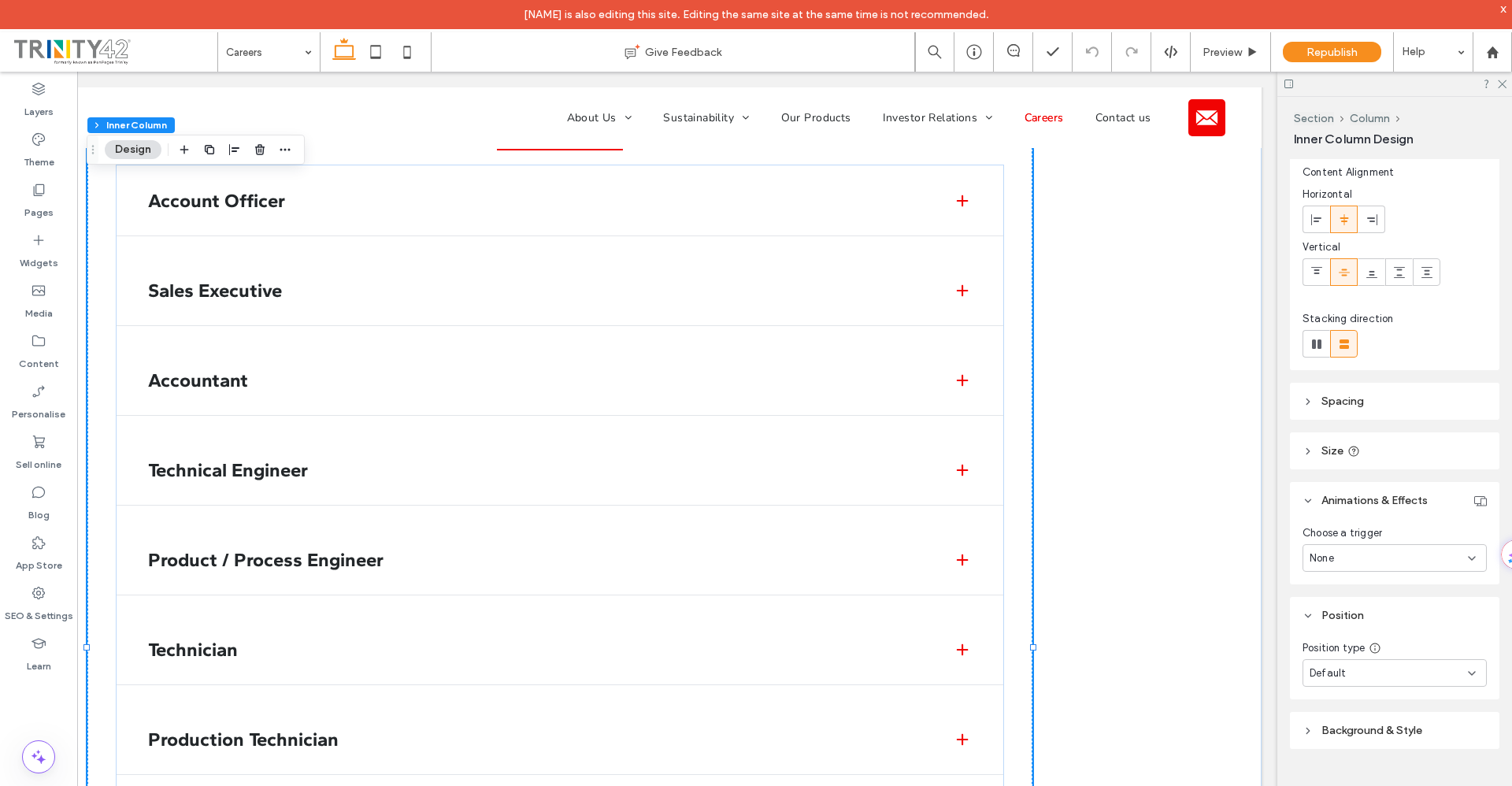 scroll, scrollTop: 109, scrollLeft: 0, axis: vertical 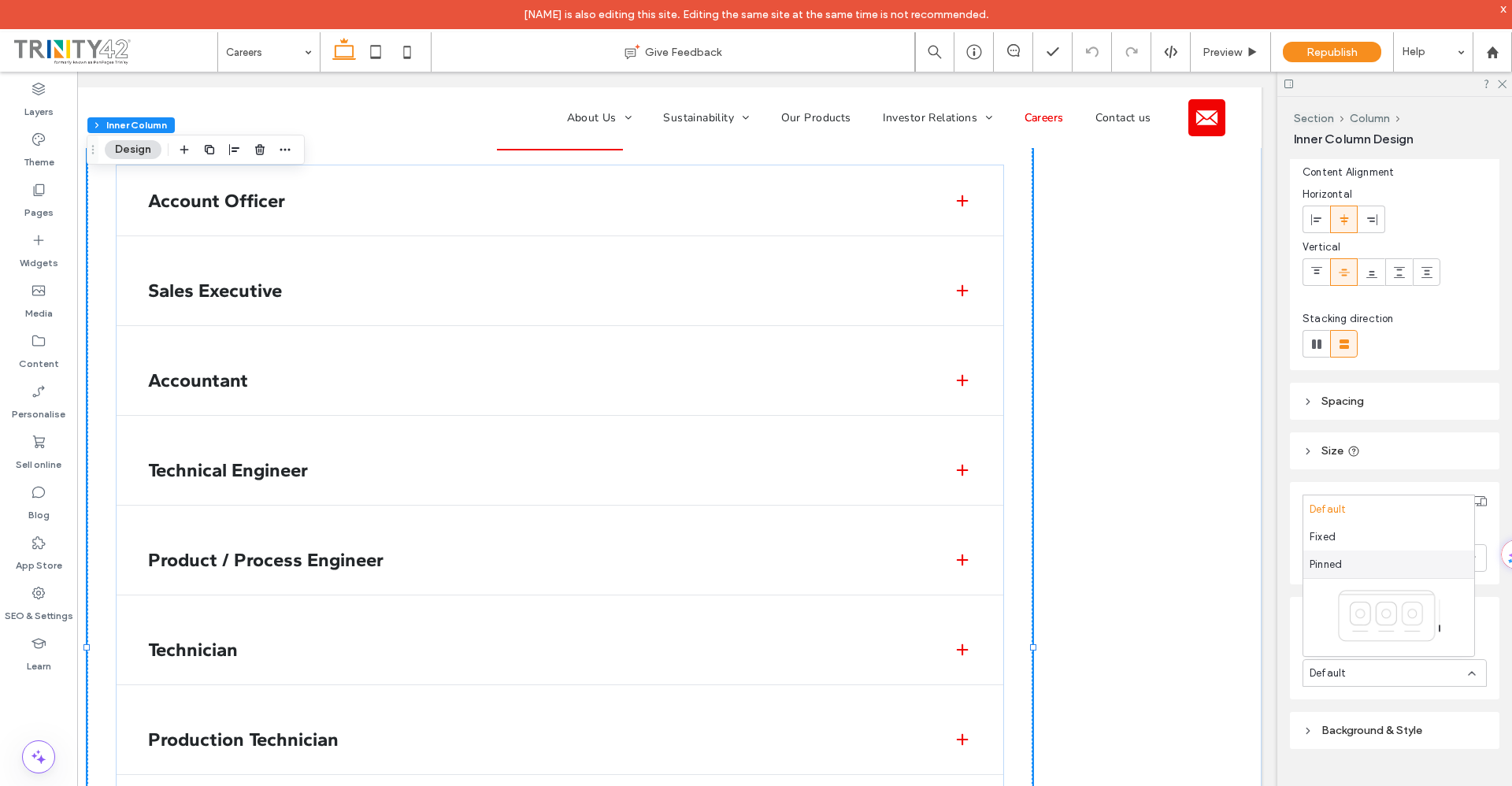 click on "Pinned" at bounding box center [1325, 565] 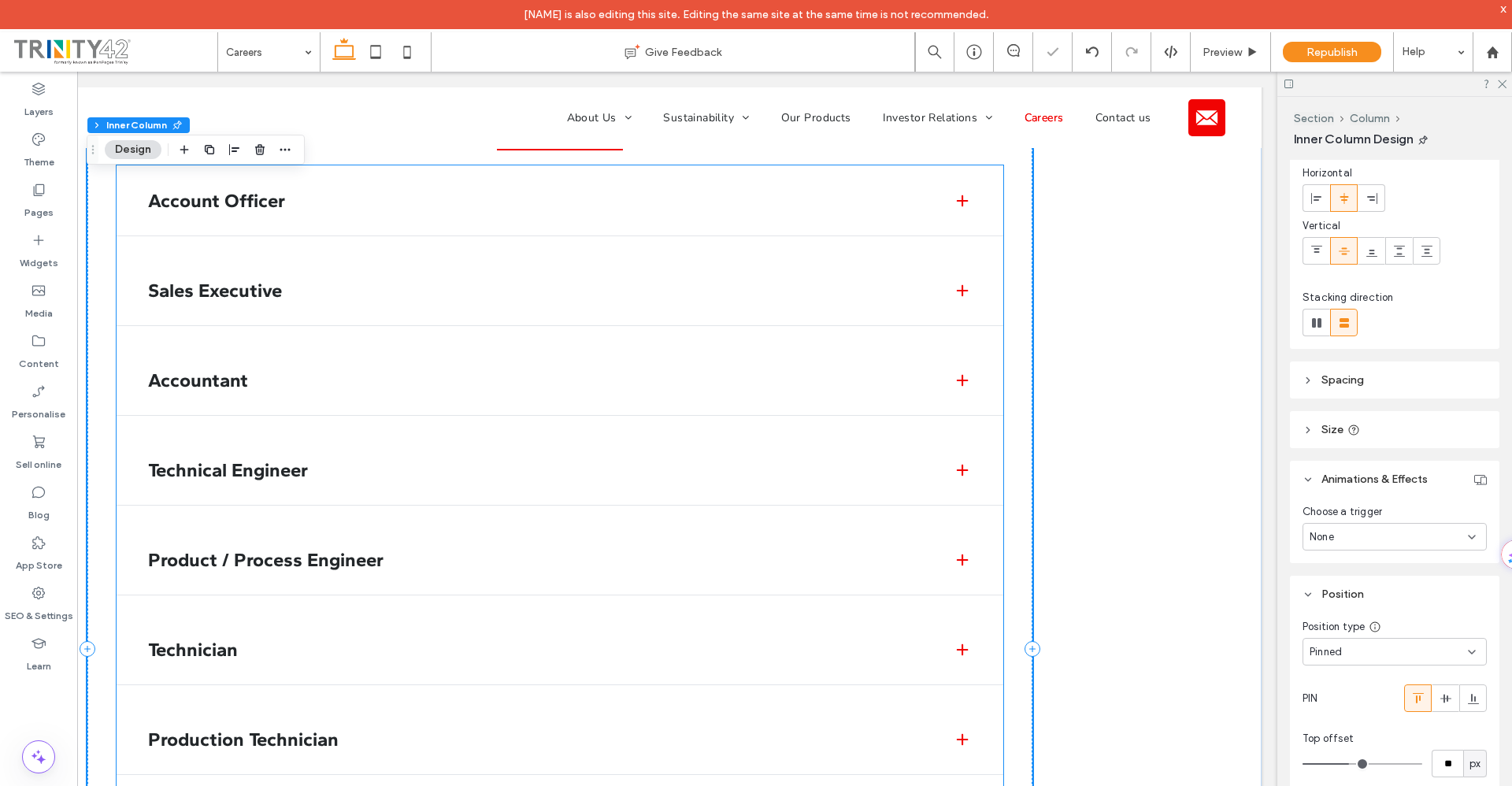 scroll, scrollTop: 0, scrollLeft: 0, axis: both 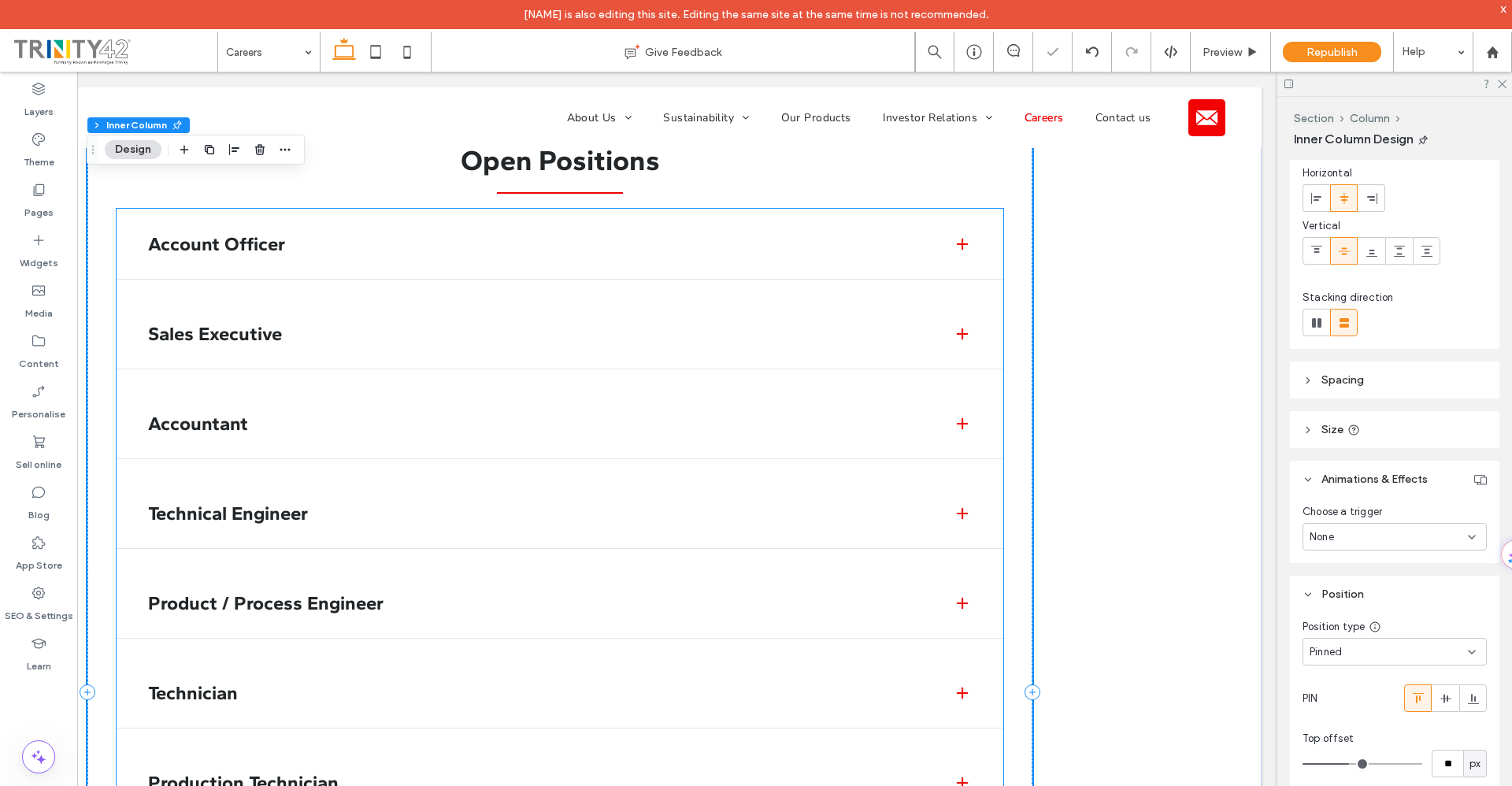 click on "Sales Executive" at bounding box center [538, 333] 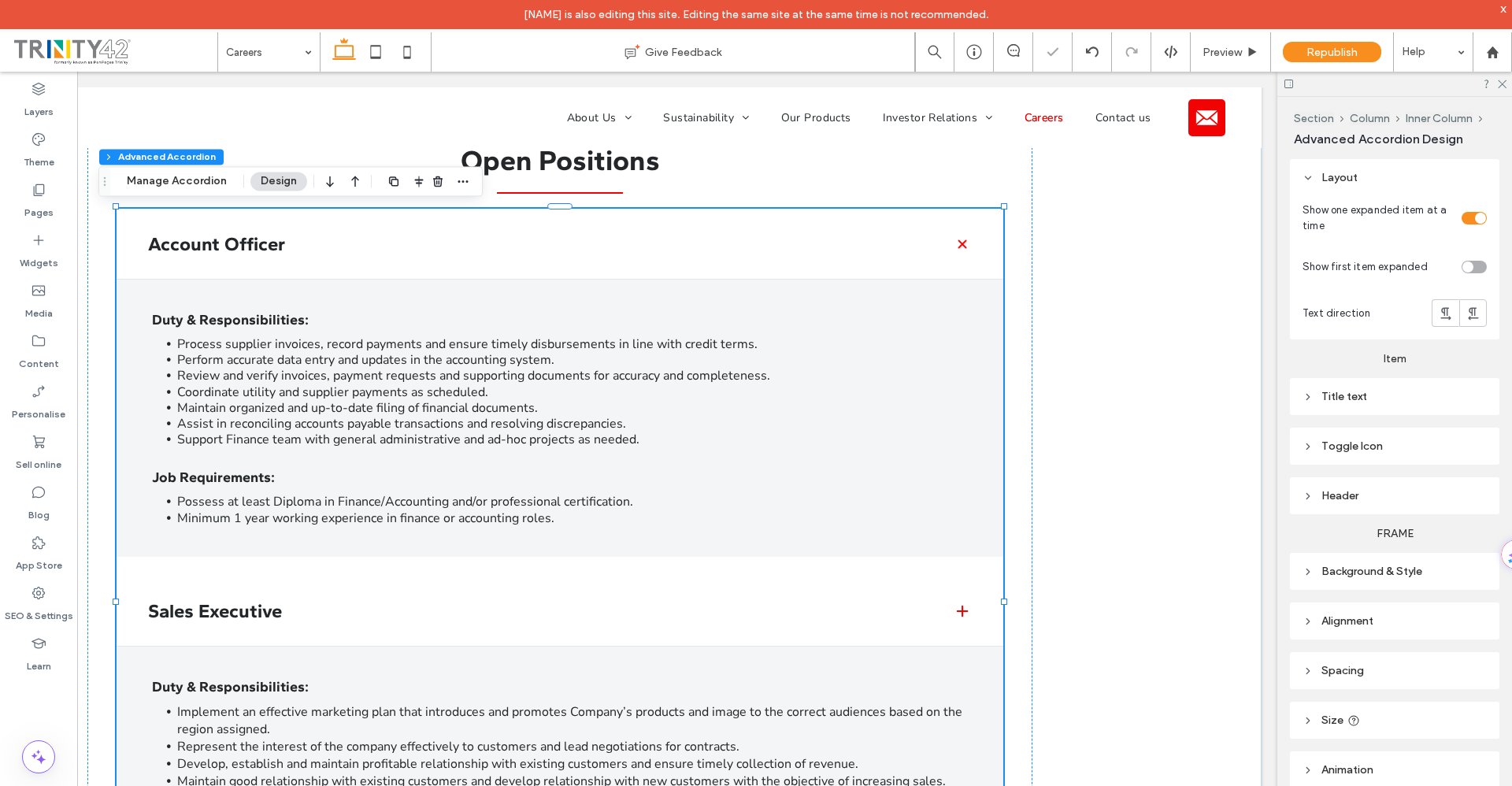 type on "***" 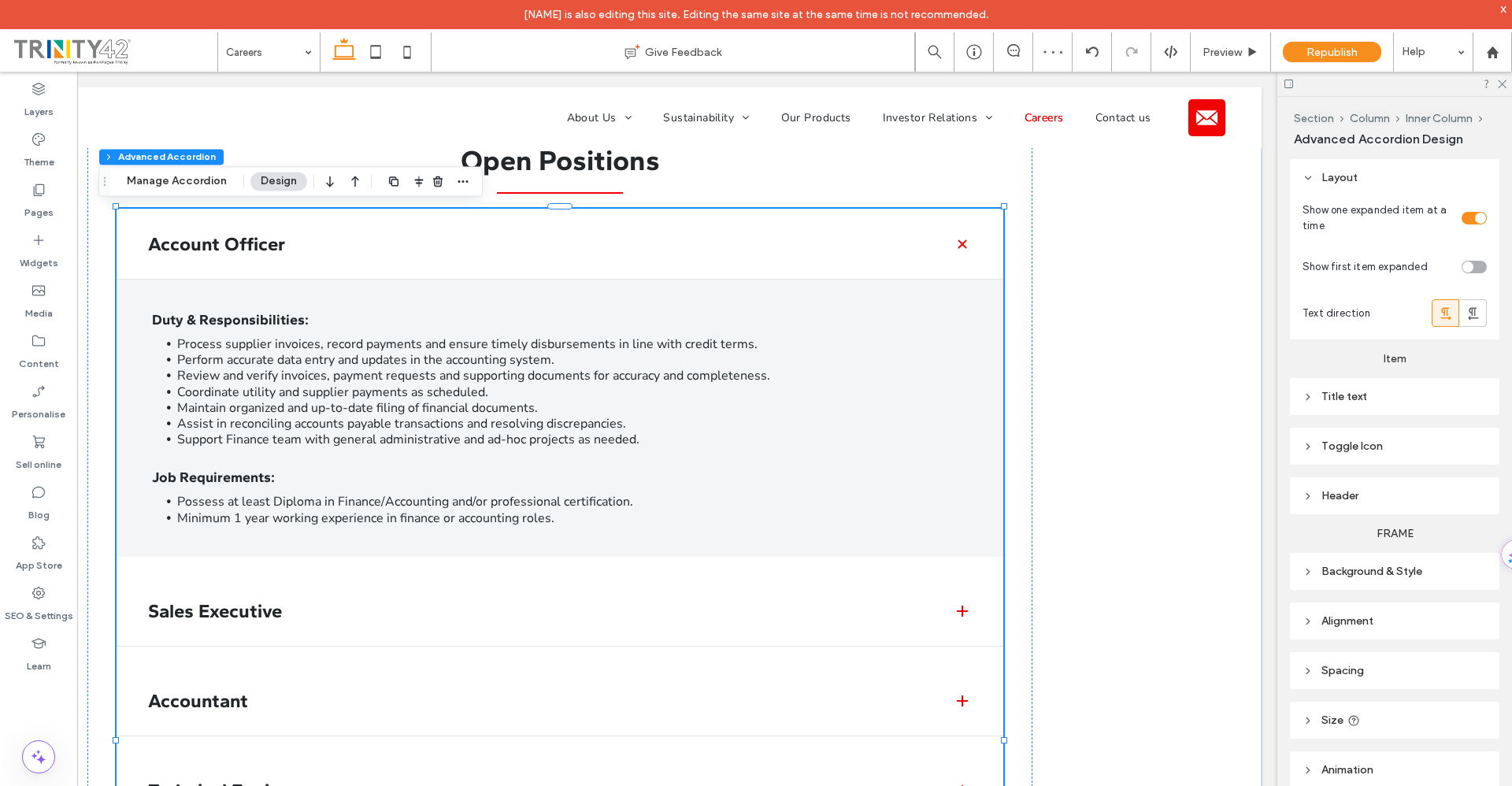 click on "Spacing" at bounding box center (1395, 670) 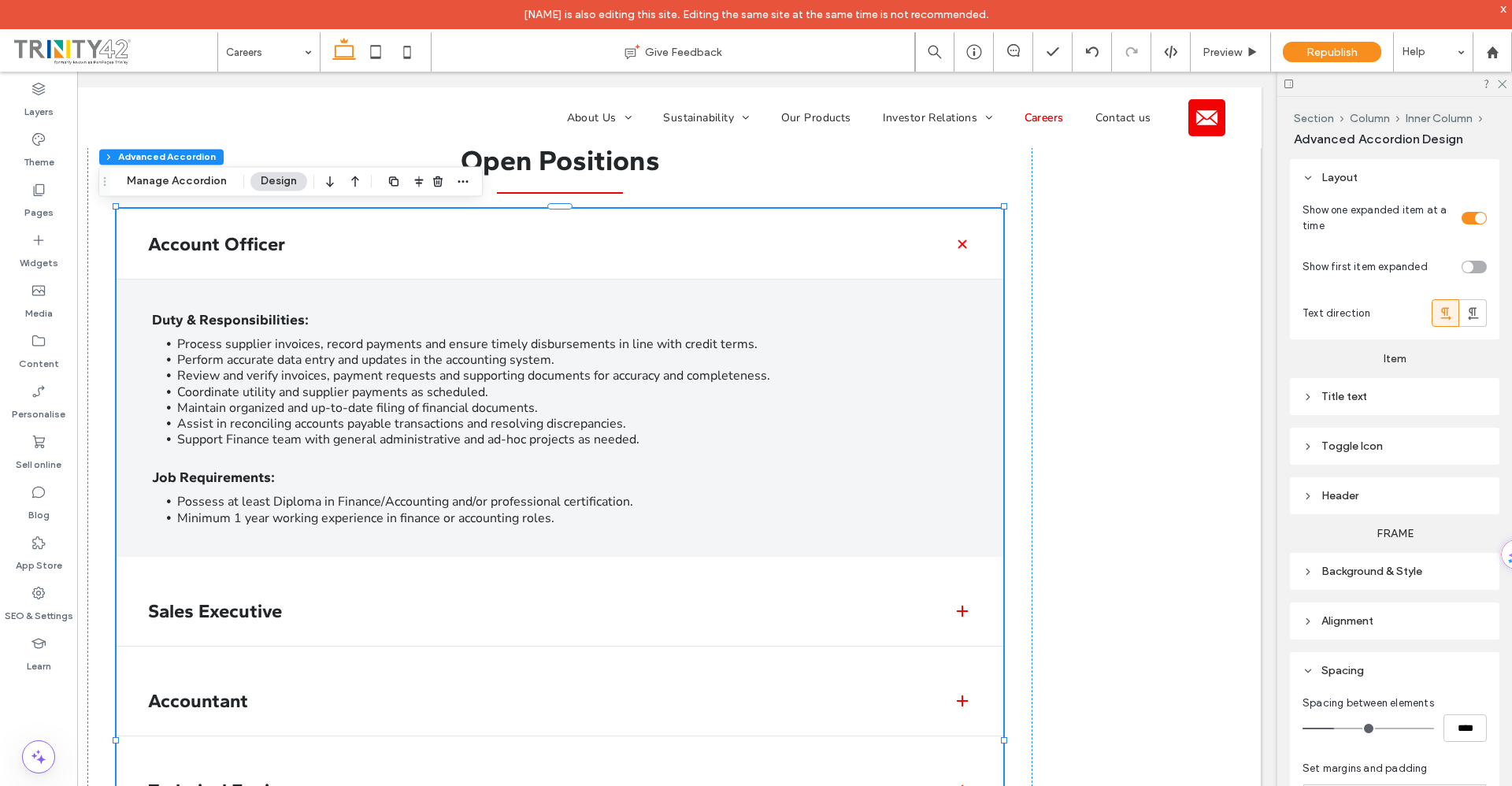 click 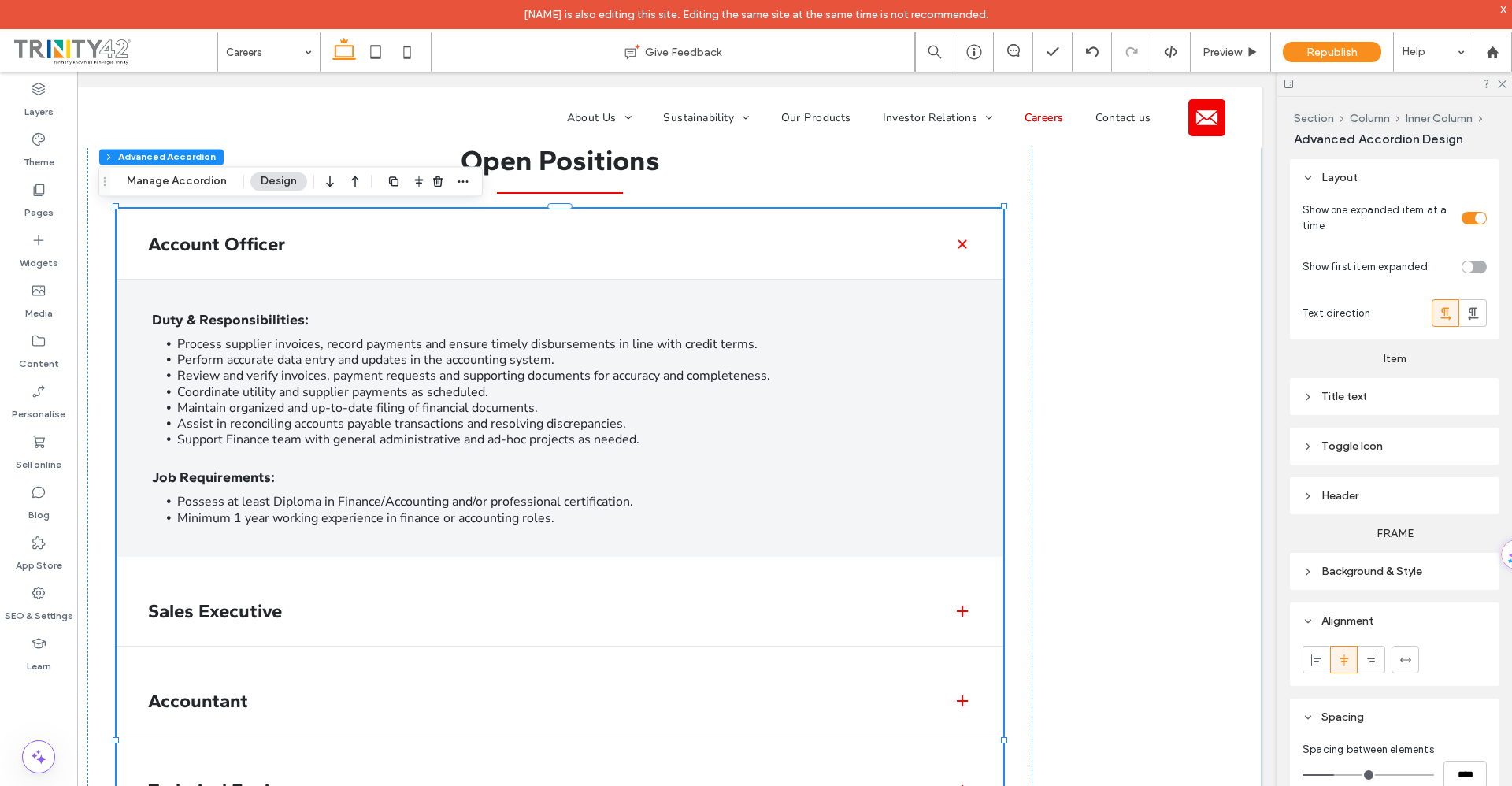 click on "Background & Style" at bounding box center [1395, 571] 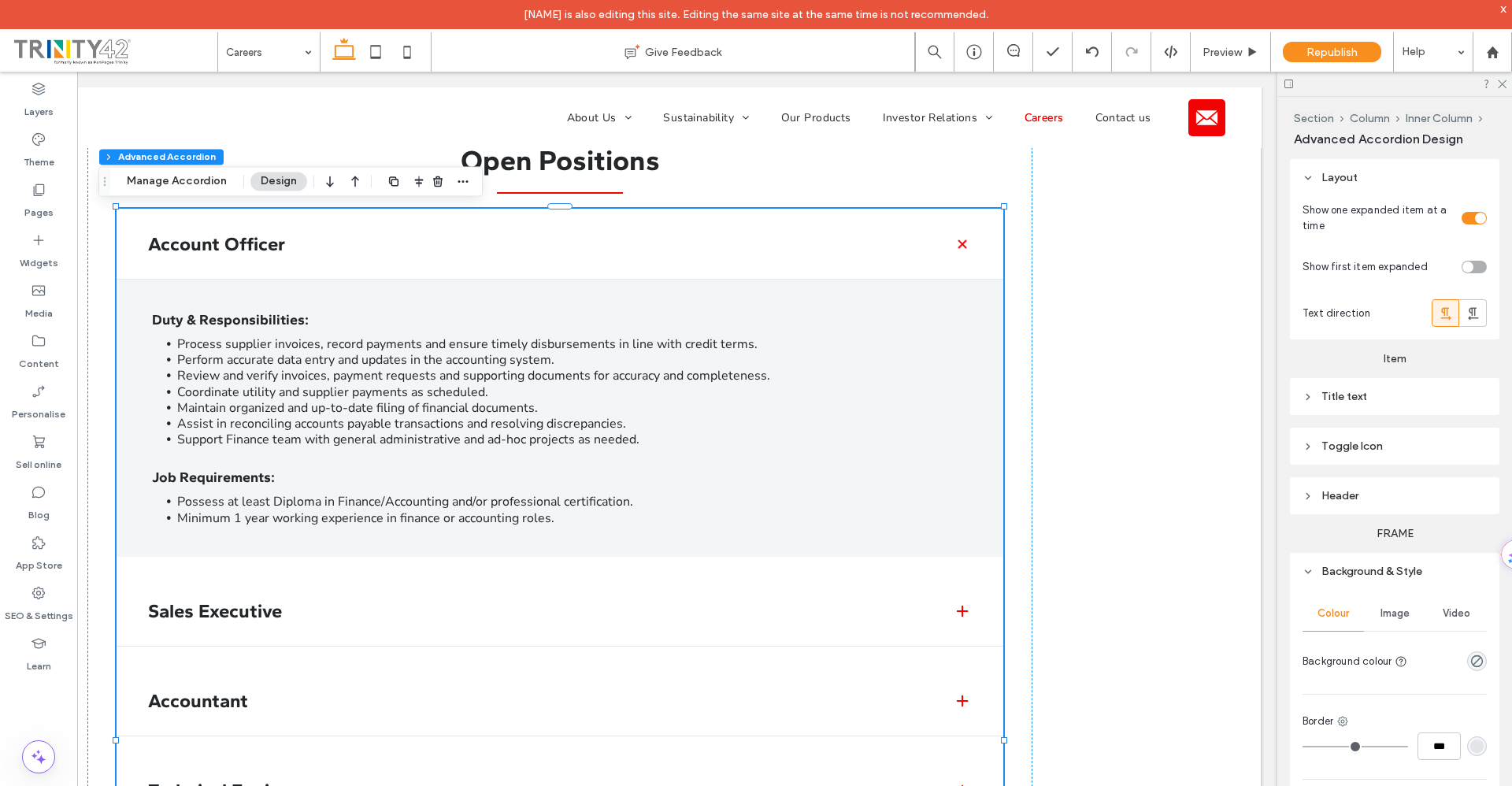 click on "Background & Style" at bounding box center [1395, 571] 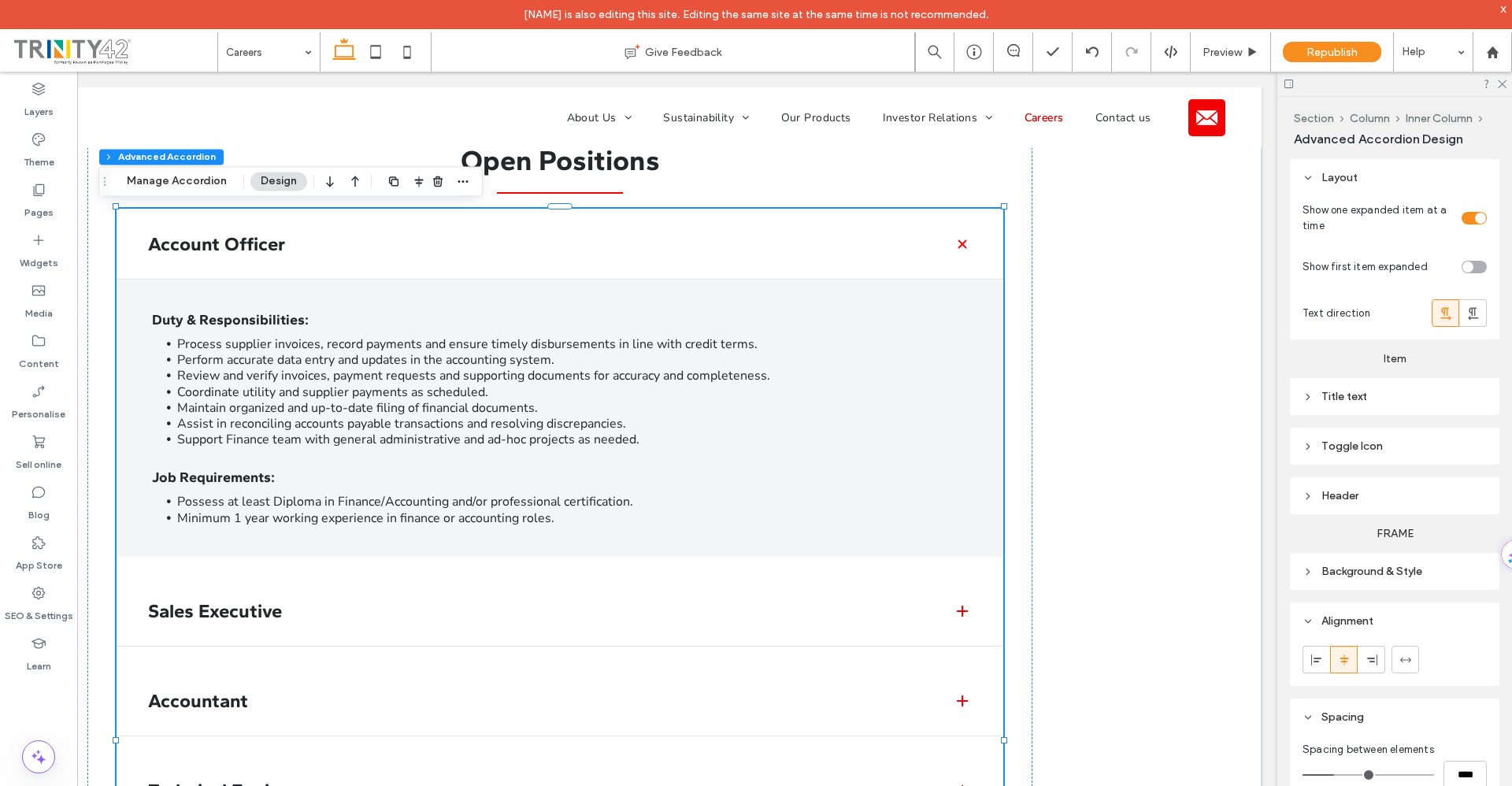 click 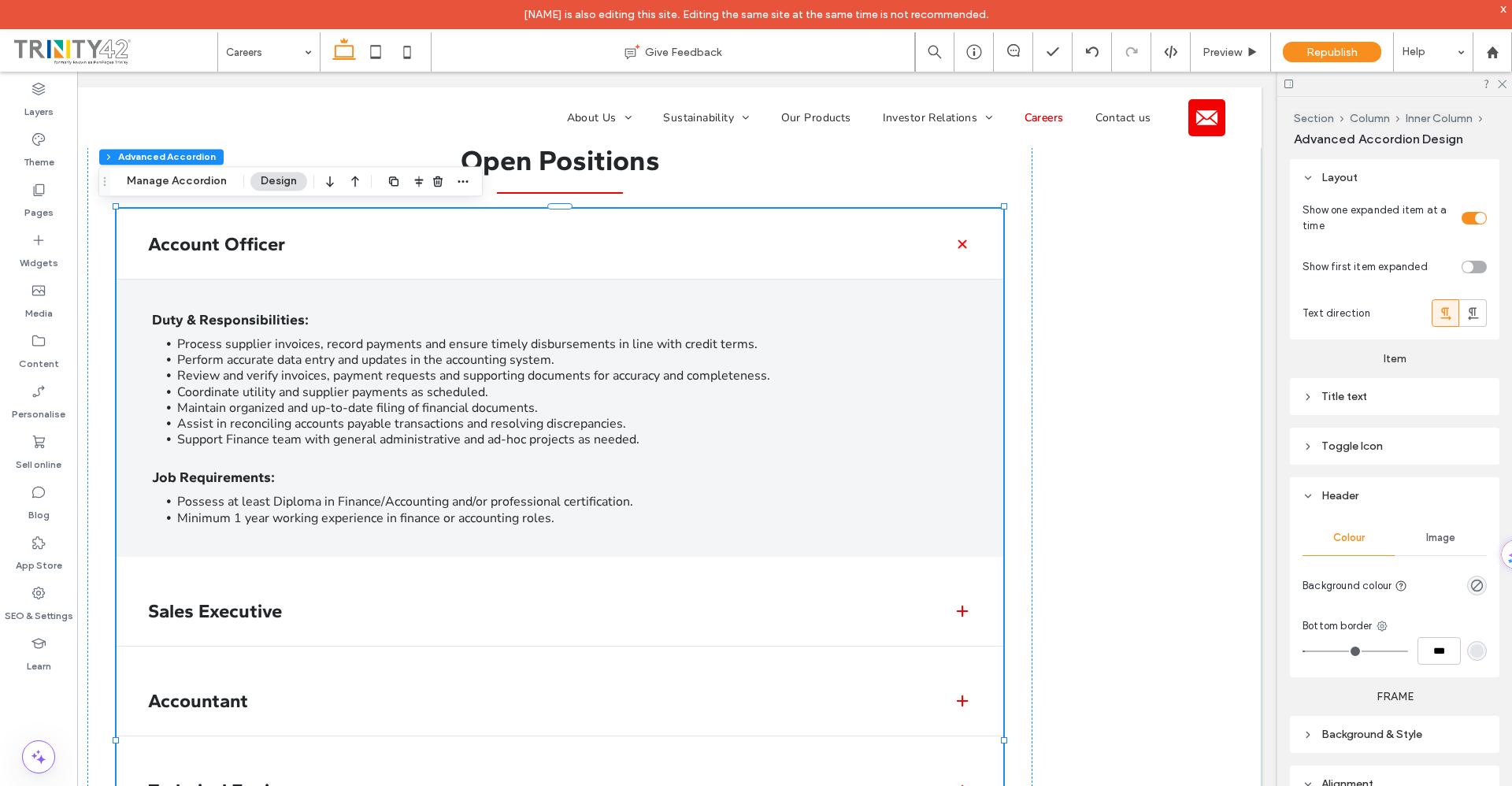 click 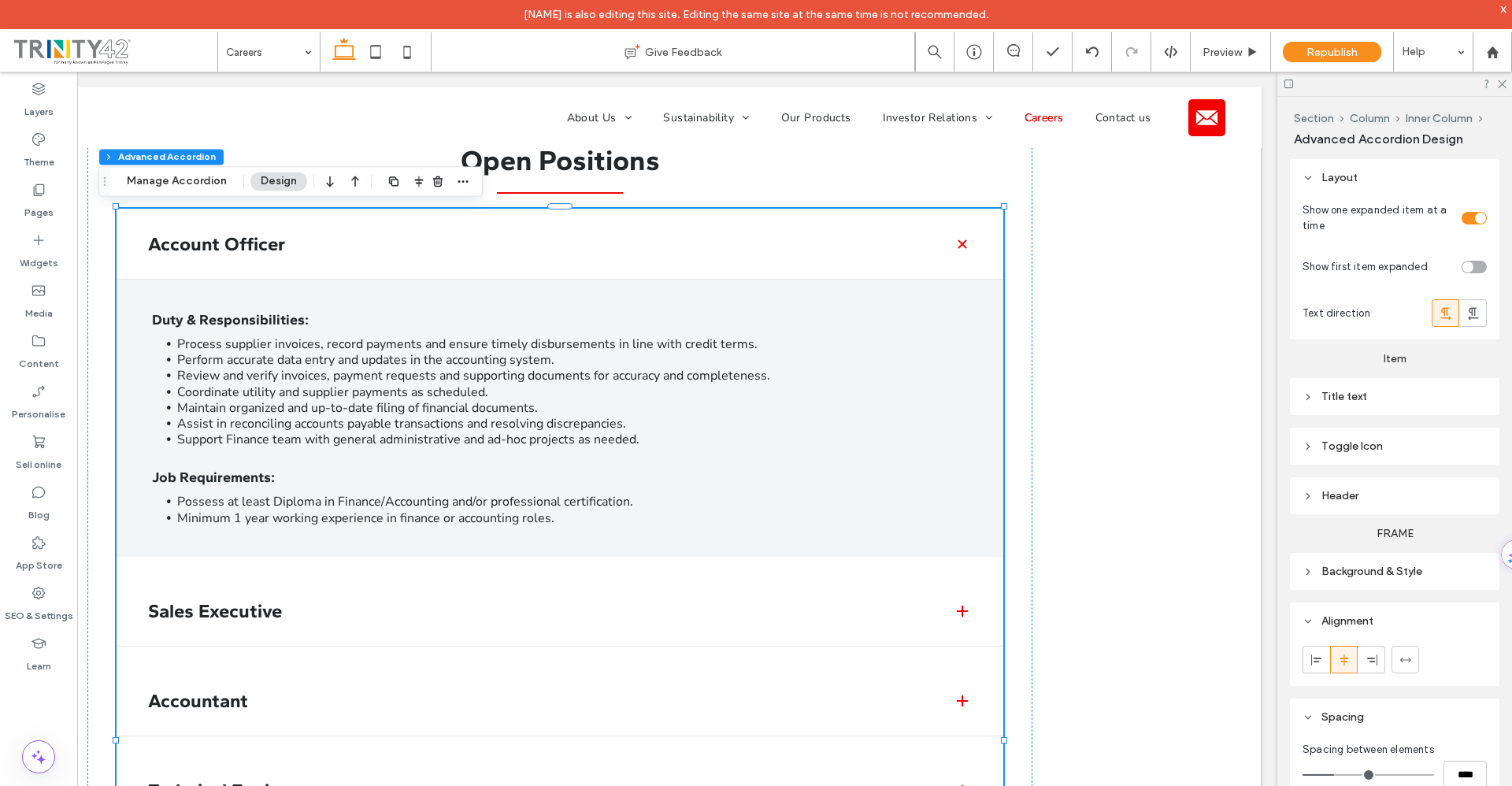 click 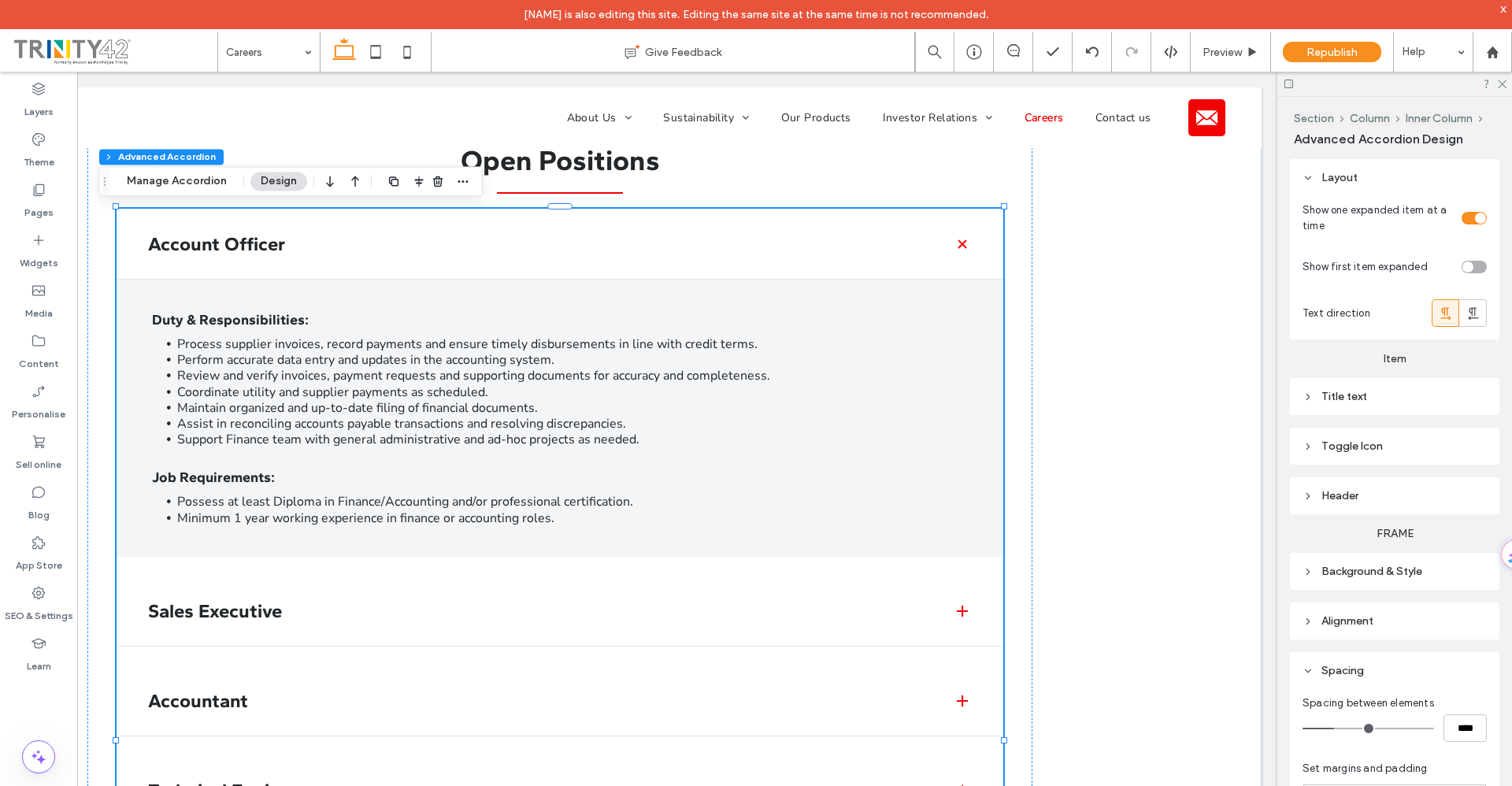 click 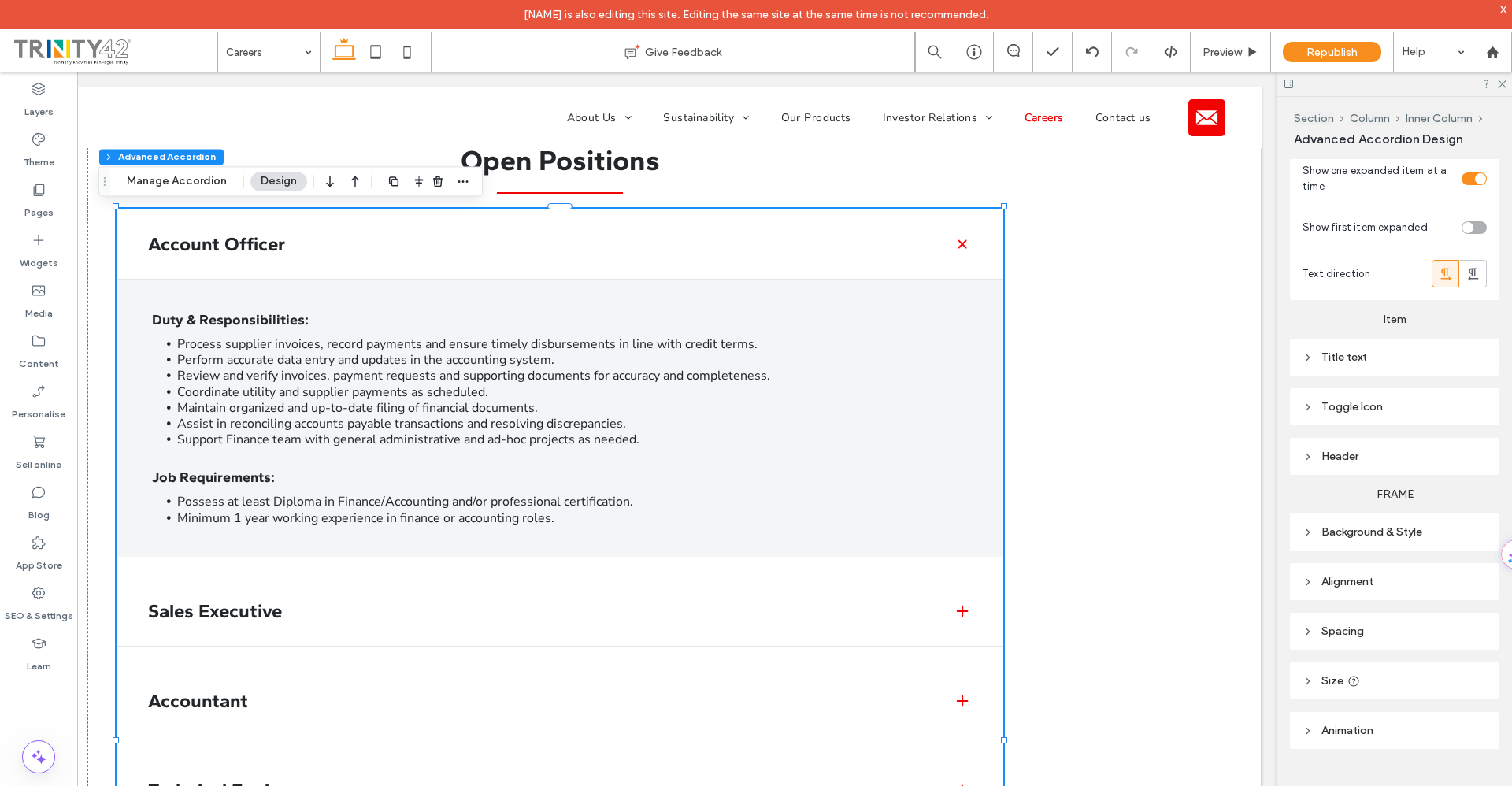 scroll, scrollTop: 74, scrollLeft: 0, axis: vertical 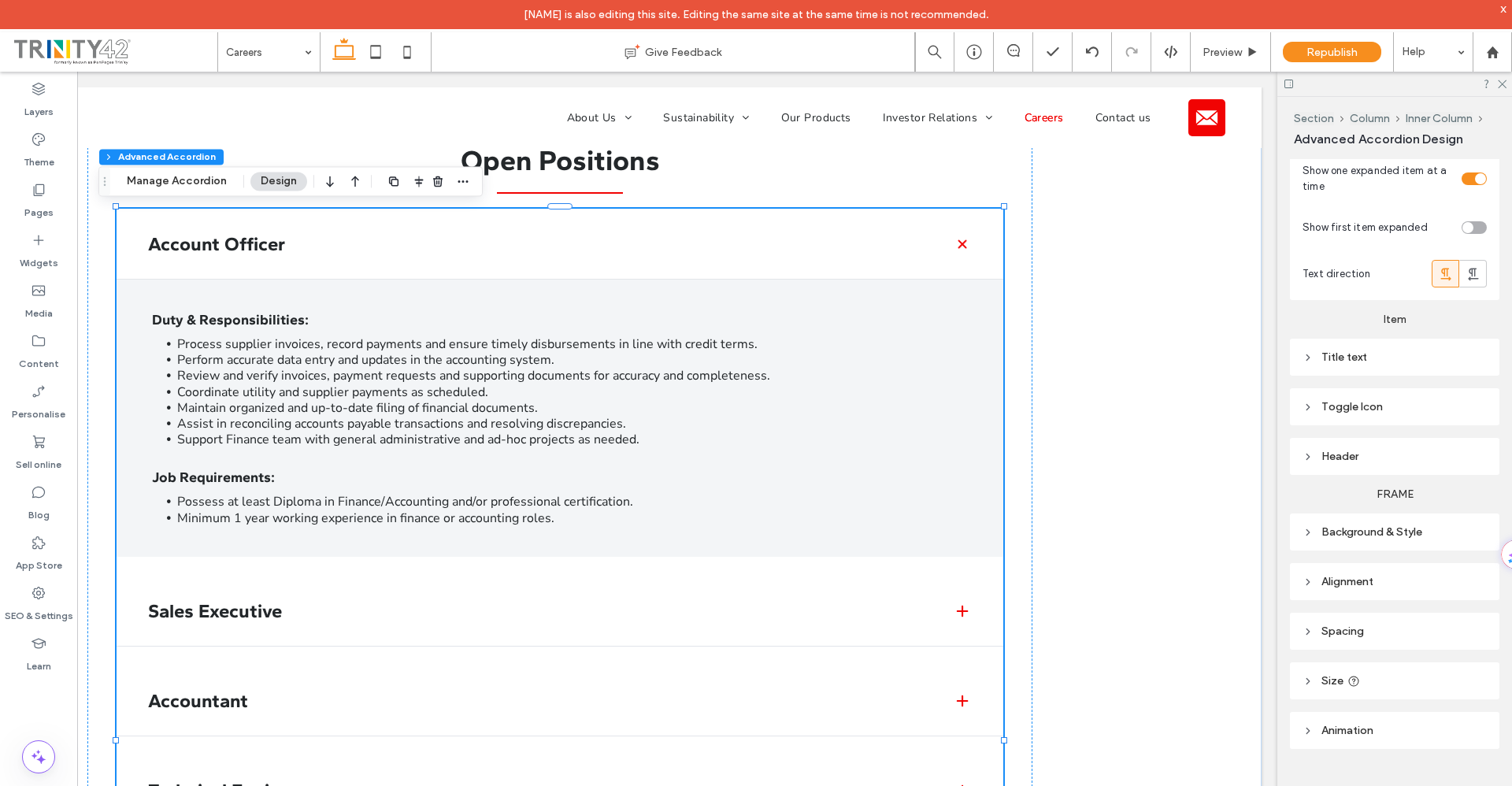 click 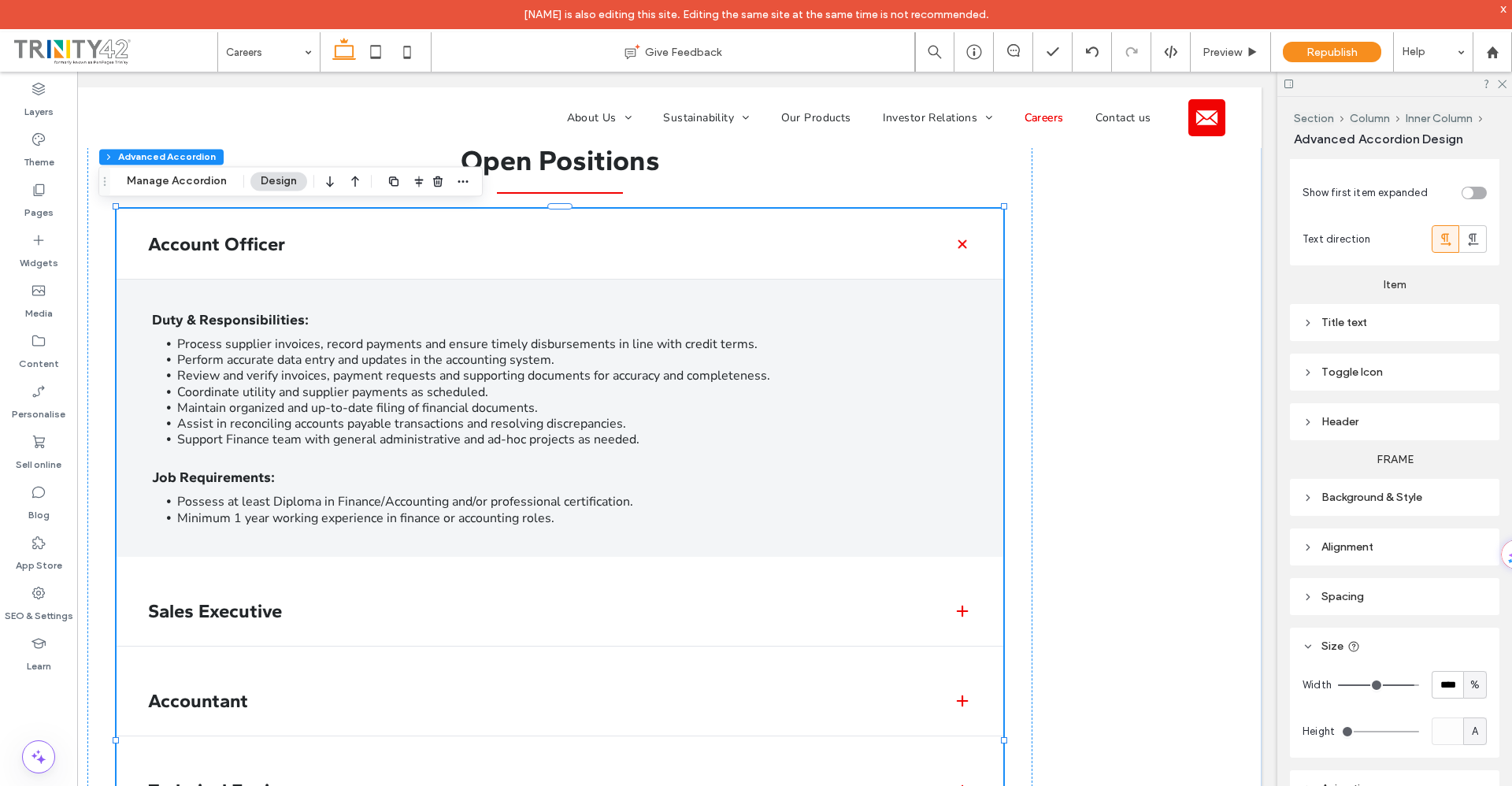 click 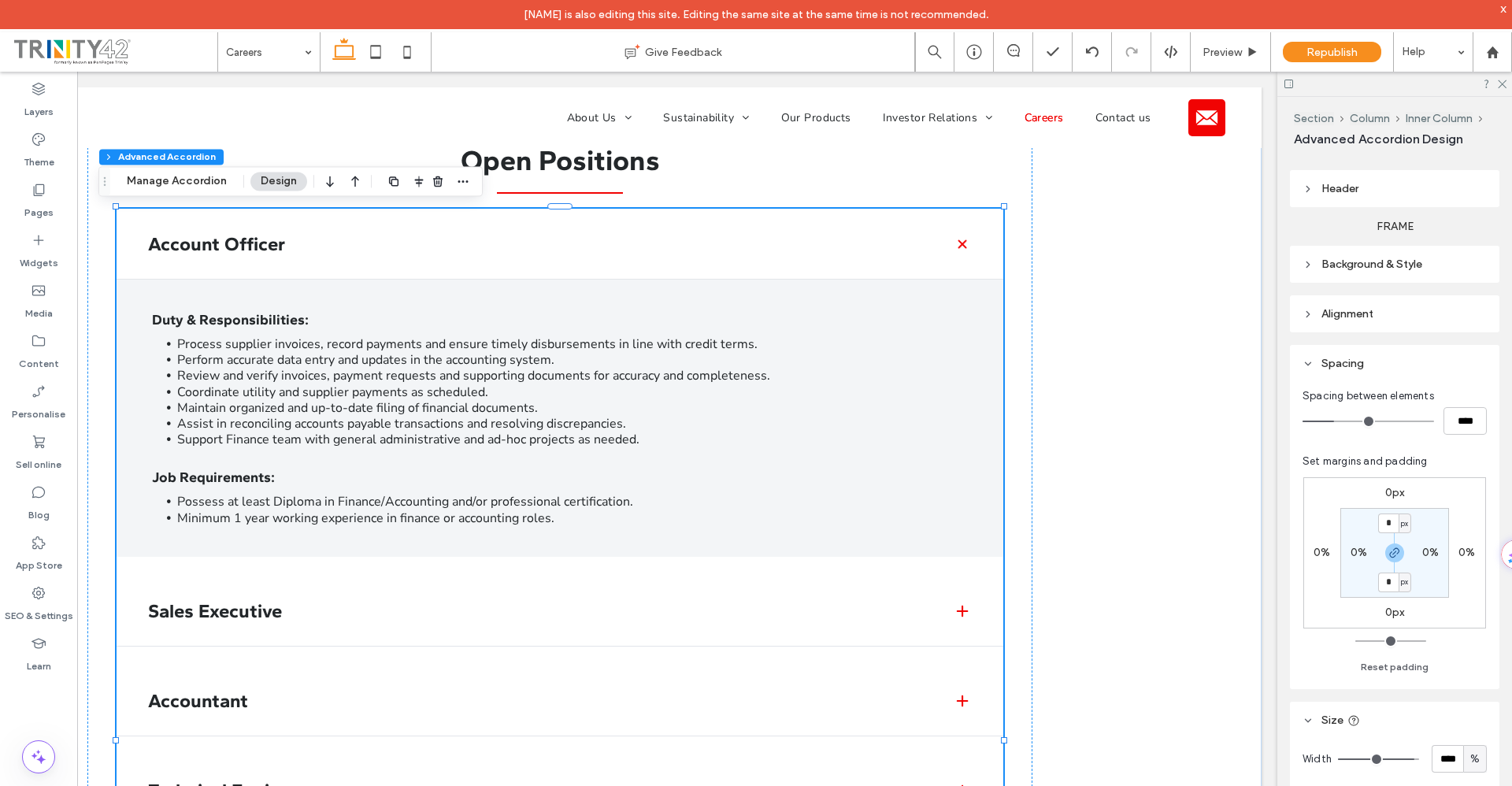 scroll, scrollTop: 310, scrollLeft: 0, axis: vertical 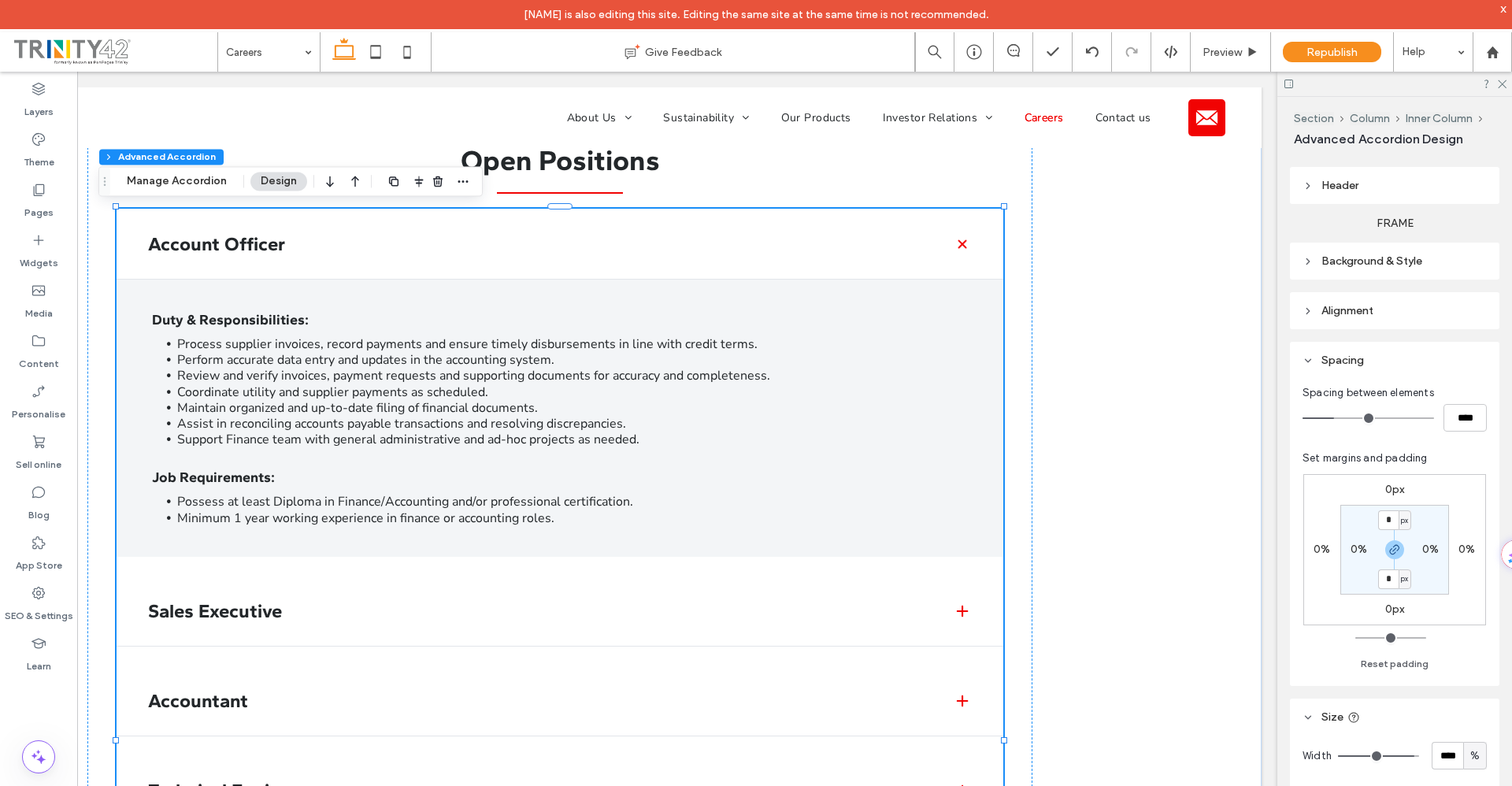 click on "FRAME Background & Style Colour Image Video Background colour Border *** Shadow Alignment Spacing Spacing between elements **** Set margins and padding 0px 0% 0px 0% * px 0% * px 0% Reset padding Size Width **** % Height A Animation Trigger None" at bounding box center [1395, 541] 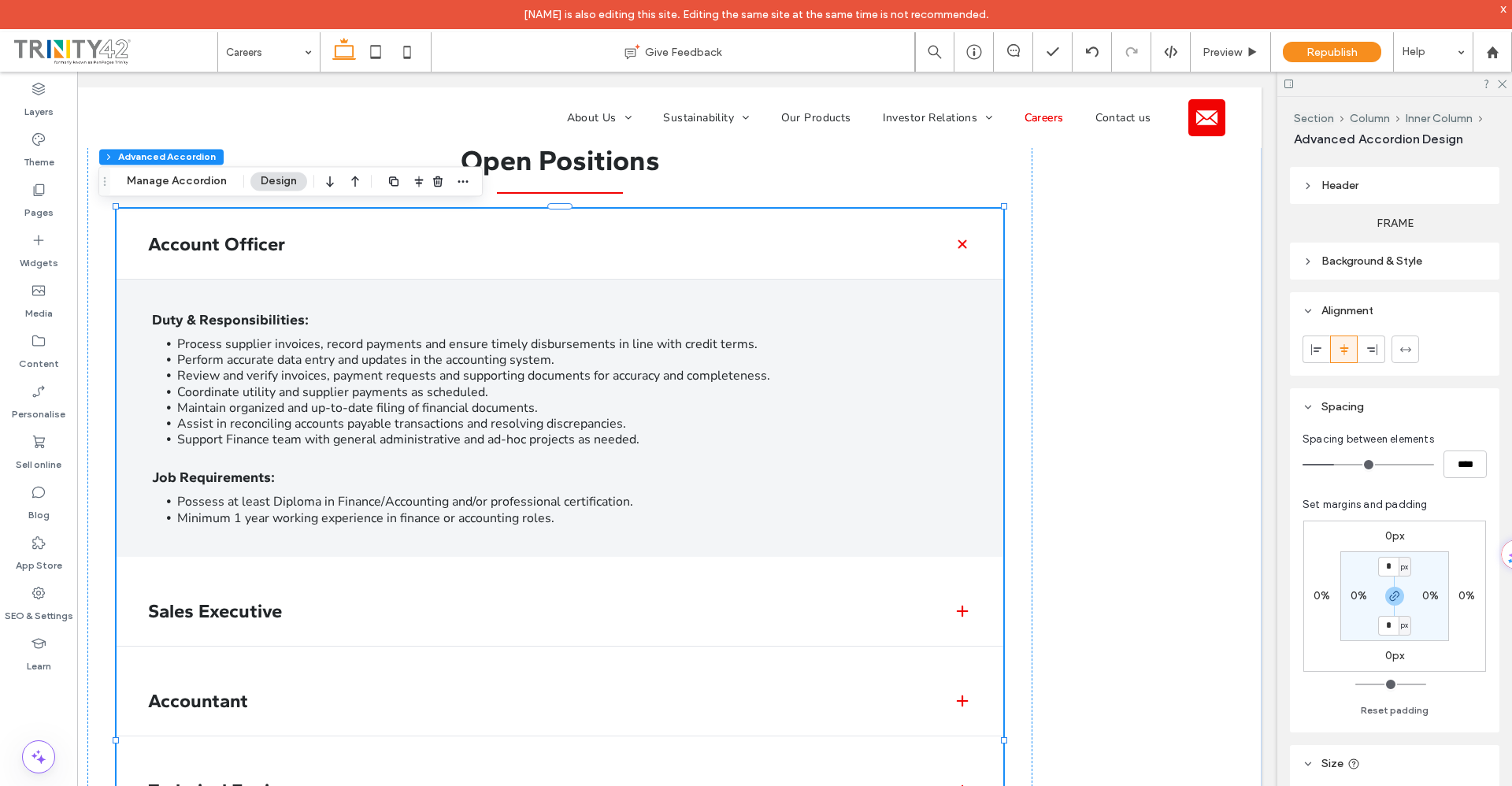 click on "Background & Style" at bounding box center (1395, 261) 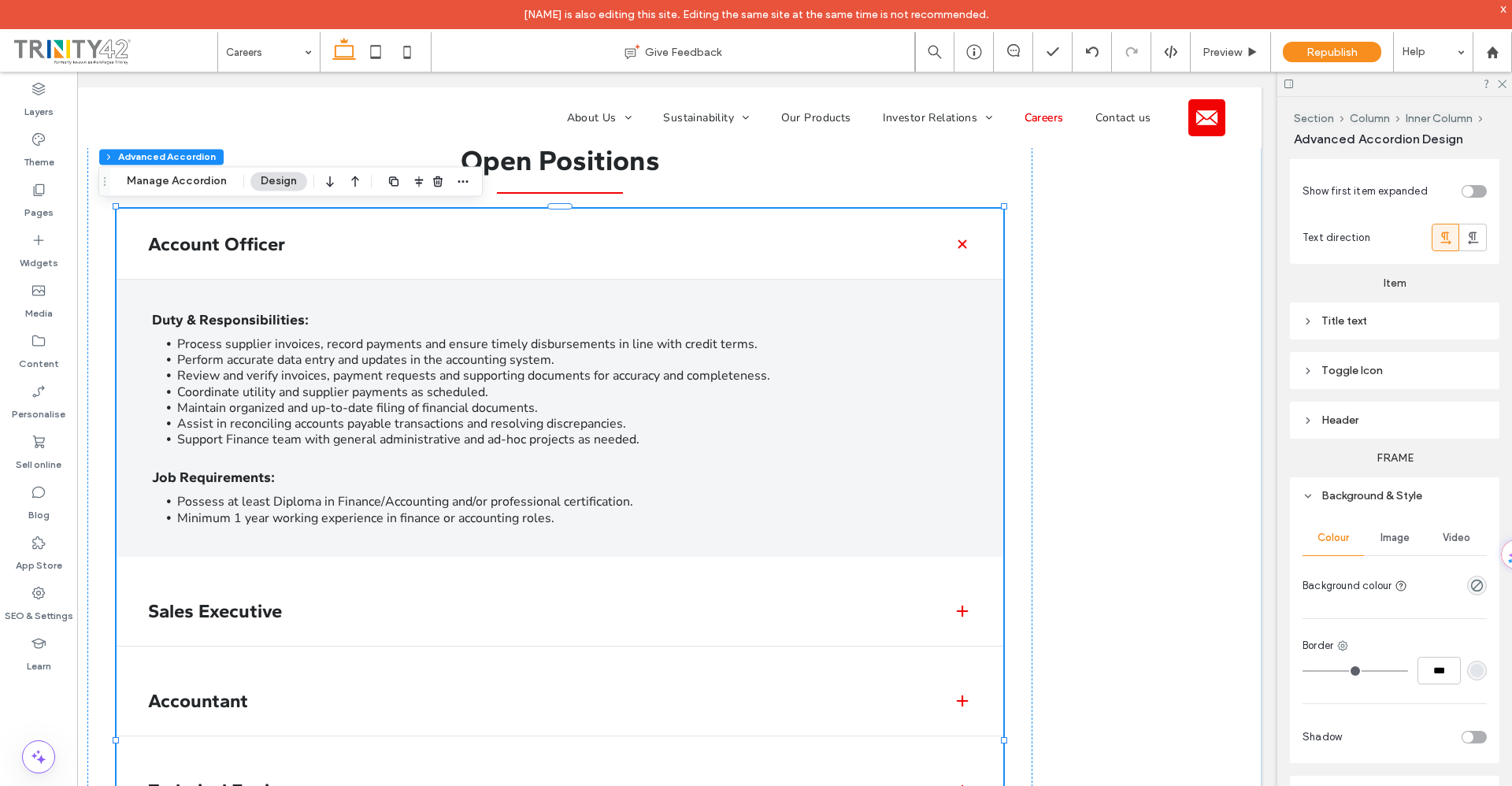 scroll, scrollTop: 74, scrollLeft: 0, axis: vertical 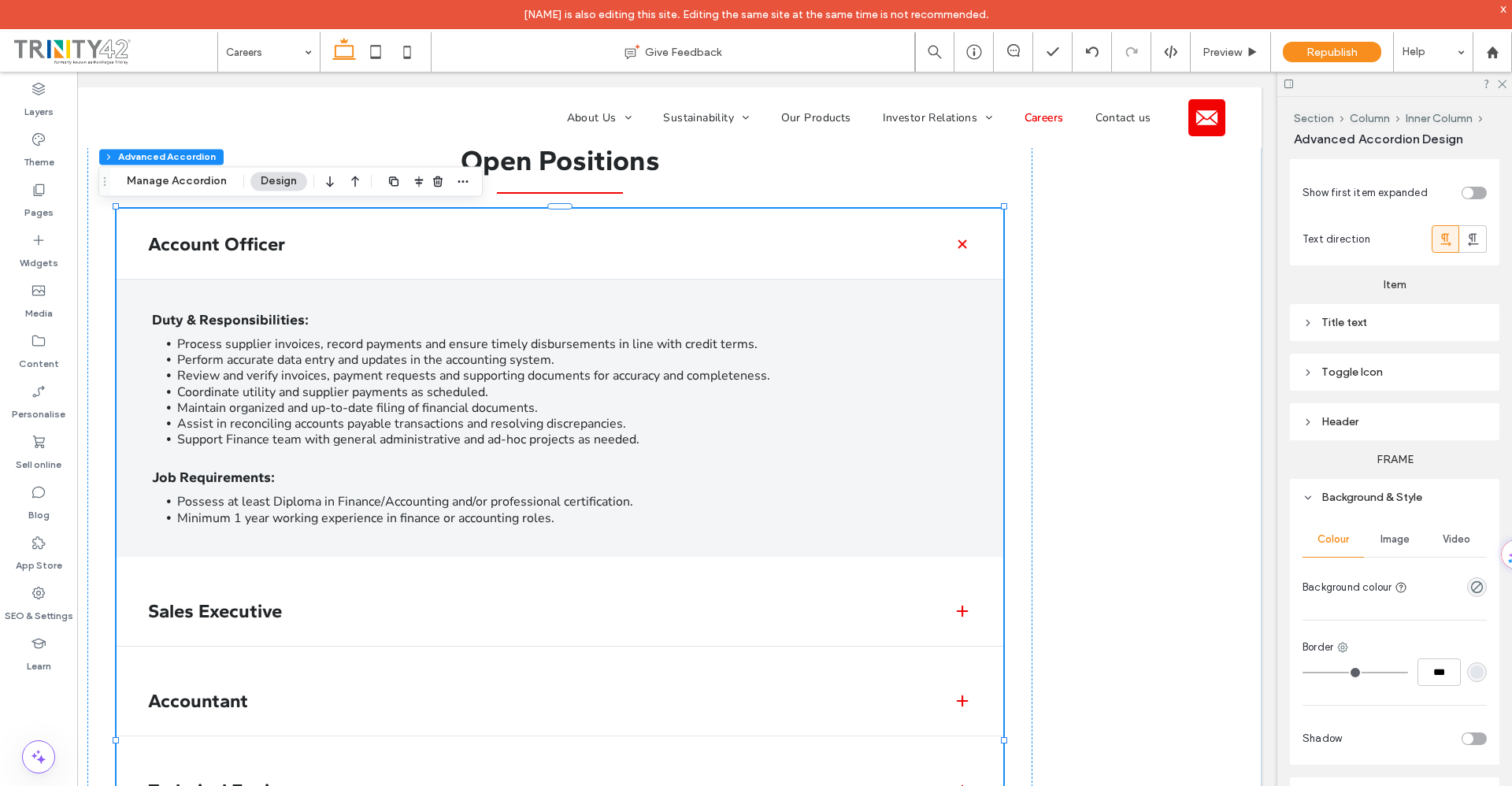 click on "Header" at bounding box center [1395, 421] 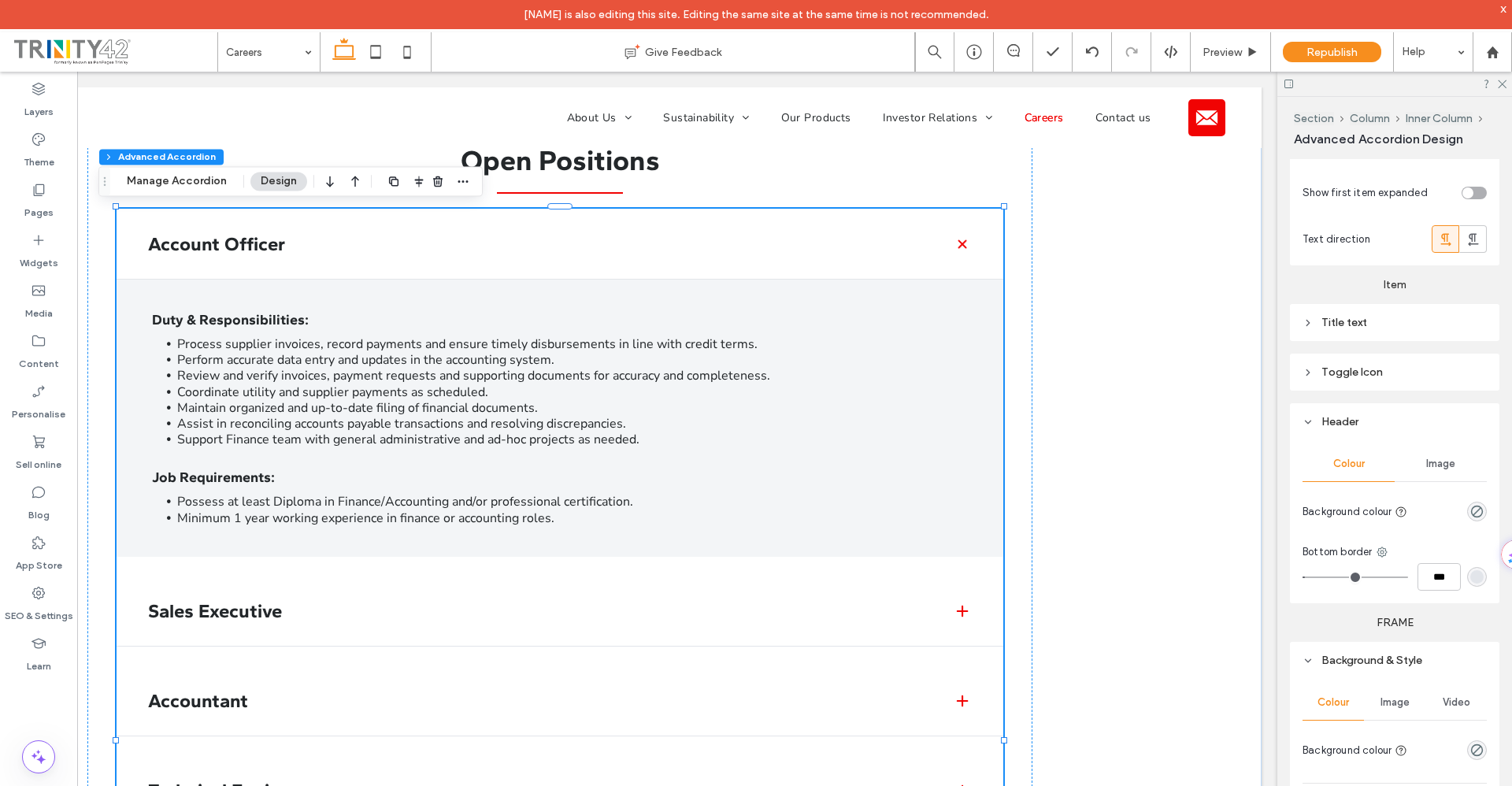 click on "Toggle Icon" at bounding box center (1395, 372) 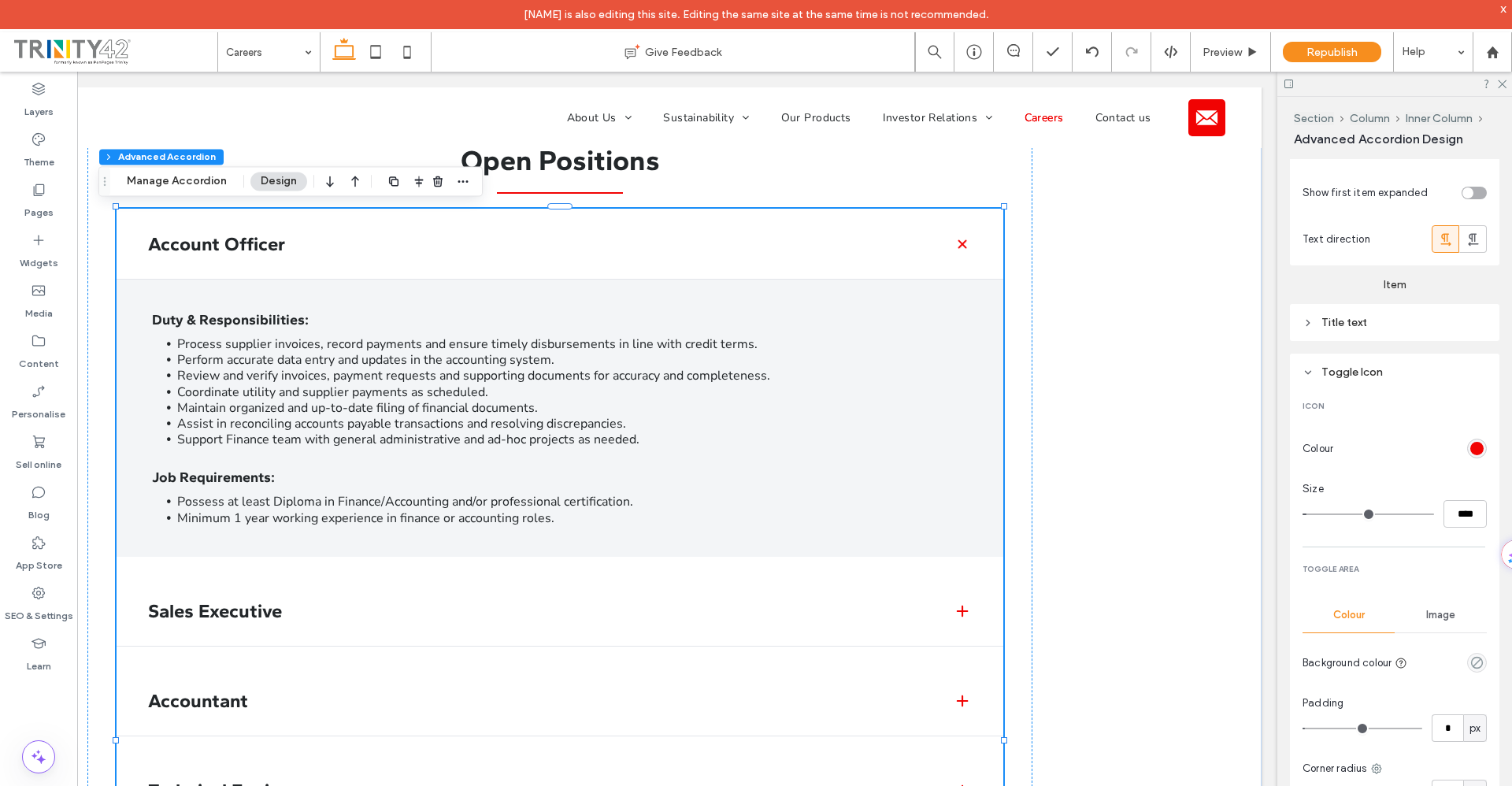 click on "Title text" at bounding box center [1395, 322] 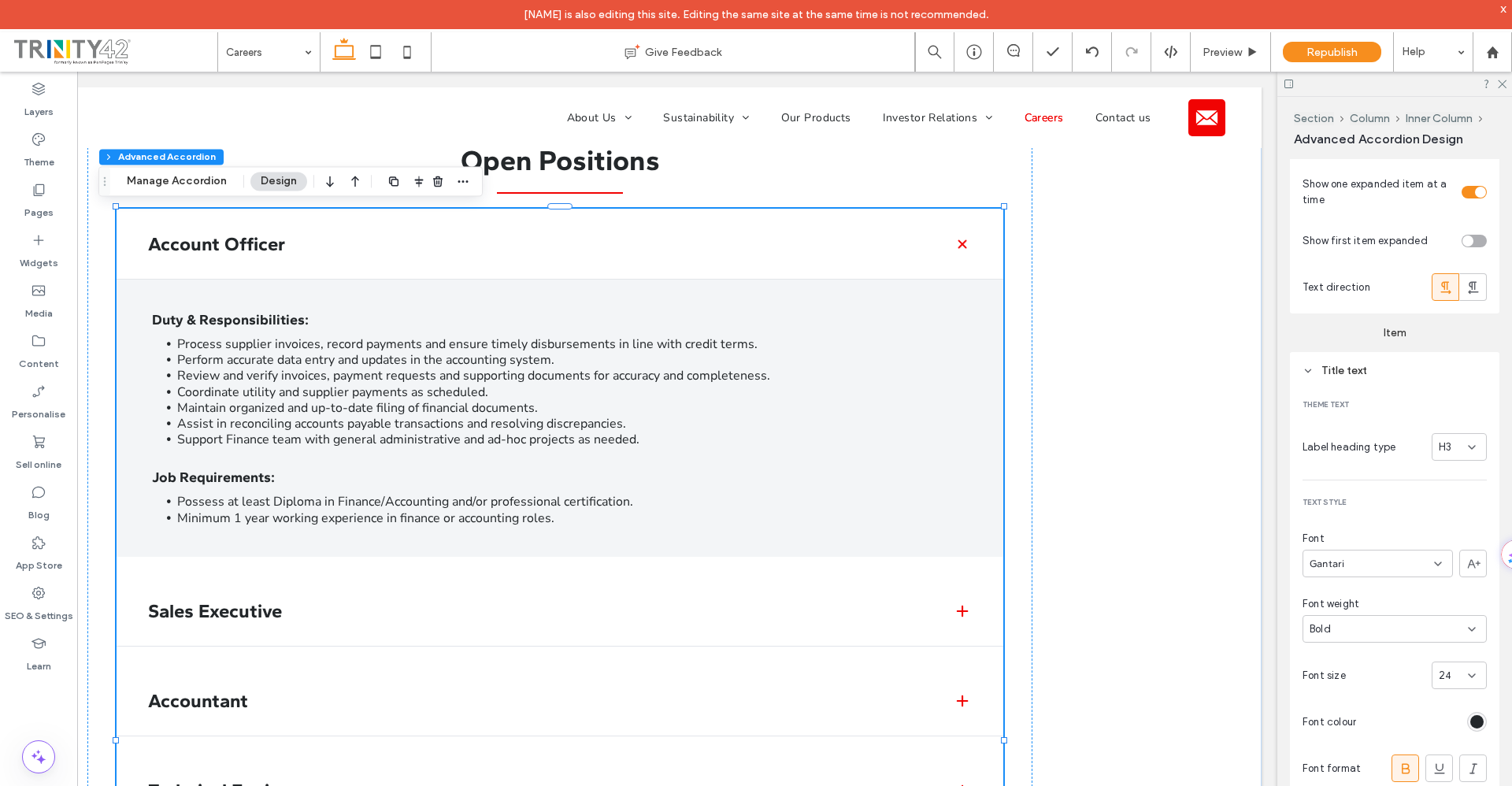 scroll, scrollTop: 0, scrollLeft: 0, axis: both 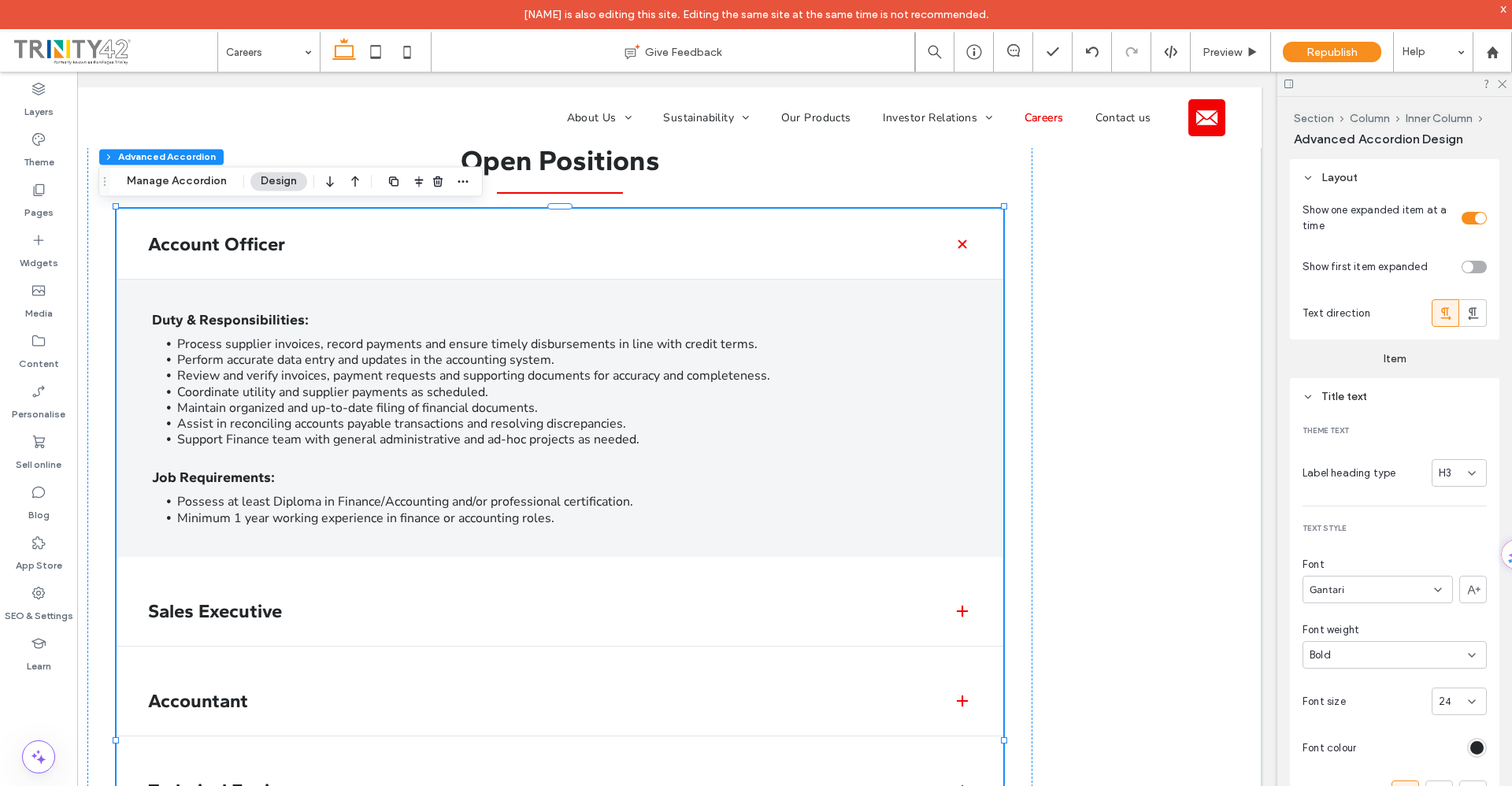 click on "Layout" at bounding box center [1395, 177] 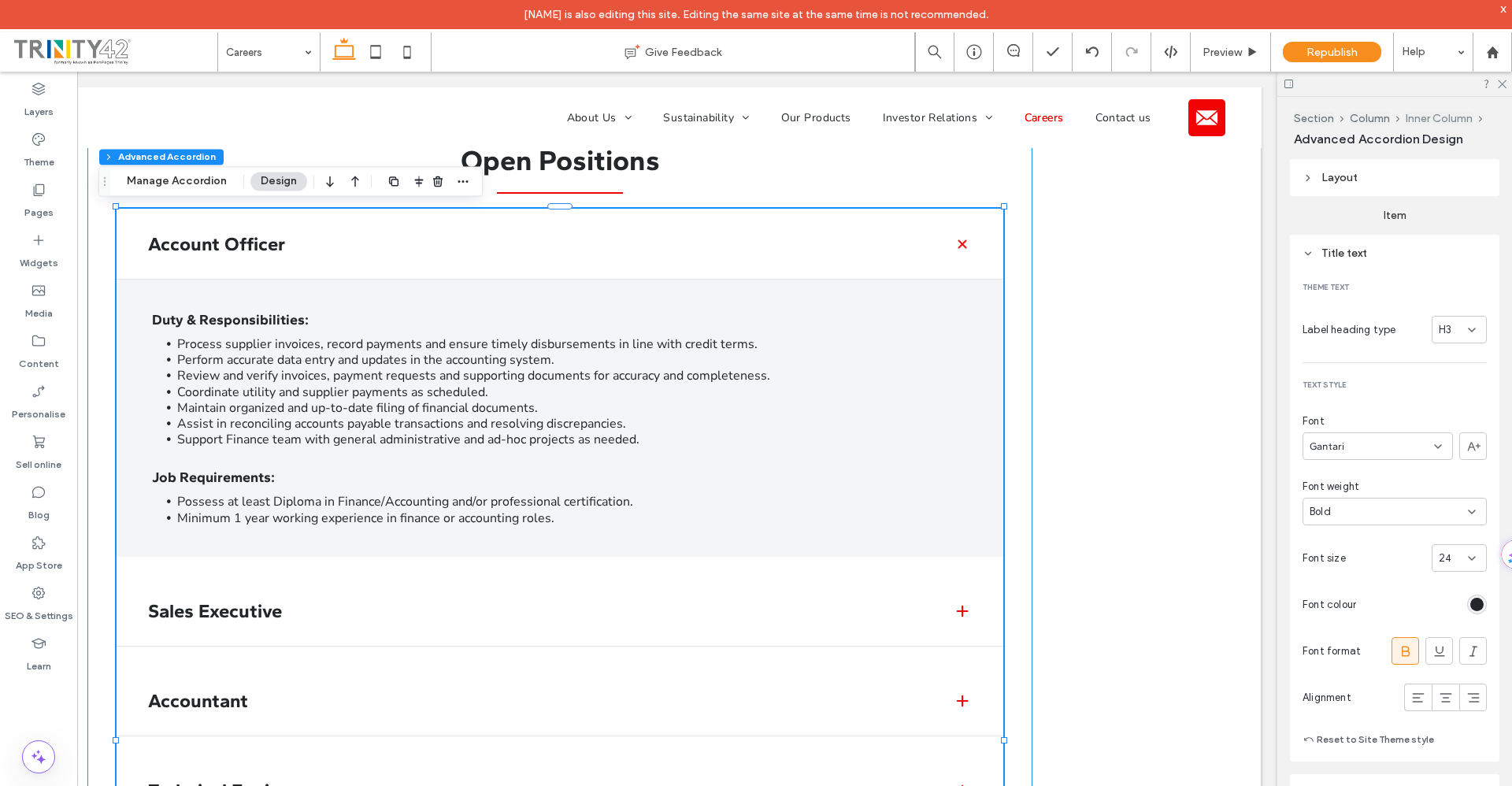 click on "Inner Column" at bounding box center [1439, 118] 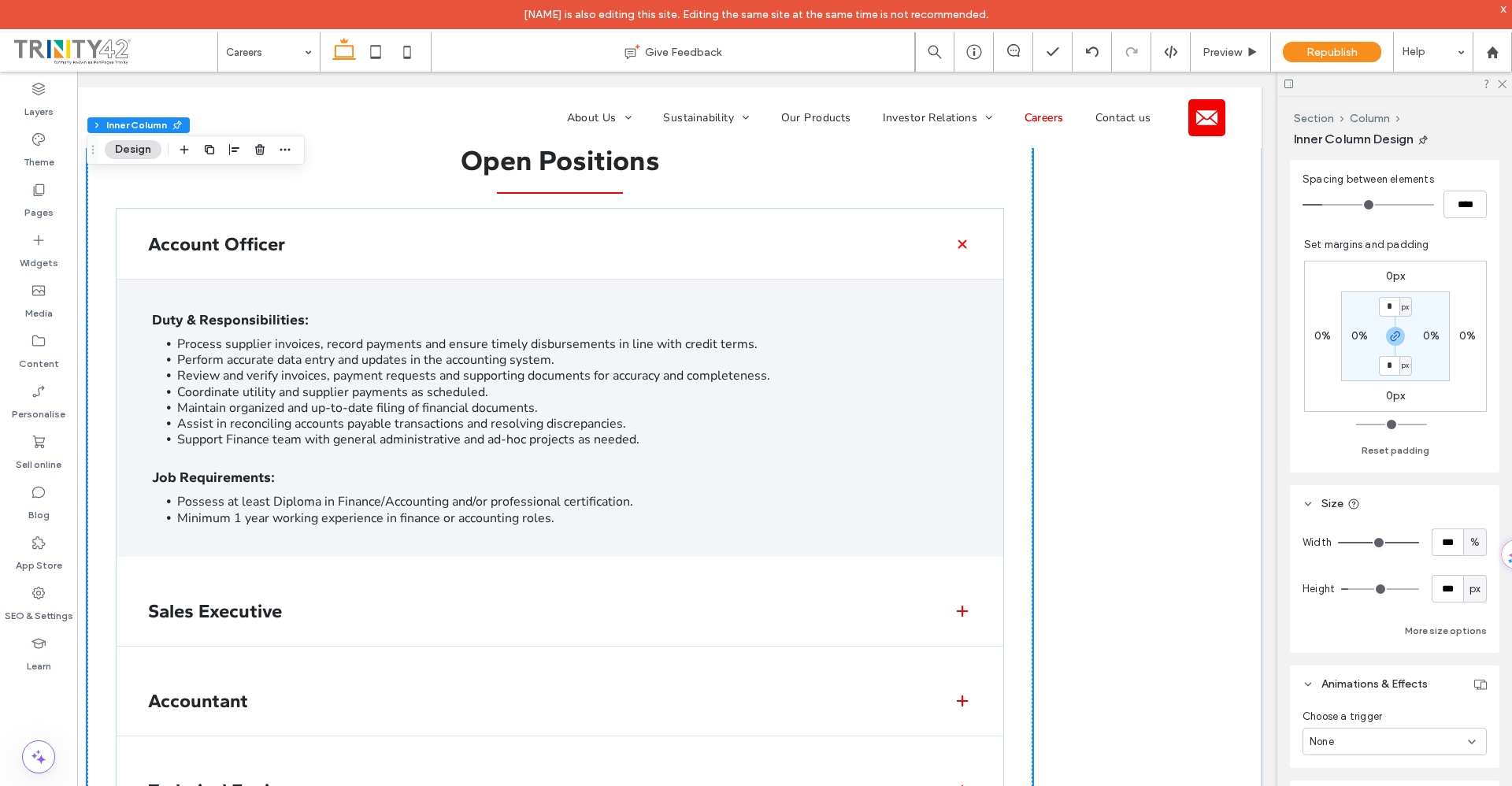 scroll, scrollTop: 473, scrollLeft: 0, axis: vertical 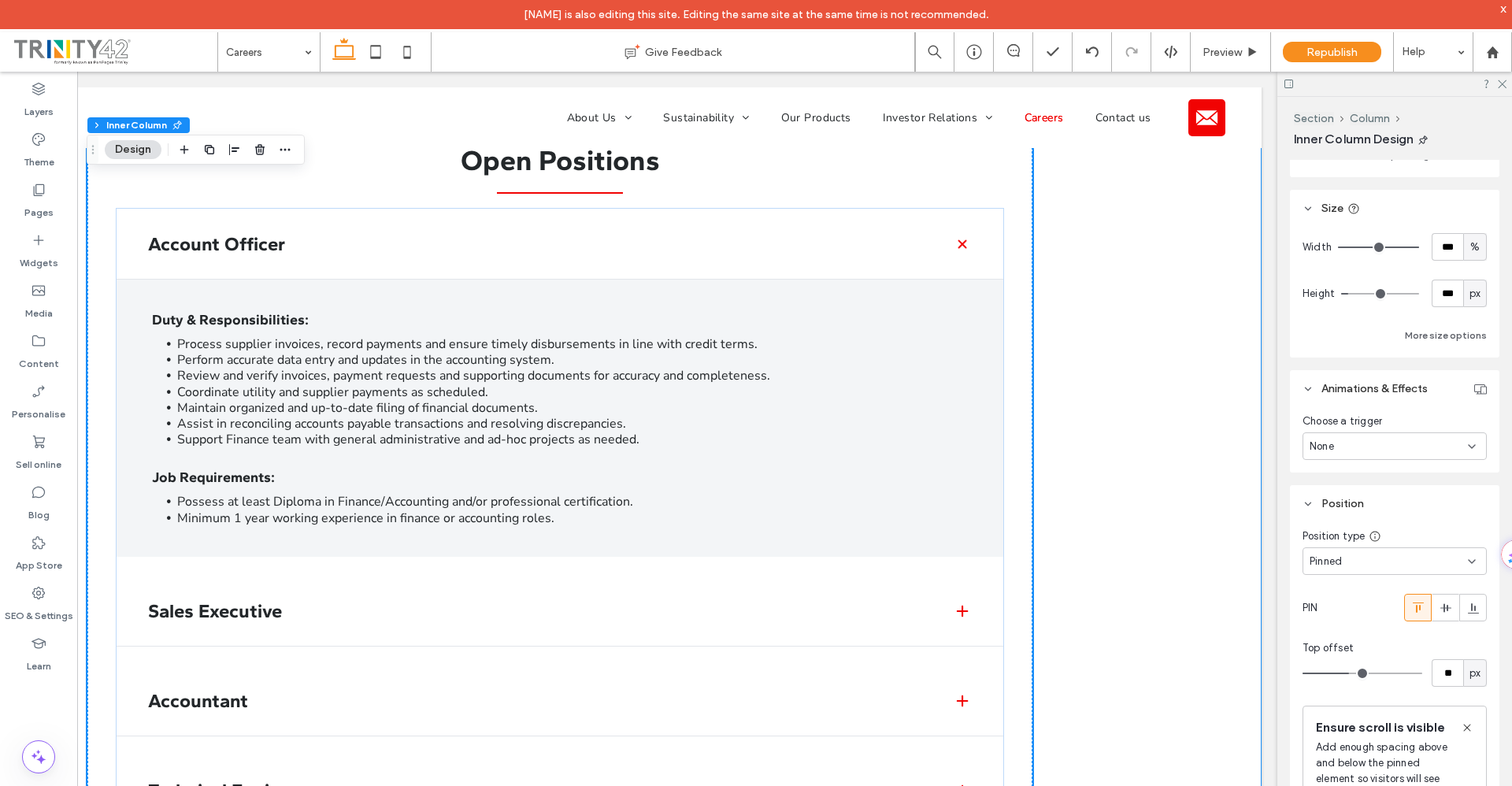 click on "Open Positions
Account Officer
Duty & Responsibilities:
Process supplier invoices, record payments and ensure timely disbursements in line with credit terms. Perform accurate data entry and updates in the accounting system. Review and verify invoices, payment requests and supporting documents for accuracy and completeness. Coordinate utility and supplier payments as scheduled. Maintain organized and up-to-date filing of financial documents. Assist in reconciling accounts payable transactions and resolving discrepancies. Support Finance team with general administrative and ad-hoc projects as needed.
Job Requirements:
Possess at least Diploma in Finance/Accounting and/or professional certification. Minimum [AGE] year working experience in finance or accounting roles. ﻿" at bounding box center [560, 831] 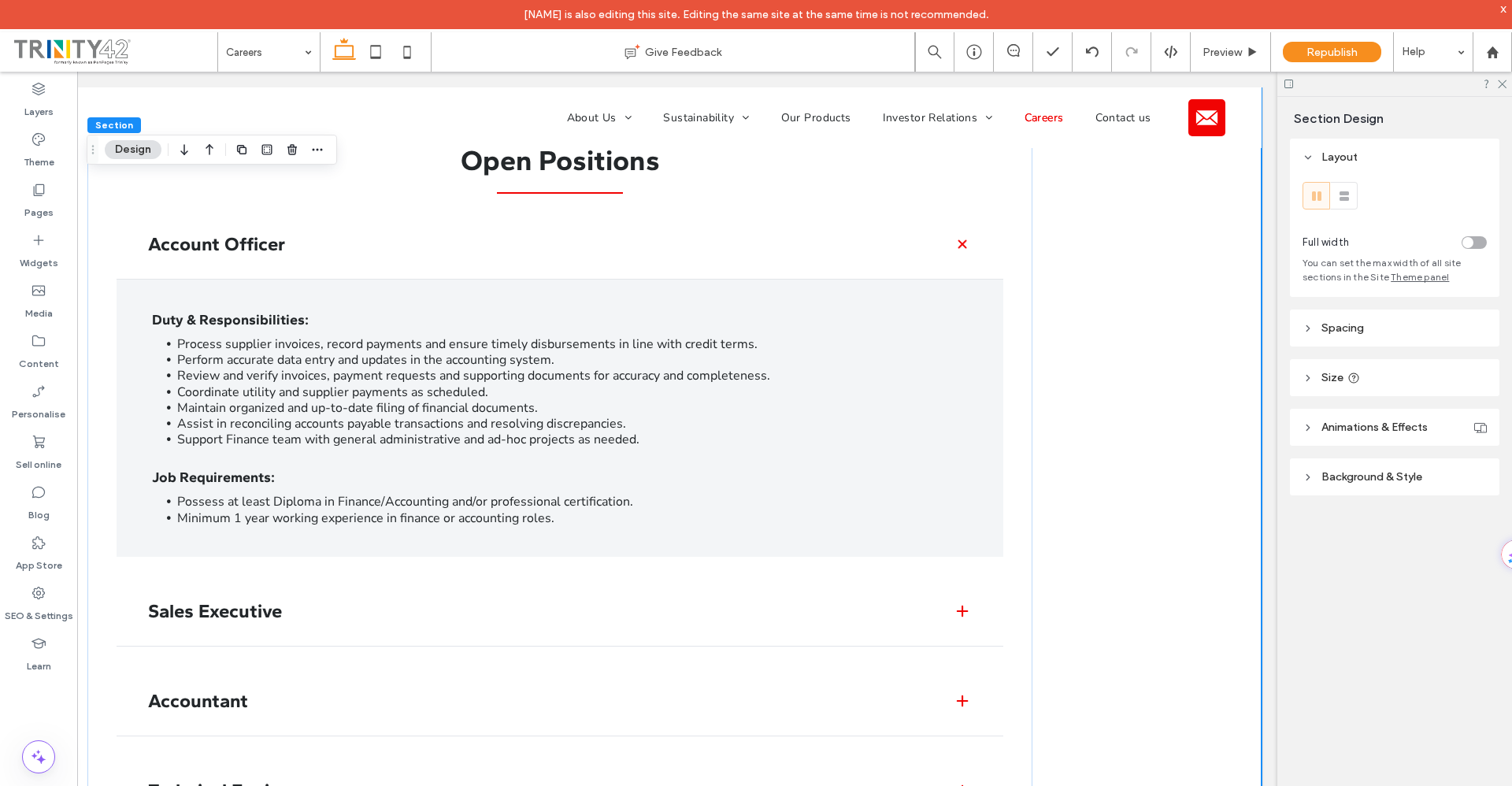 click on "Section Design Layout Full width You can set the max width of all site sections in the Site   Theme panel Spacing Spacing between columns ** Padding (inner spacing) 0px 0% 0px 0% * % 0% * % 0% Reset padding Size Height *** px Animations & Effects Choose a trigger None Background & Style Colour Image Video Background colour Corner radius * px Border *** Shadow" at bounding box center [1395, 458] 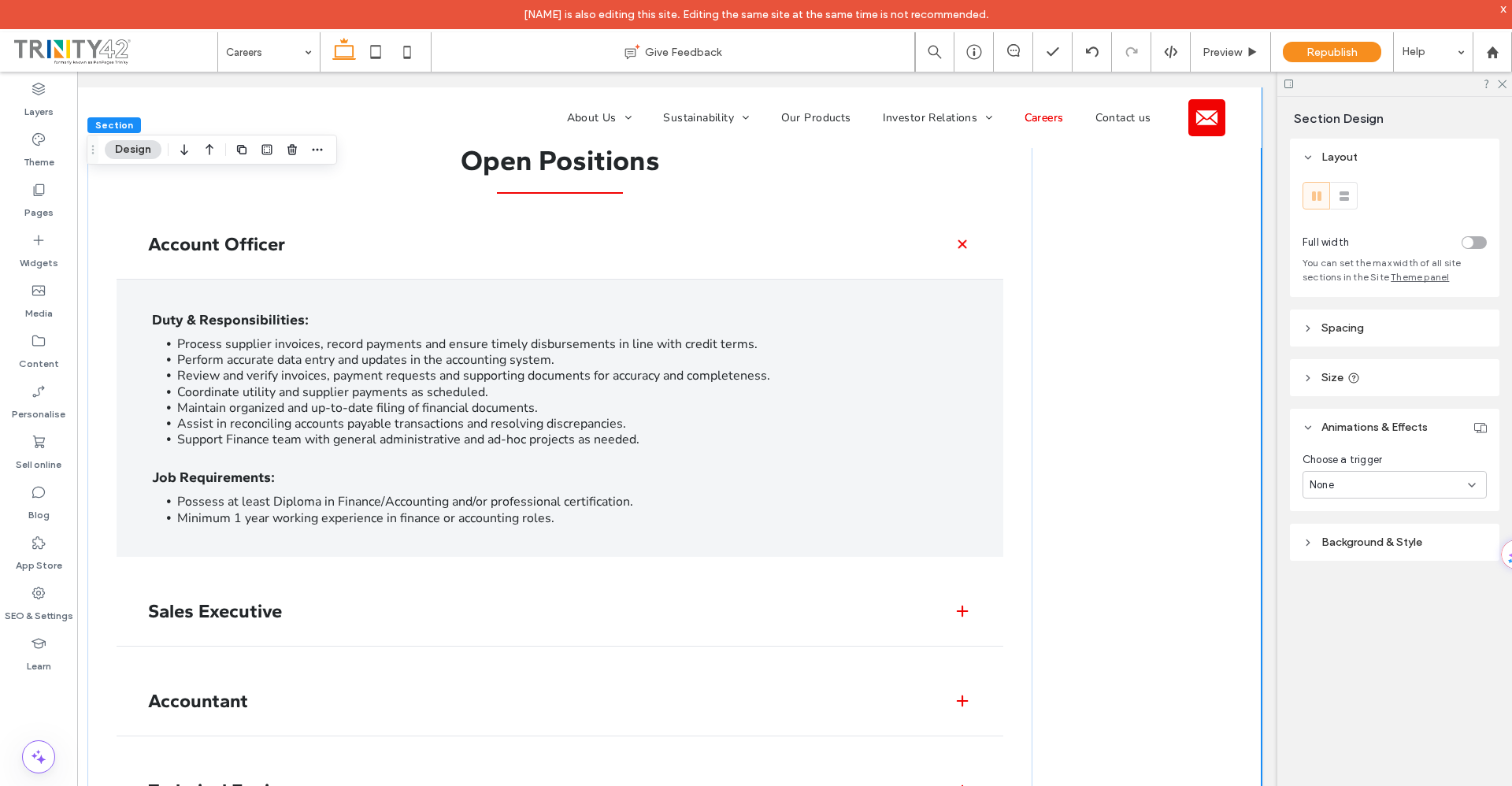 click on "None" at bounding box center (1395, 484) 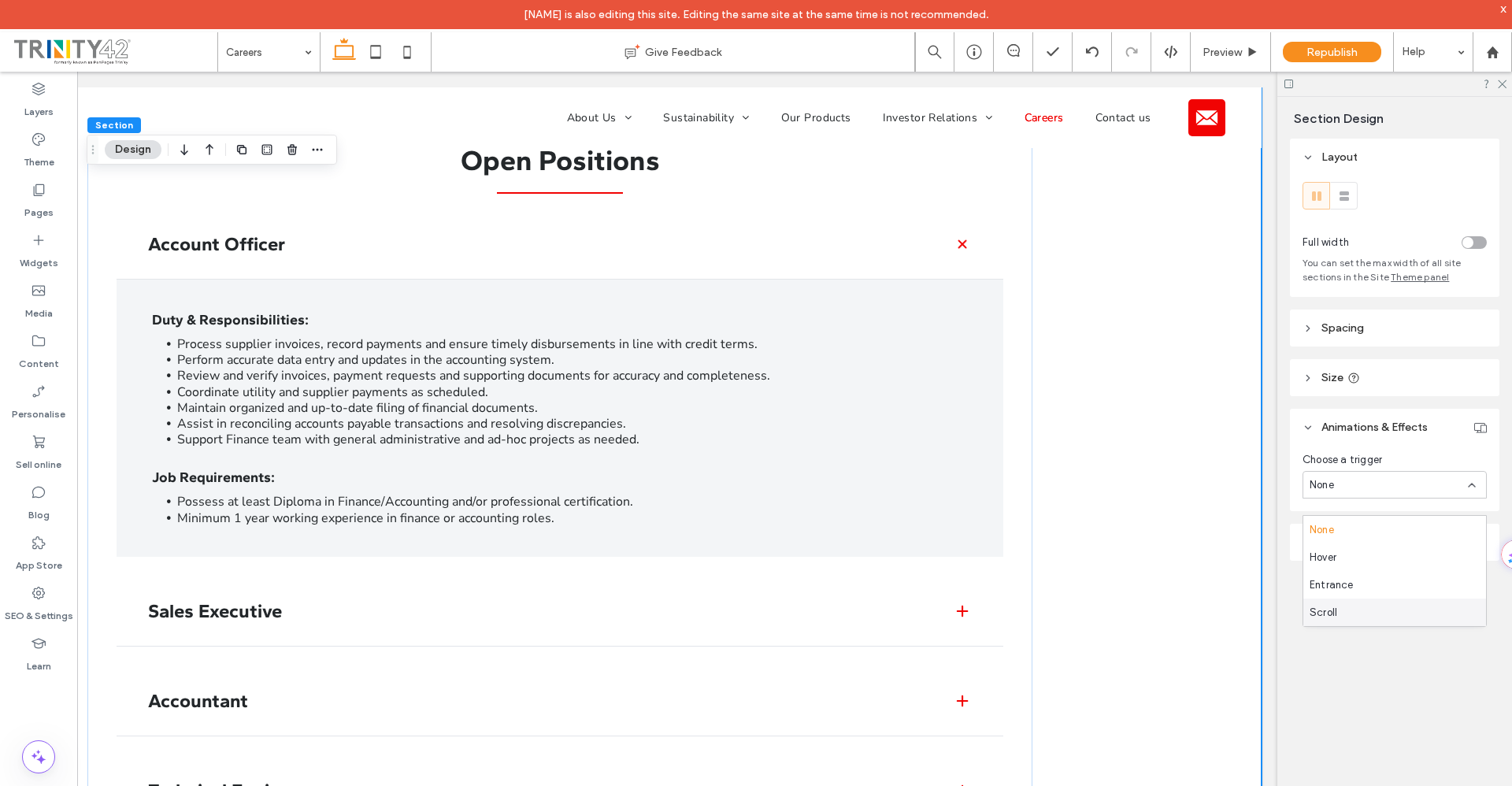 click on "Section Design Layout Full width You can set the max width of all site sections in the Site   Theme panel Spacing Spacing between columns ** Padding (inner spacing) 0px 0% 0px 0% * % 0% * % 0% Reset padding Size Height *** px Animations & Effects Choose a trigger None Background & Style Colour Image Video Background colour Corner radius * px Border *** Shadow" at bounding box center (1395, 458) 